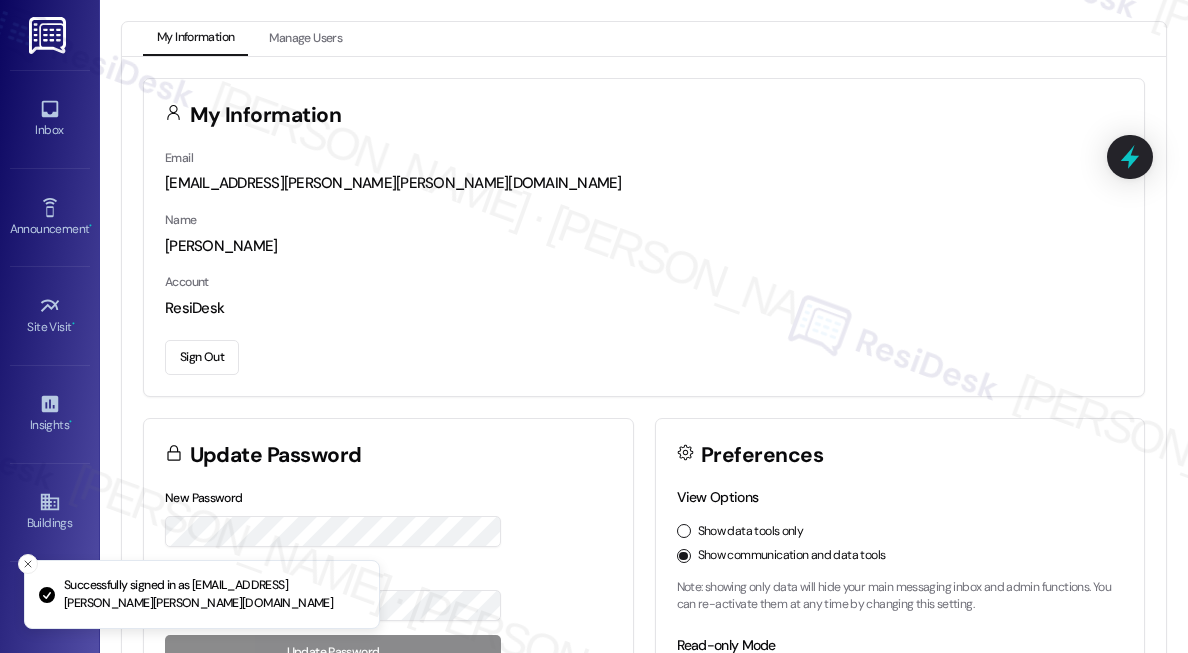 scroll, scrollTop: 0, scrollLeft: 0, axis: both 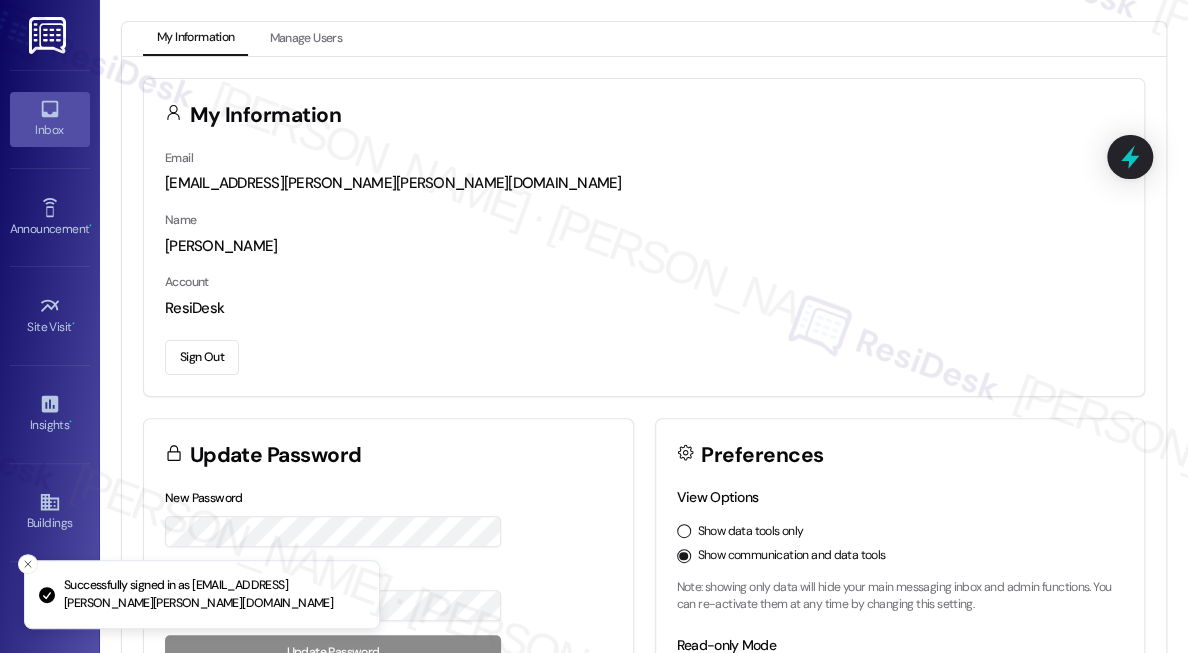 click 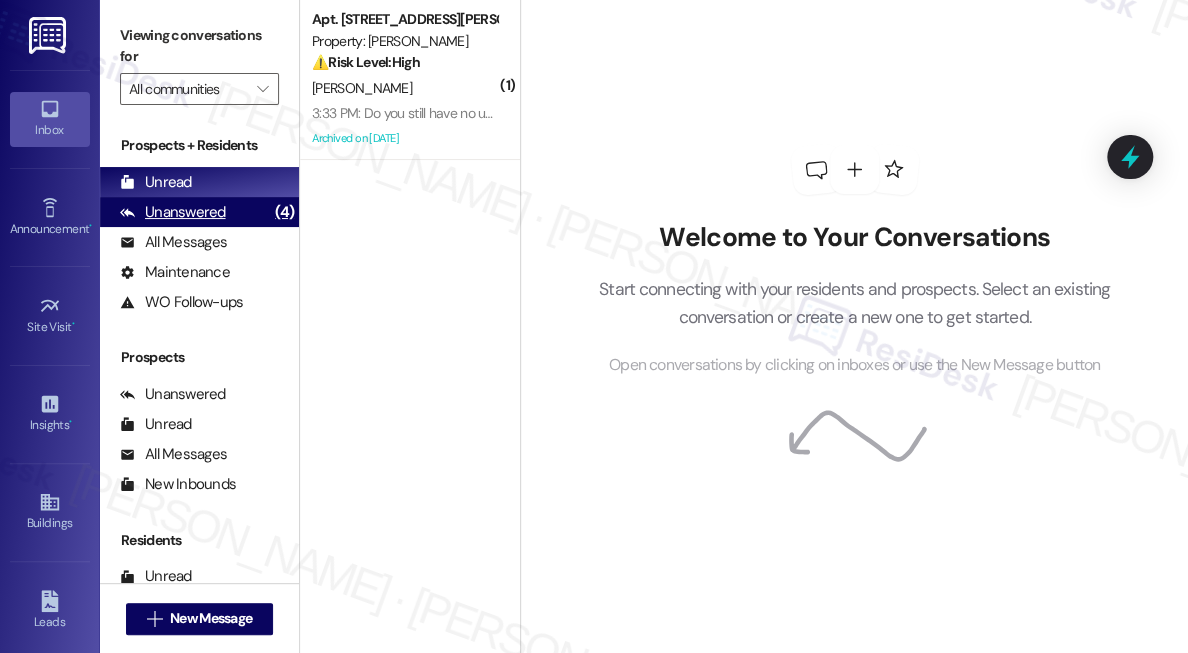 click on "Unanswered (4)" at bounding box center [199, 212] 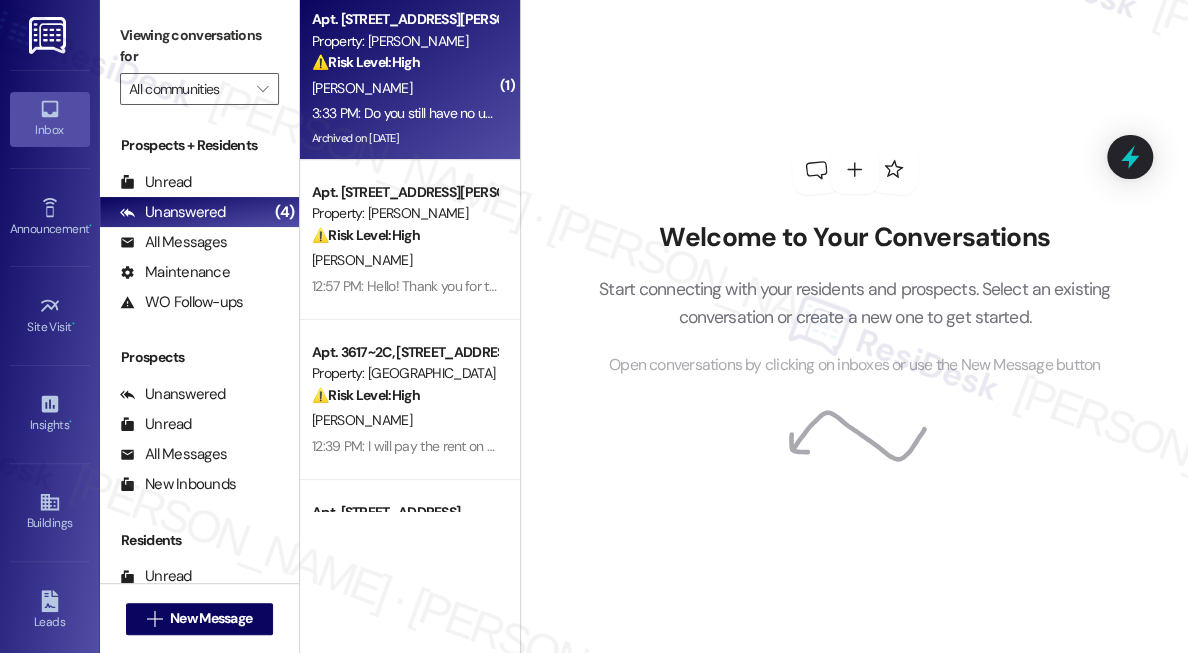click on "3:33 PM: Do you still have no update on the faulty intercom?  3:33 PM: Do you still have no update on the faulty intercom?" at bounding box center (404, 113) 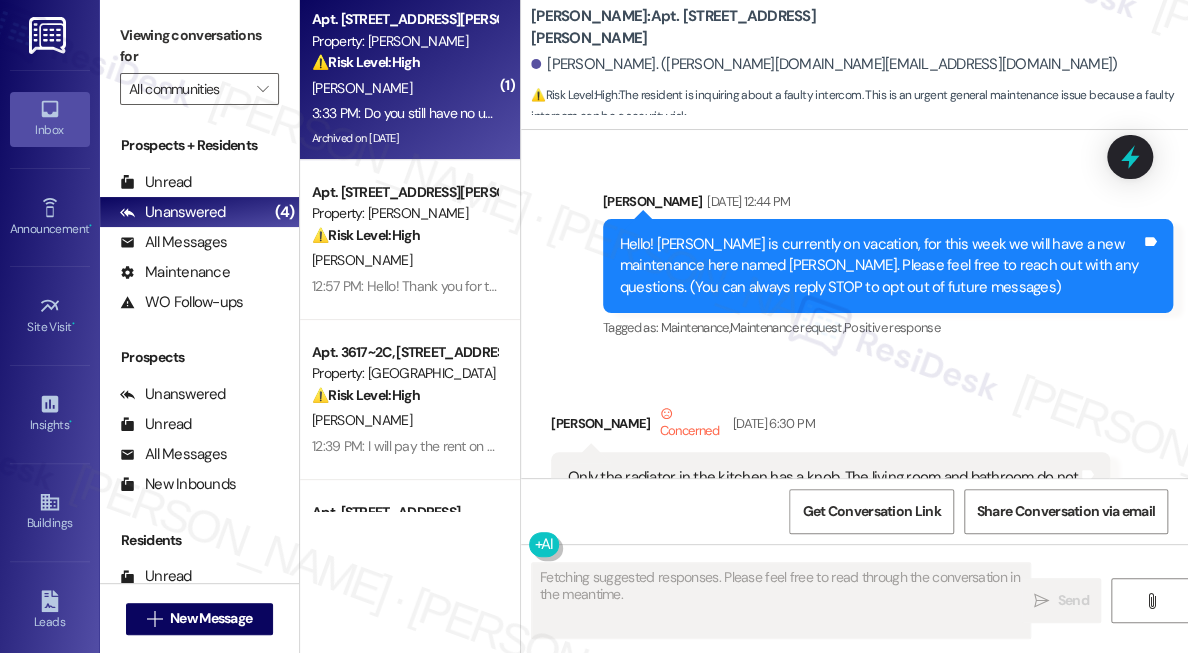 scroll, scrollTop: 67869, scrollLeft: 0, axis: vertical 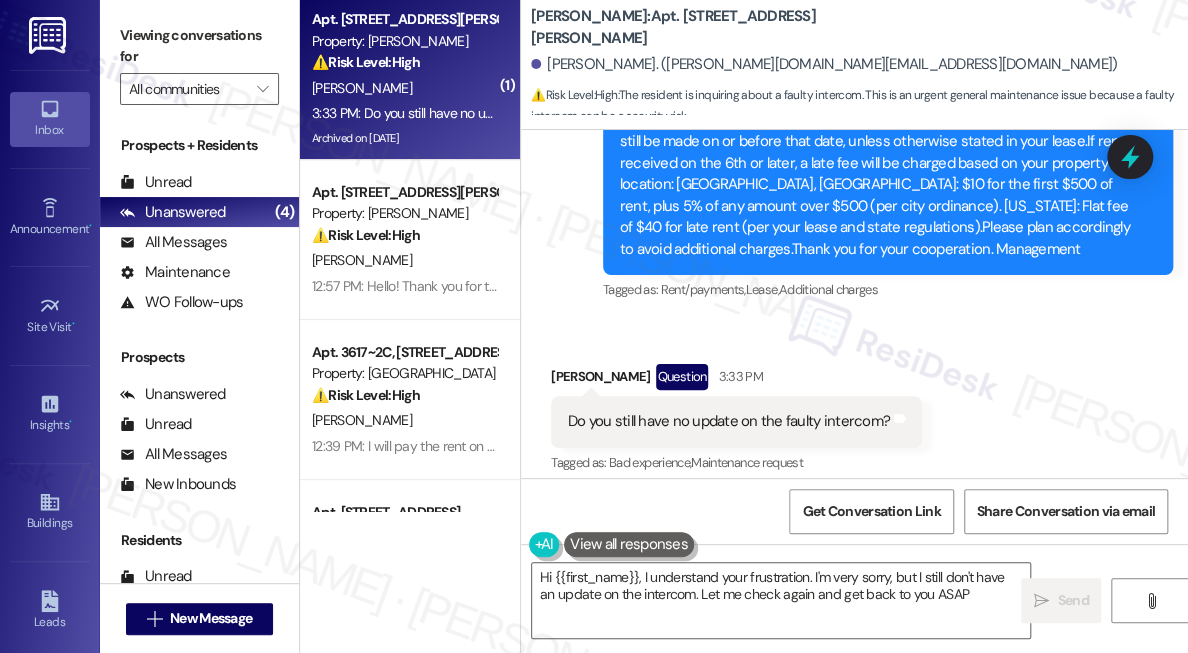type on "Hi {{first_name}}, I understand your frustration. I'm very sorry, but I still don't have an update on the intercom. Let me check again and get back to you ASAP." 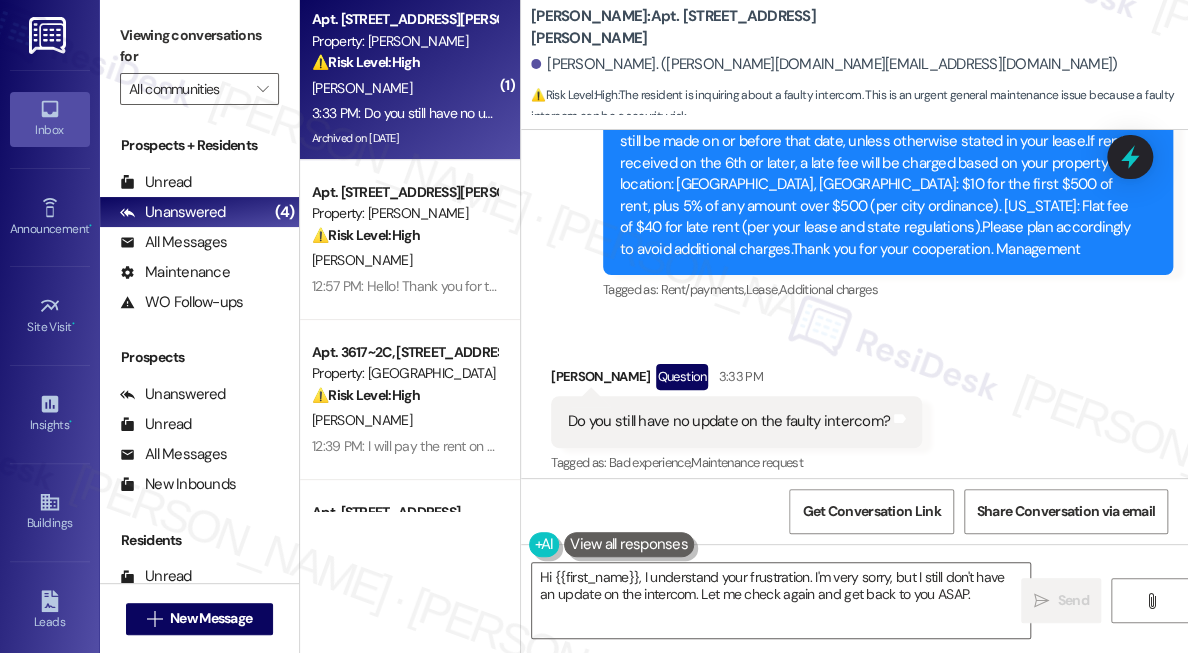 scroll, scrollTop: 67687, scrollLeft: 0, axis: vertical 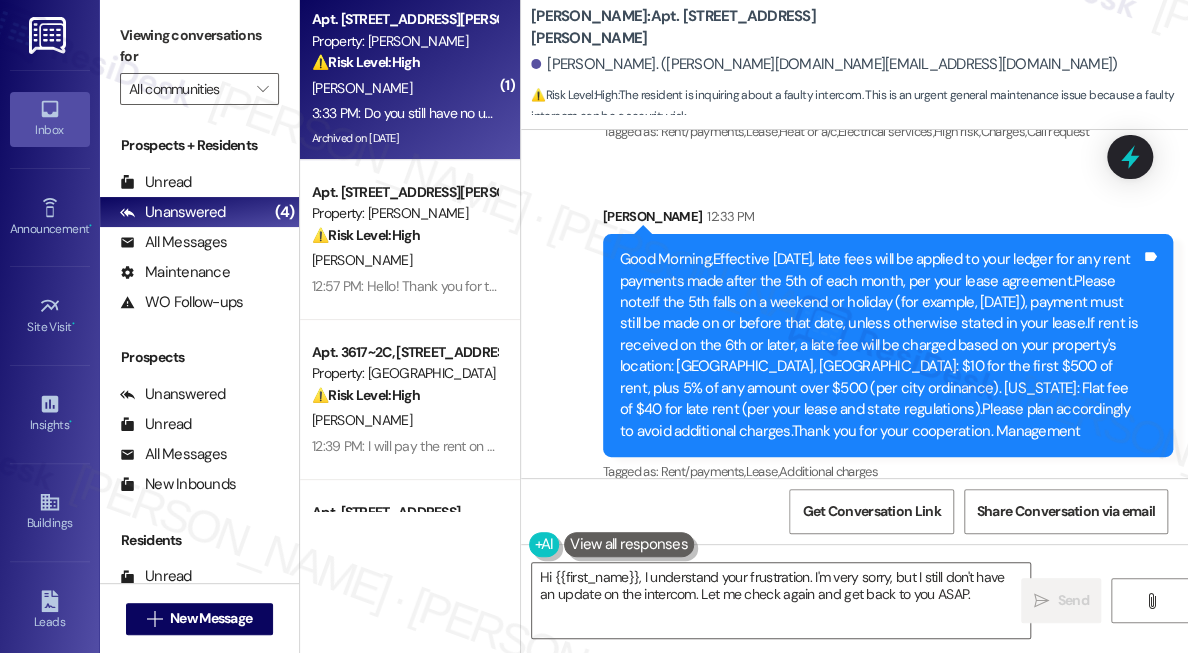 click on "Good Morning,Effective [DATE], late fees will be applied to your ledger for any rent payments made after the 5th of each month, per your lease agreement.Please note:If the 5th falls on a weekend or holiday (for example, [DATE]), payment must still be made on or before that date, unless otherwise stated in your lease.If rent is received on the 6th or later, a late fee will be charged based on your property's location: [GEOGRAPHIC_DATA], [GEOGRAPHIC_DATA]: $10 for the first $500 of rent, plus 5% of any amount over $500 (per city ordinance). [US_STATE]: Flat fee of $40 for late rent (per your lease and state regulations).Please plan accordingly to avoid additional charges.Thank you for your cooperation. Management" at bounding box center [880, 345] 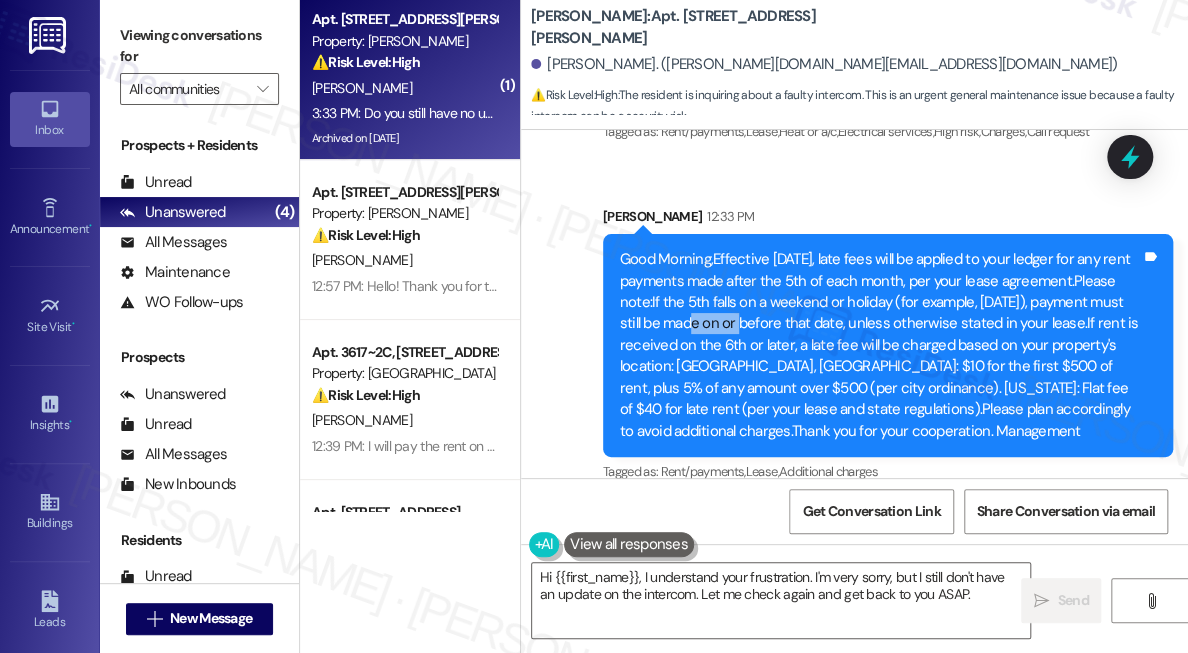 click on "Good Morning,Effective [DATE], late fees will be applied to your ledger for any rent payments made after the 5th of each month, per your lease agreement.Please note:If the 5th falls on a weekend or holiday (for example, [DATE]), payment must still be made on or before that date, unless otherwise stated in your lease.If rent is received on the 6th or later, a late fee will be charged based on your property's location: [GEOGRAPHIC_DATA], [GEOGRAPHIC_DATA]: $10 for the first $500 of rent, plus 5% of any amount over $500 (per city ordinance). [US_STATE]: Flat fee of $40 for late rent (per your lease and state regulations).Please plan accordingly to avoid additional charges.Thank you for your cooperation. Management" at bounding box center (880, 345) 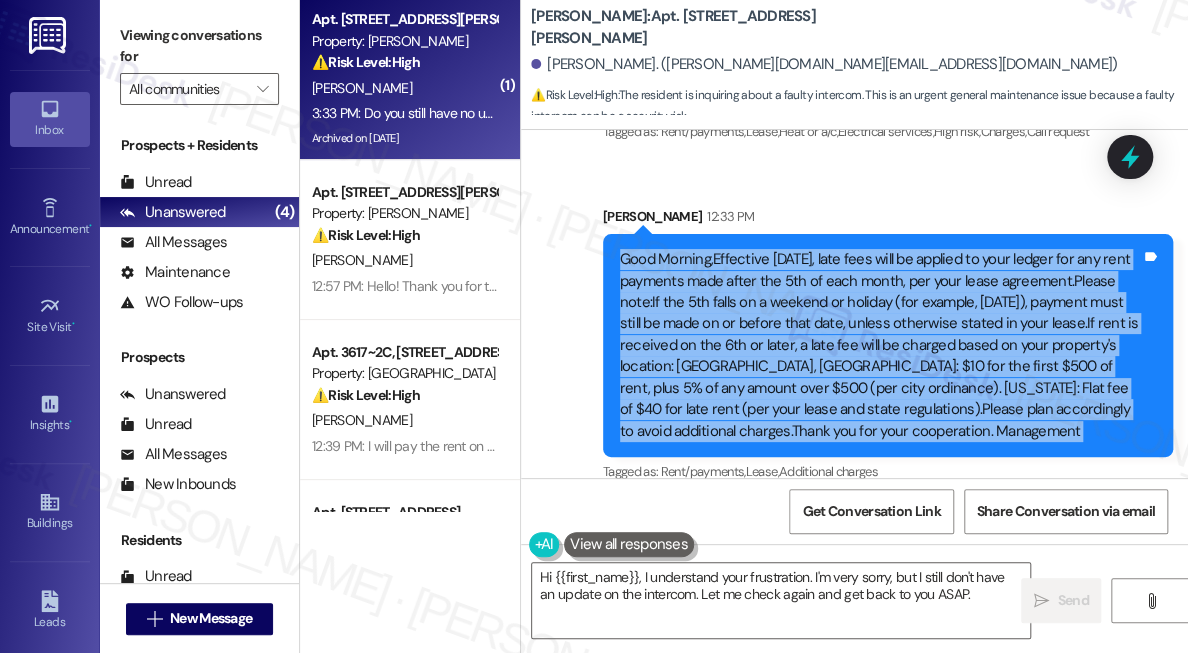 click on "Good Morning,Effective [DATE], late fees will be applied to your ledger for any rent payments made after the 5th of each month, per your lease agreement.Please note:If the 5th falls on a weekend or holiday (for example, [DATE]), payment must still be made on or before that date, unless otherwise stated in your lease.If rent is received on the 6th or later, a late fee will be charged based on your property's location: [GEOGRAPHIC_DATA], [GEOGRAPHIC_DATA]: $10 for the first $500 of rent, plus 5% of any amount over $500 (per city ordinance). [US_STATE]: Flat fee of $40 for late rent (per your lease and state regulations).Please plan accordingly to avoid additional charges.Thank you for your cooperation. Management" at bounding box center [880, 345] 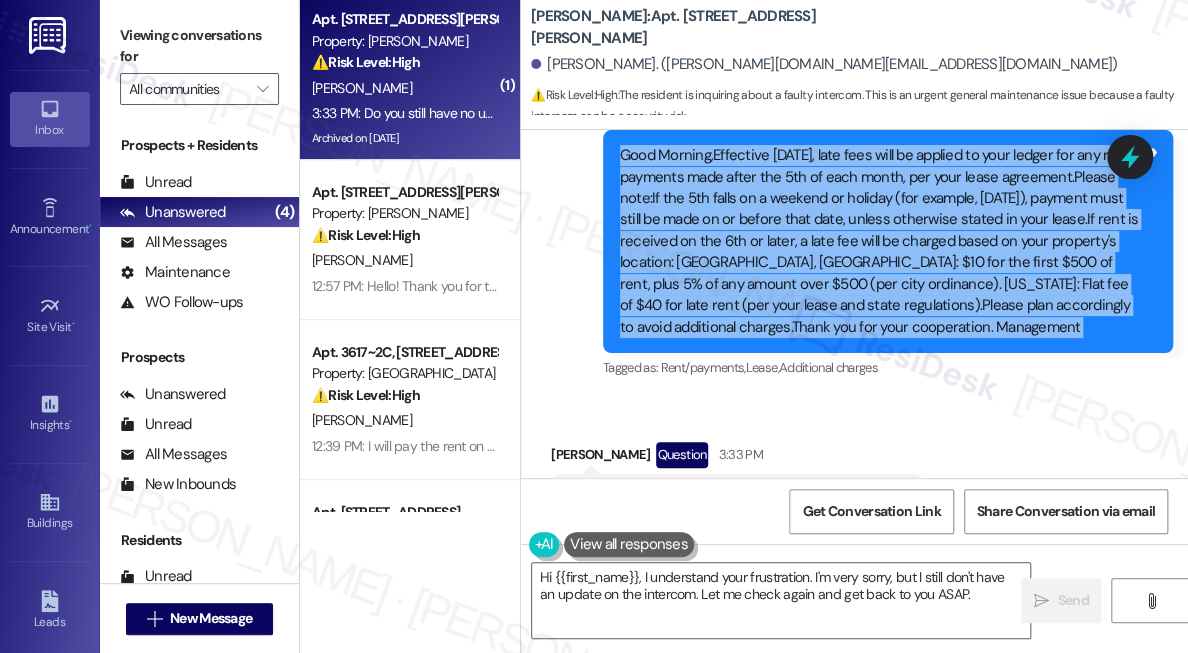 scroll, scrollTop: 67869, scrollLeft: 0, axis: vertical 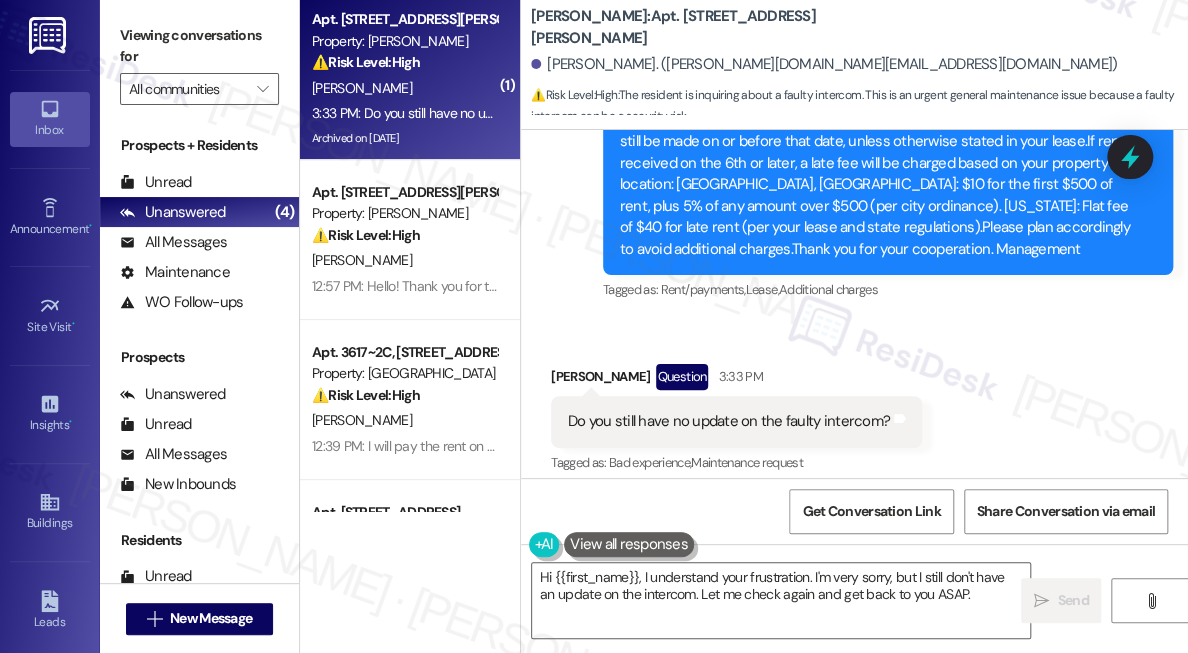 click on "Do you still have no update on the faulty intercom?" at bounding box center [729, 421] 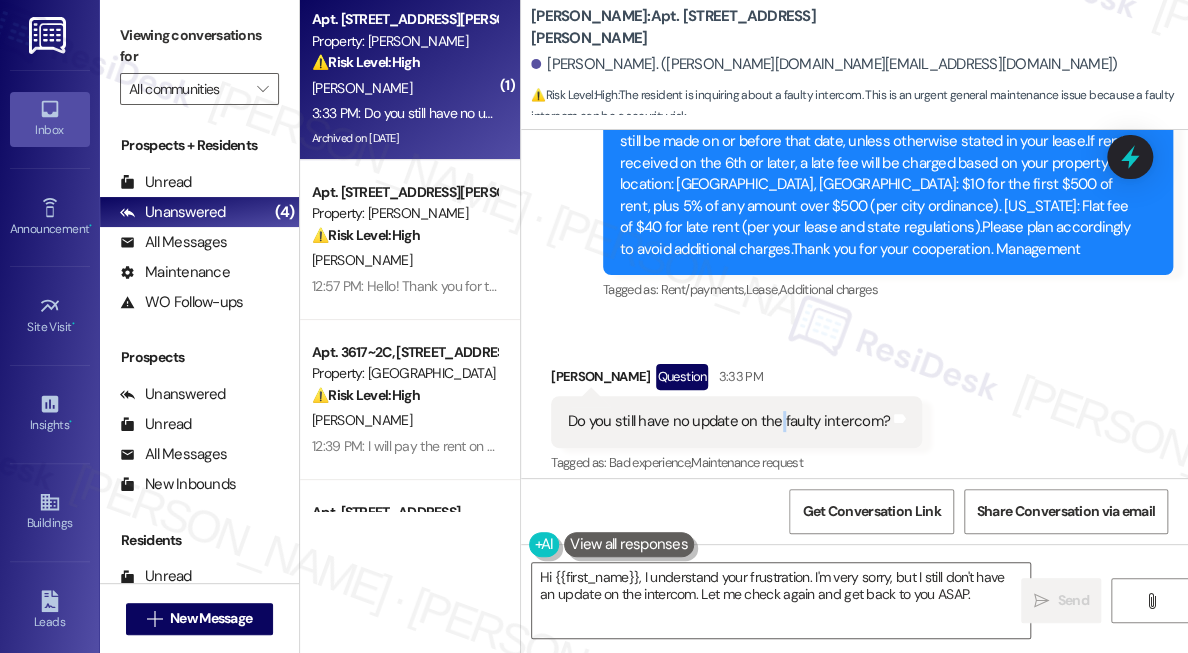 click on "Do you still have no update on the faulty intercom?" at bounding box center [729, 421] 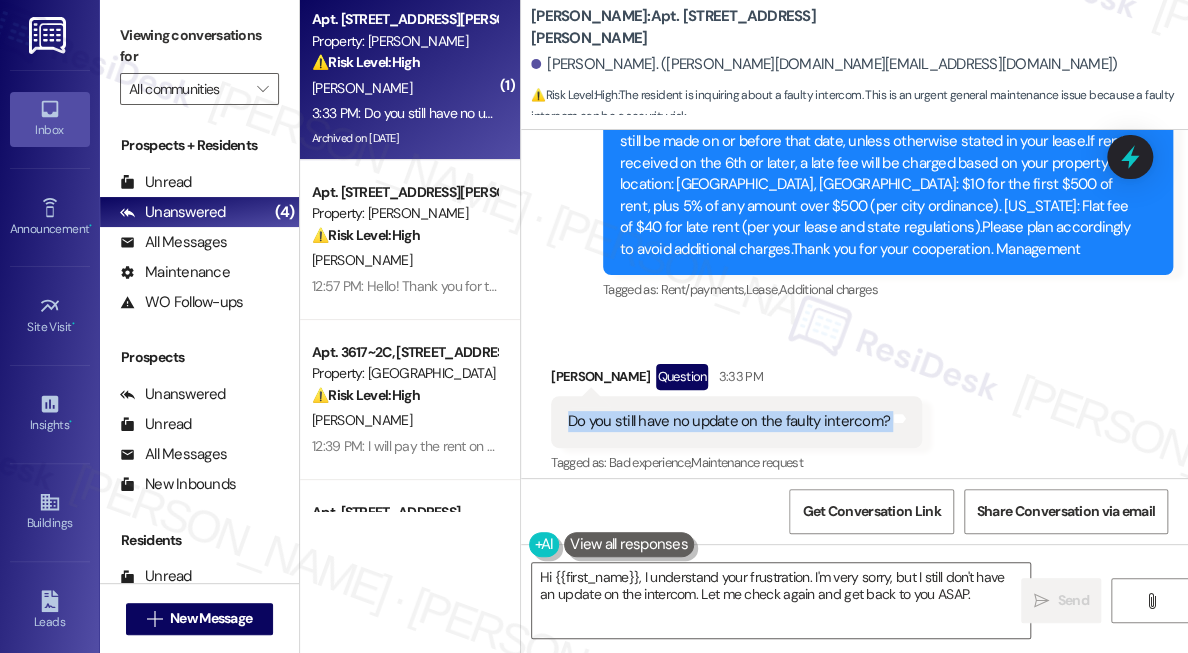 click on "Do you still have no update on the faulty intercom?" at bounding box center (729, 421) 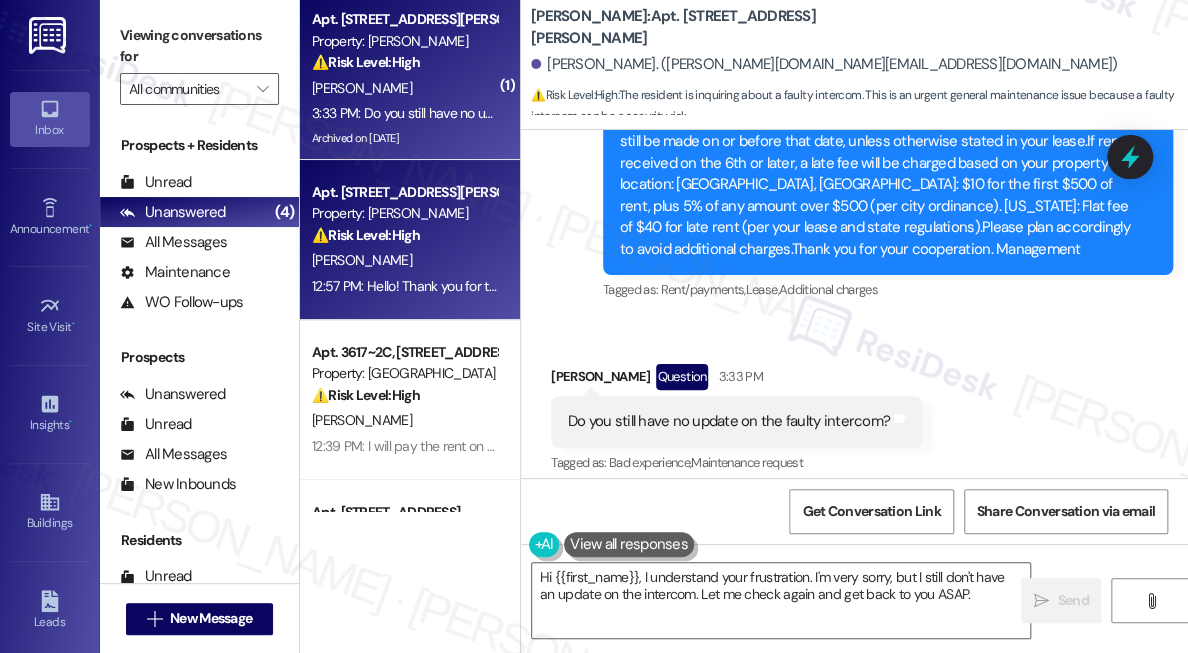 click on "[PERSON_NAME]" at bounding box center [404, 260] 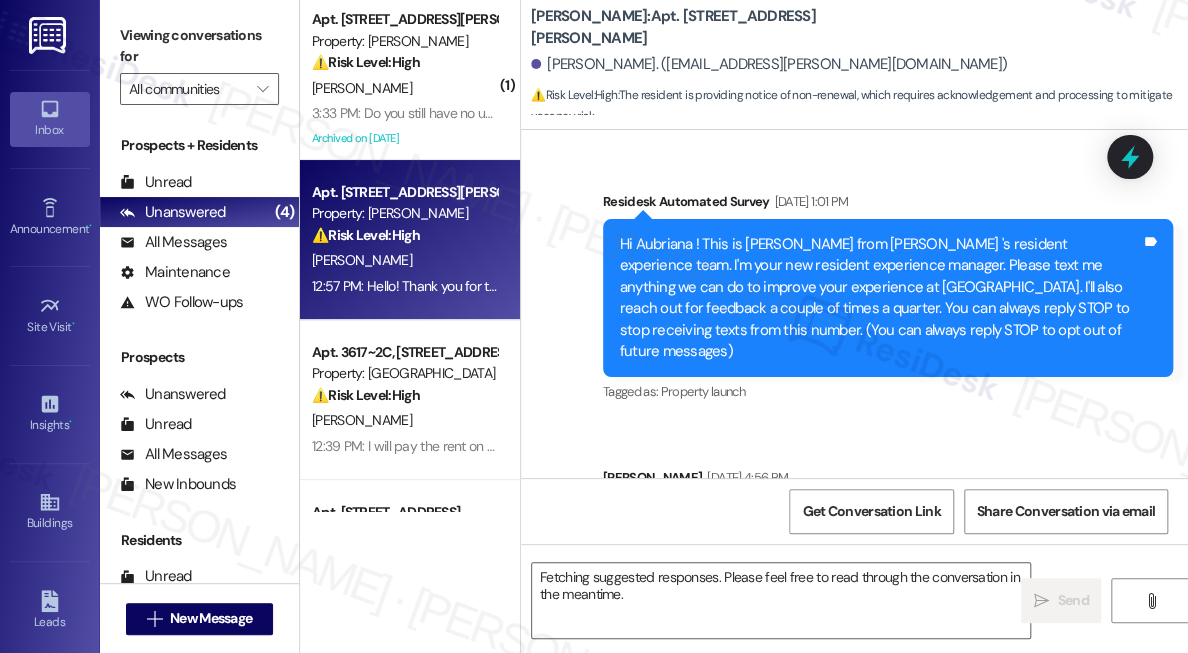 scroll, scrollTop: 28642, scrollLeft: 0, axis: vertical 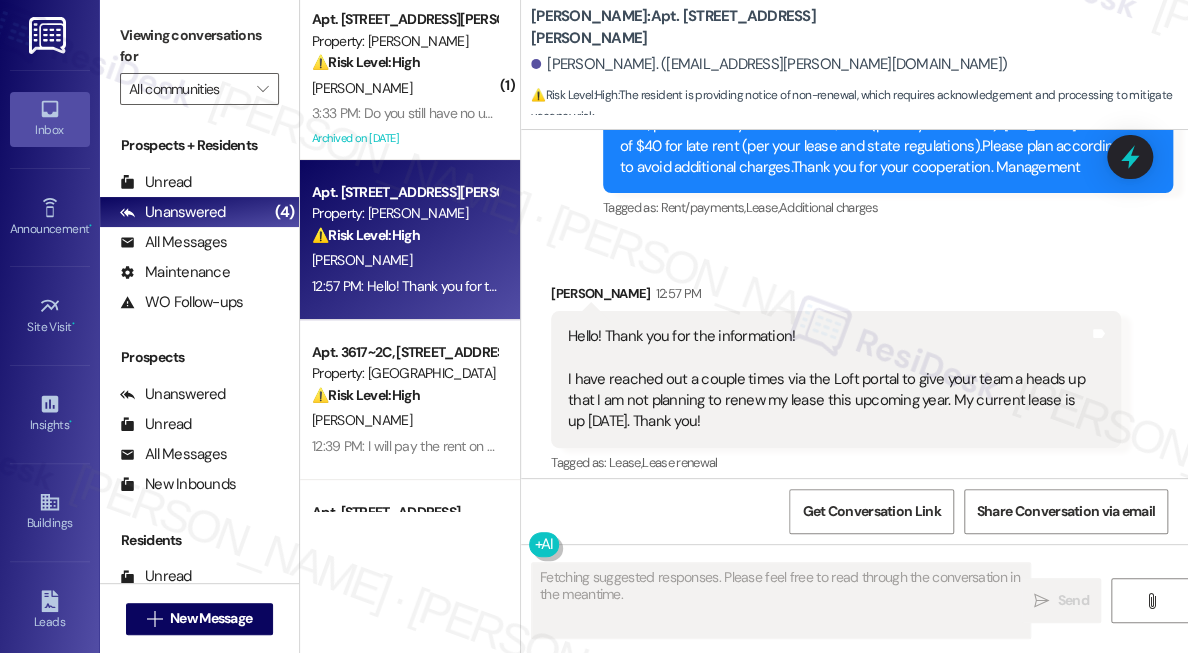 click on "Hello! Thank you for the information!
I have reached out a couple times via the Loft portal to give your team a heads up that I am not planning to renew my lease this upcoming year. My current lease is up [DATE]. Thank you!" at bounding box center [828, 379] 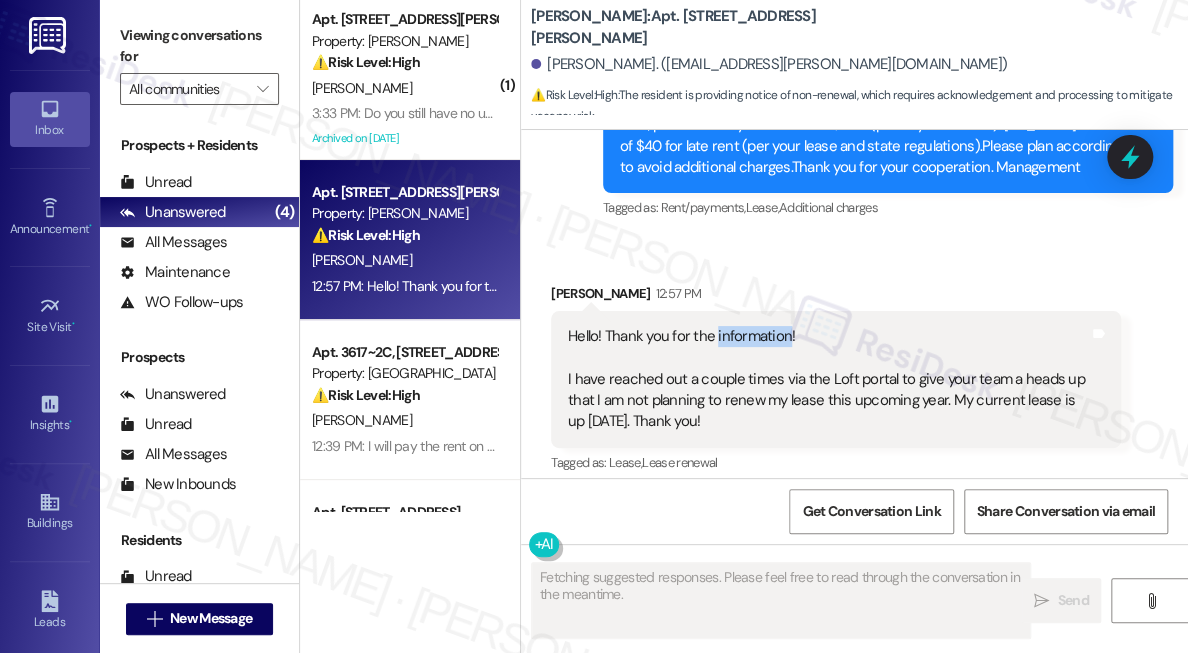 click on "Hello! Thank you for the information!
I have reached out a couple times via the Loft portal to give your team a heads up that I am not planning to renew my lease this upcoming year. My current lease is up [DATE]. Thank you!" at bounding box center (828, 379) 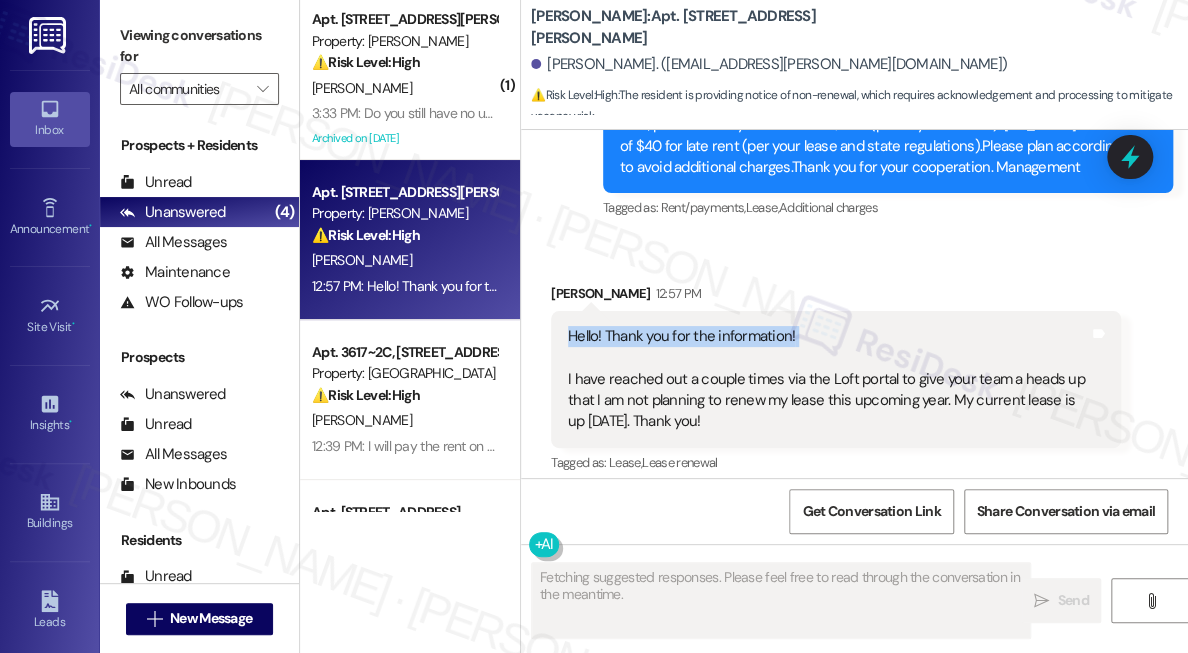 click on "Hello! Thank you for the information!
I have reached out a couple times via the Loft portal to give your team a heads up that I am not planning to renew my lease this upcoming year. My current lease is up [DATE]. Thank you!" at bounding box center (828, 379) 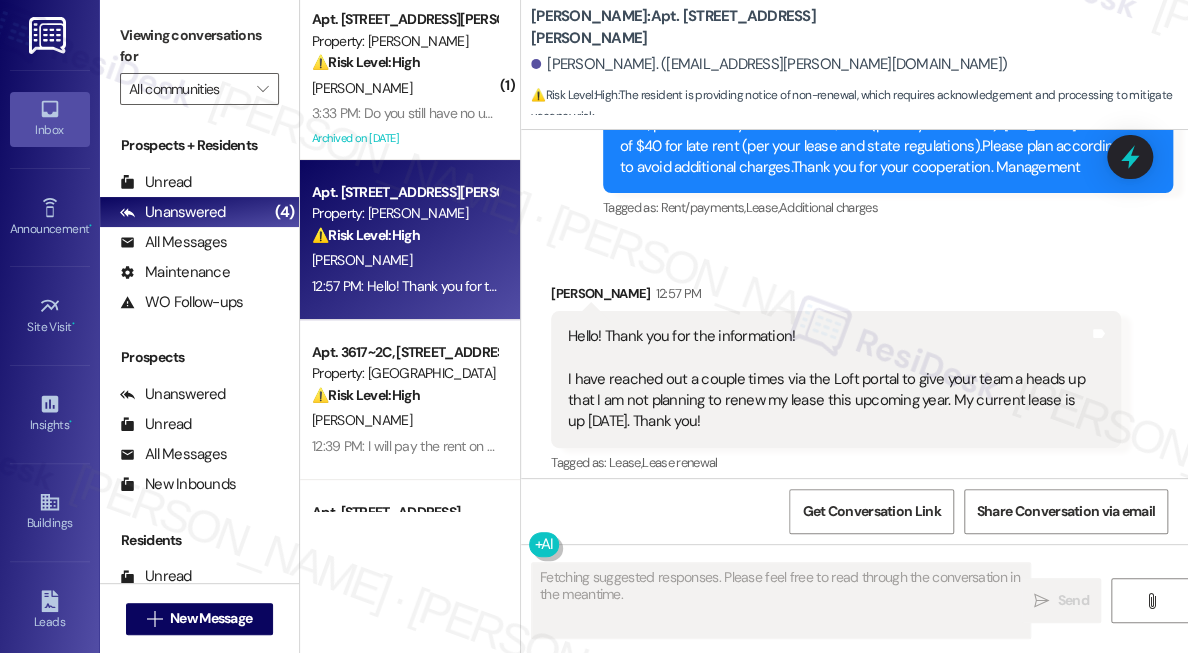 click on "Hello! Thank you for the information!
I have reached out a couple times via the Loft portal to give your team a heads up that I am not planning to renew my lease this upcoming year. My current lease is up [DATE]. Thank you!" at bounding box center (828, 379) 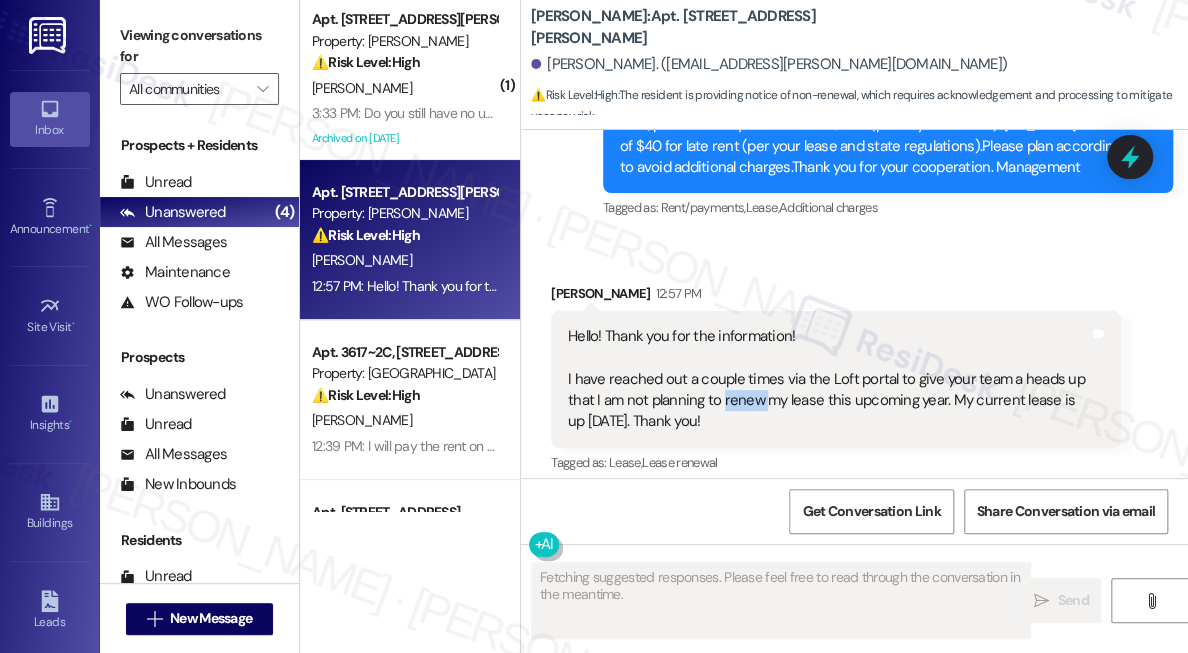 click on "Hello! Thank you for the information!
I have reached out a couple times via the Loft portal to give your team a heads up that I am not planning to renew my lease this upcoming year. My current lease is up [DATE]. Thank you!" at bounding box center [828, 379] 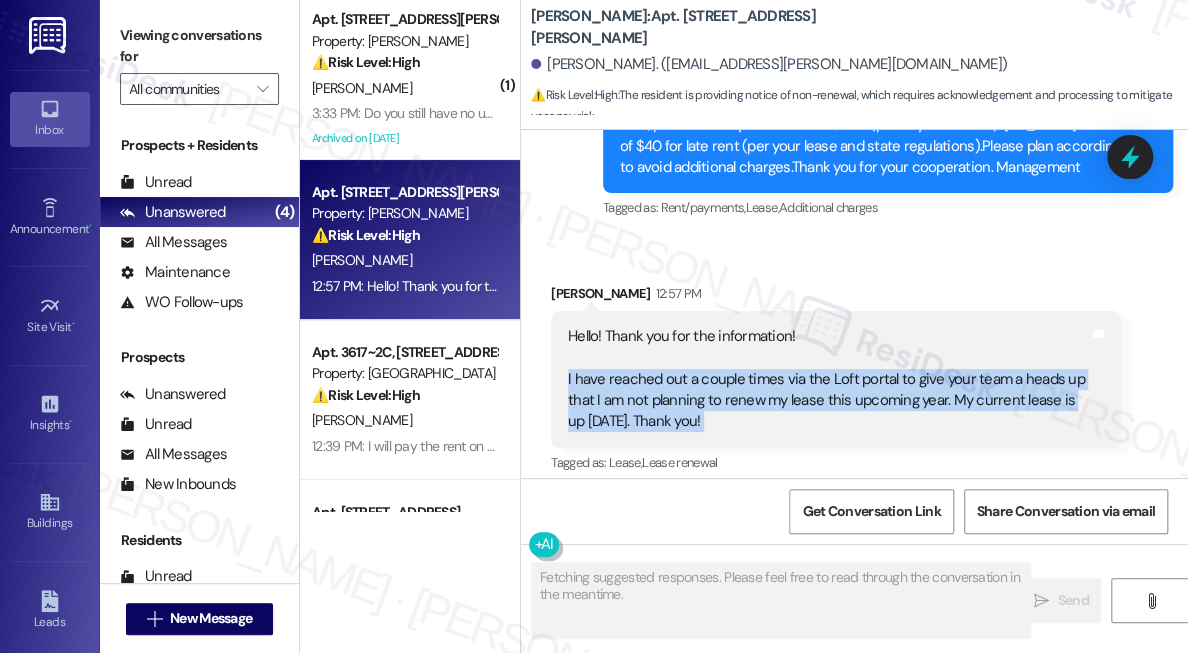 click on "Hello! Thank you for the information!
I have reached out a couple times via the Loft portal to give your team a heads up that I am not planning to renew my lease this upcoming year. My current lease is up [DATE]. Thank you!" at bounding box center [828, 379] 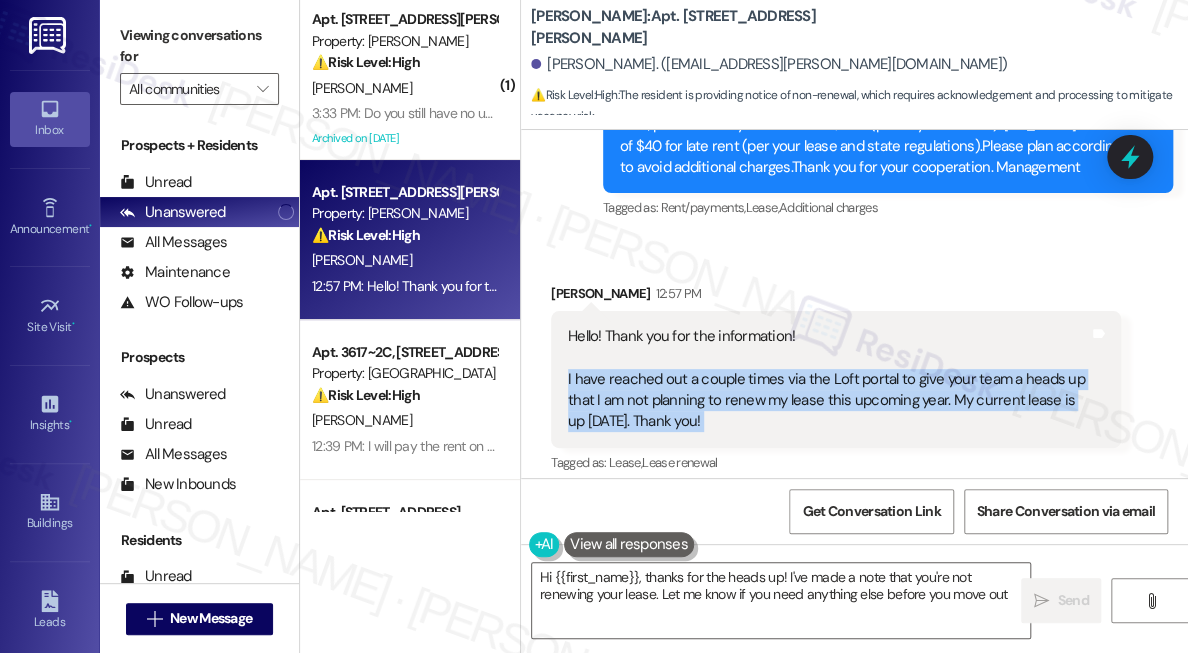 type on "Hi {{first_name}}, thanks for the heads up! I've made a note that you're not renewing your lease. Let me know if you need anything else before you move out!" 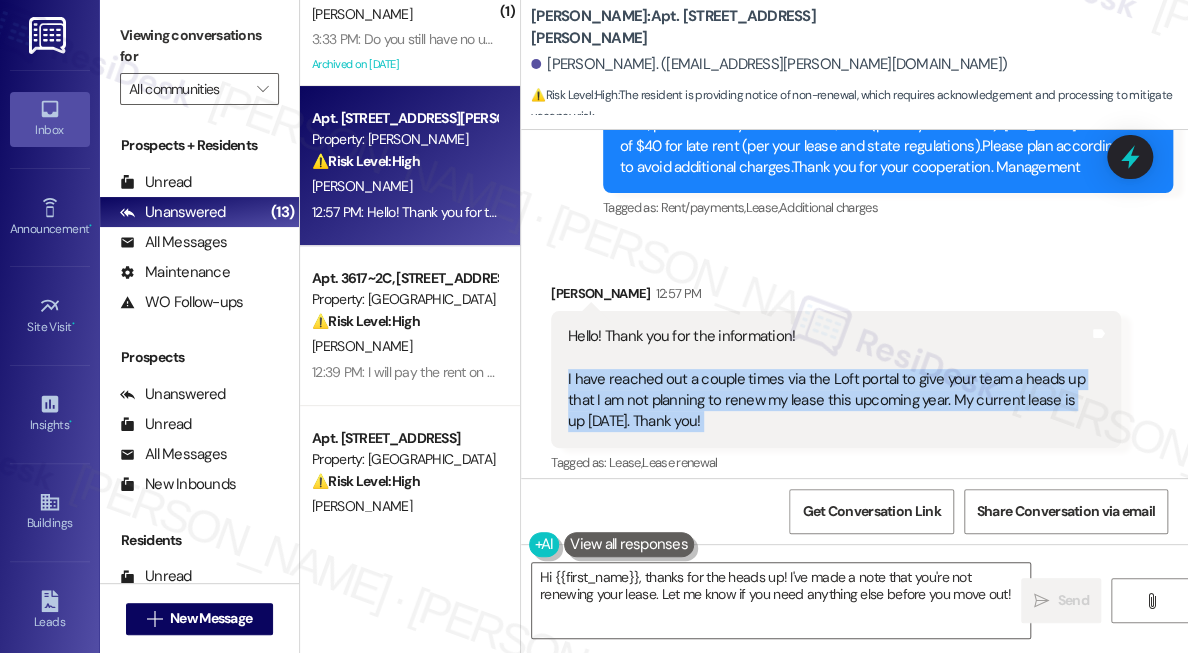 scroll, scrollTop: 181, scrollLeft: 0, axis: vertical 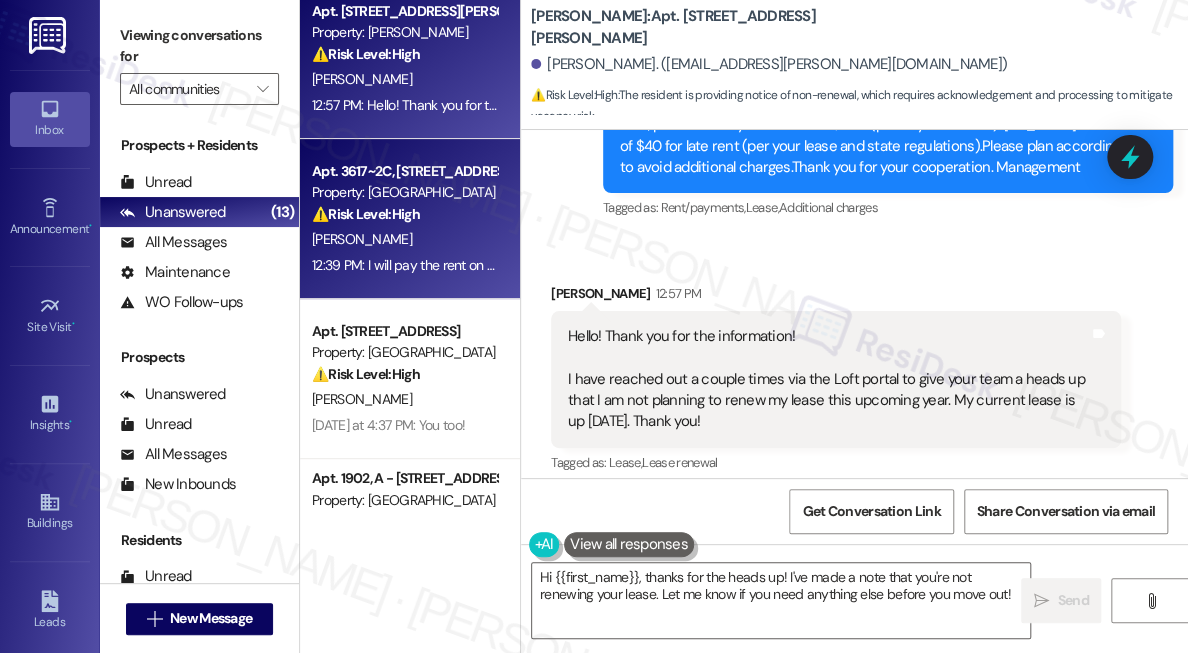 click on "Apt. 3617~2C, [STREET_ADDRESS] Property: Grand Orchard ⚠️  Risk Level:  High The resident is inquiring about fees associated with breaking their lease and states they will pay rent on the 15th. This involves financial concerns and a potential lease violation, requiring prompt attention to mitigate financial risk and ensure compliance. [PERSON_NAME] 12:39 PM: I will pay the rent on the 15th Whats the fee to break the lease? 12:39 PM: I will pay the rent on the 15th Whats the fee to break the lease?" at bounding box center [410, 219] 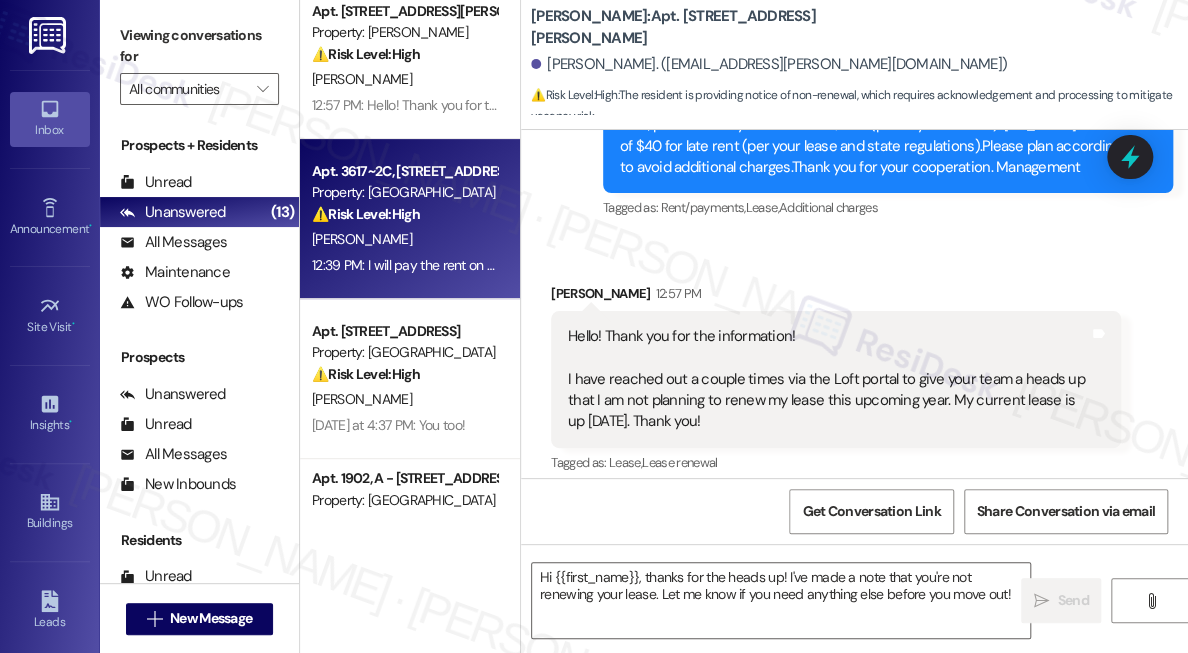 click on "12:39 PM: I will pay the rent on the 15th Whats the fee to break the lease? 12:39 PM: I will pay the rent on the 15th Whats the fee to break the lease?" at bounding box center (522, 265) 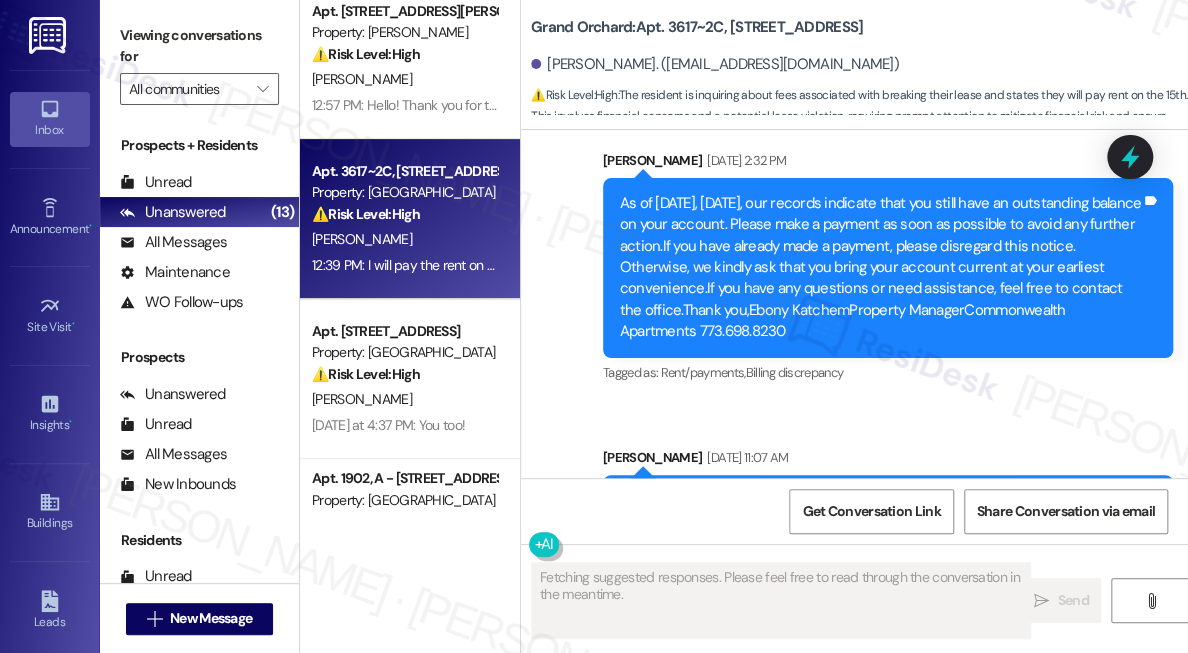 scroll, scrollTop: 5778, scrollLeft: 0, axis: vertical 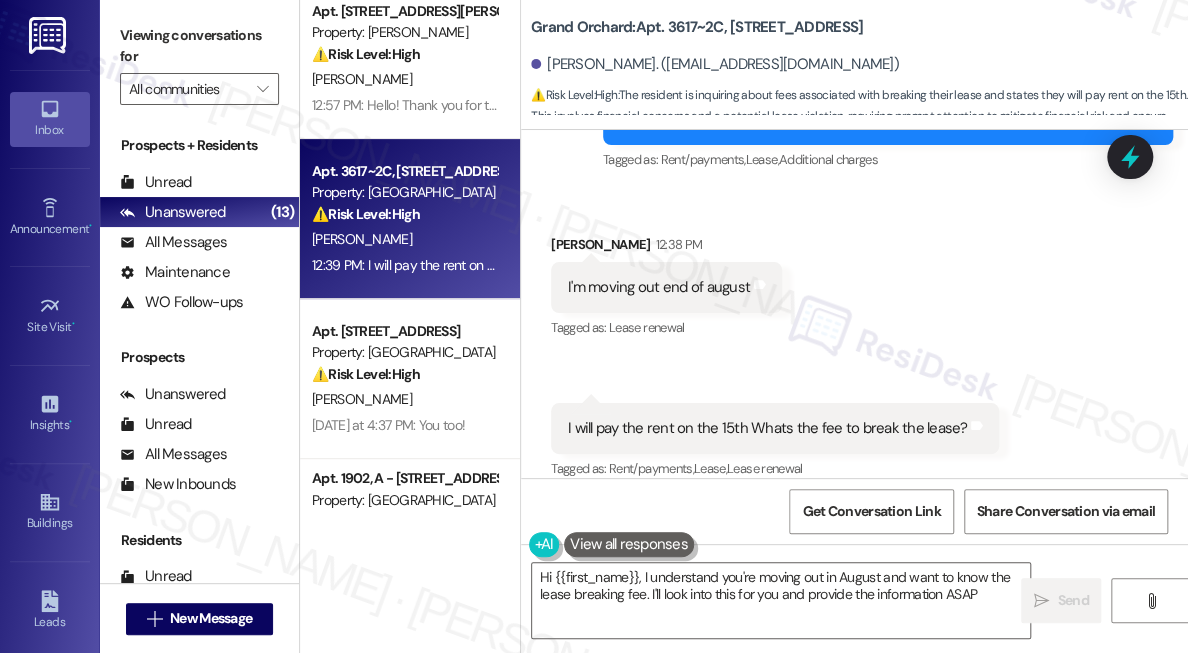 type on "Hi {{first_name}}, I understand you're moving out in August and want to know the lease breaking fee. I'll look into this for you and provide the information ASAP." 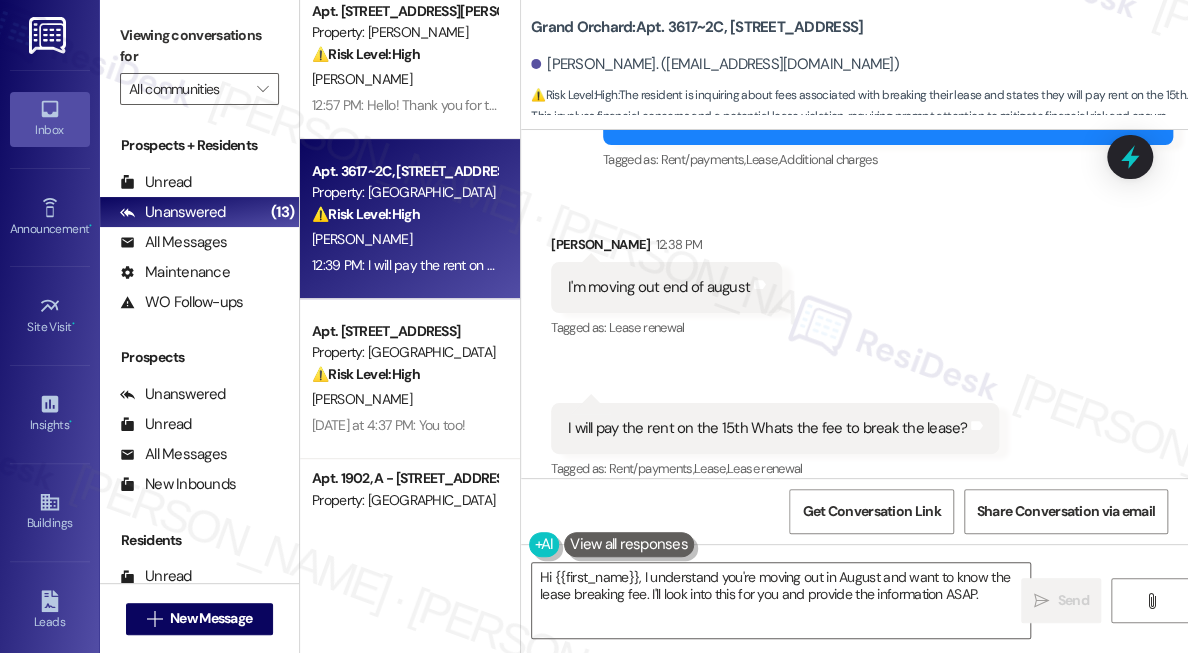 click on "I will pay the rent on the 15th Whats the fee to break the lease?" at bounding box center [767, 428] 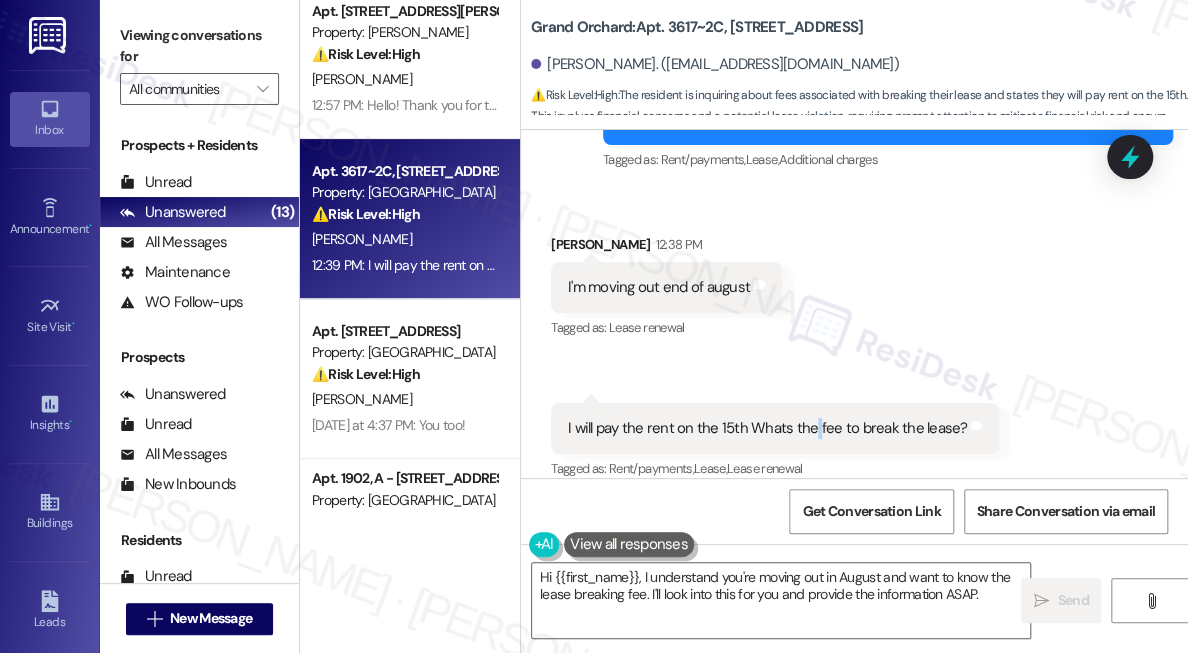 click on "I will pay the rent on the 15th Whats the fee to break the lease?" at bounding box center (767, 428) 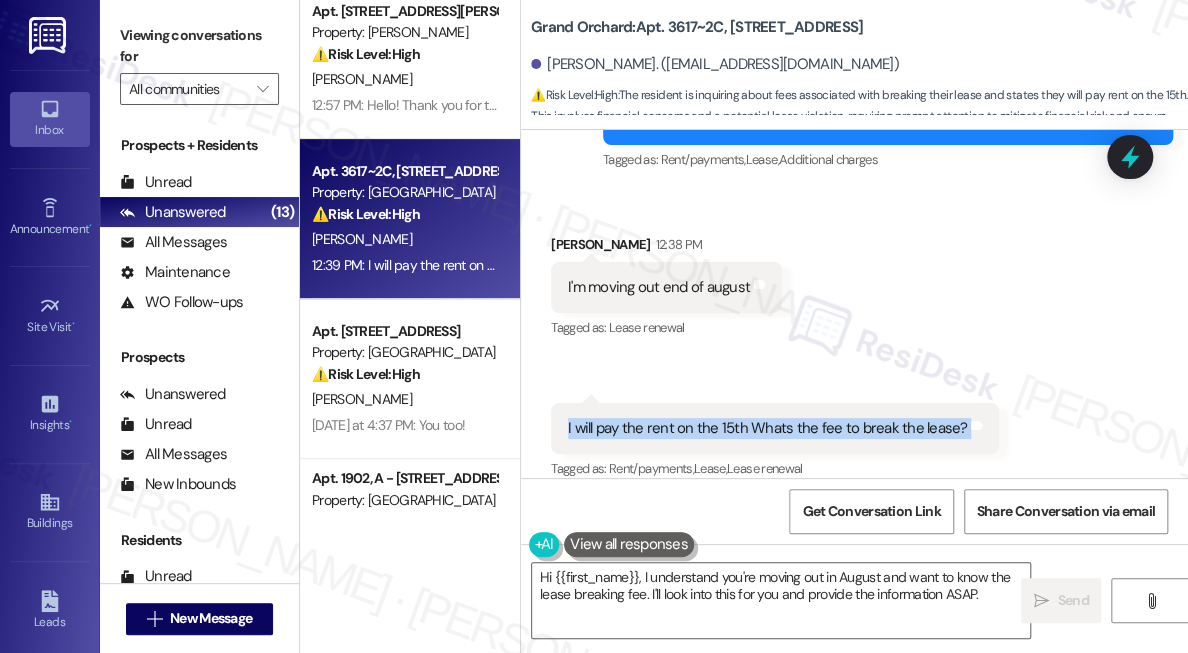 click on "I will pay the rent on the 15th Whats the fee to break the lease?" at bounding box center [767, 428] 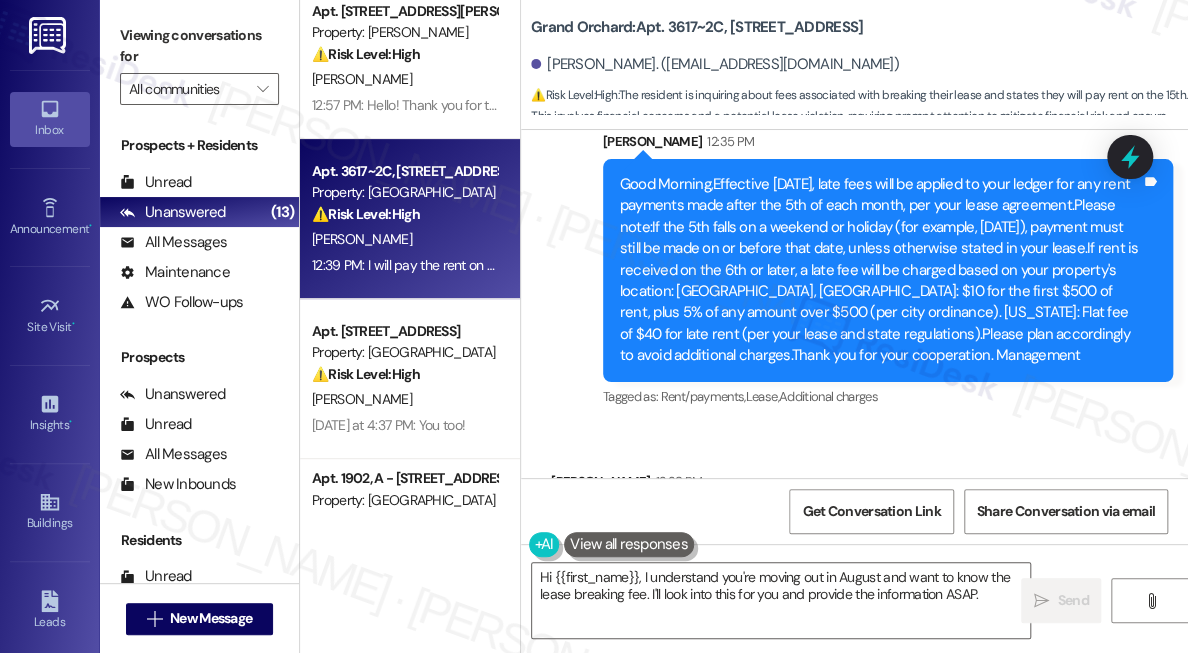 scroll, scrollTop: 5415, scrollLeft: 0, axis: vertical 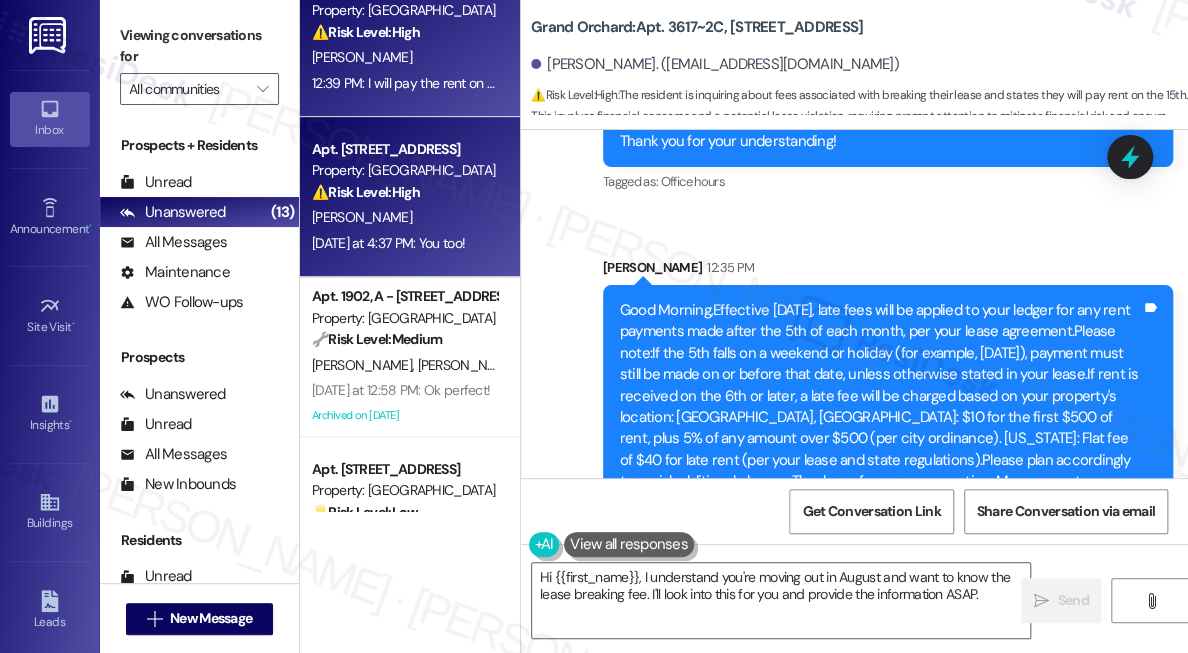 click on "⚠️  Risk Level:  High The conversation discusses an ongoing moisture issue in the kitchen and bathroom, indicating a potential water leak. While the resident is cooperating and repairs are scheduled, water leaks can cause property damage and should be addressed promptly." at bounding box center (404, 192) 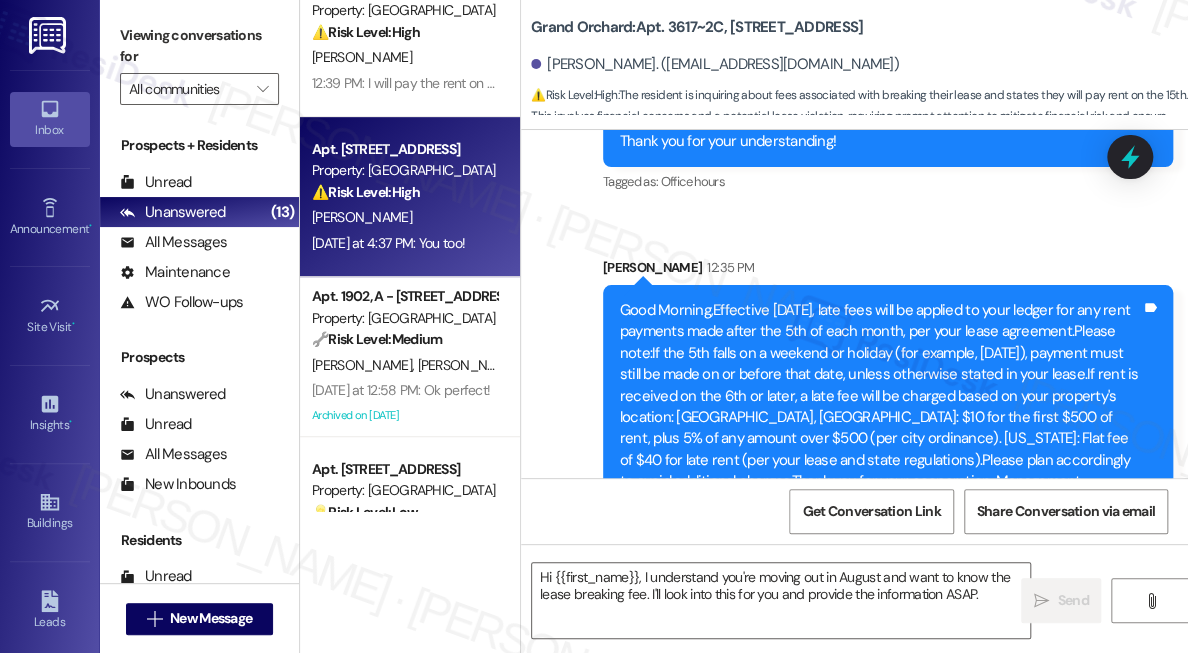 type on "Fetching suggested responses. Please feel free to read through the conversation in the meantime." 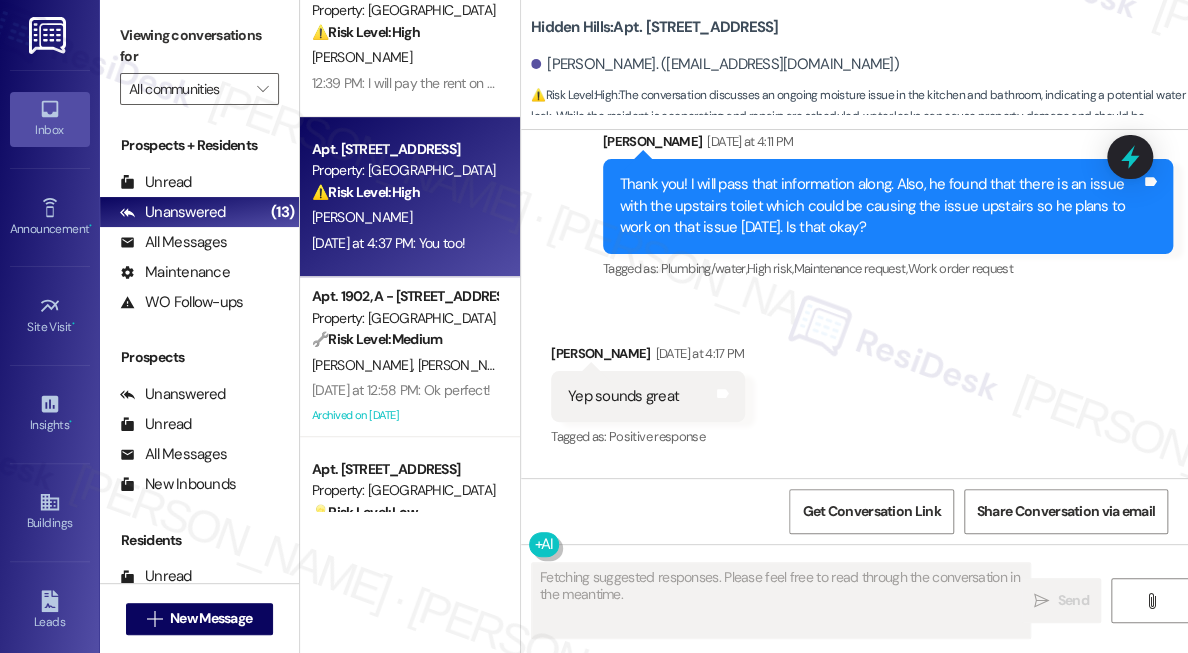 scroll, scrollTop: 25759, scrollLeft: 0, axis: vertical 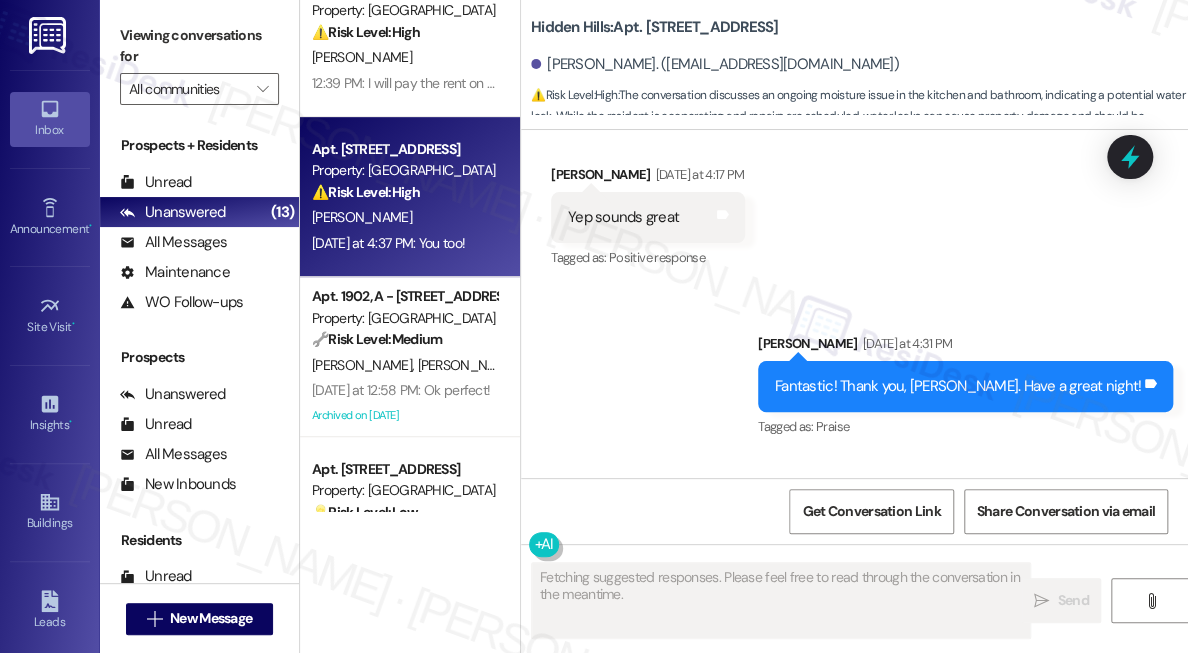 click on "Fantastic!  Thank you, [PERSON_NAME].  Have a great night!" at bounding box center [958, 386] 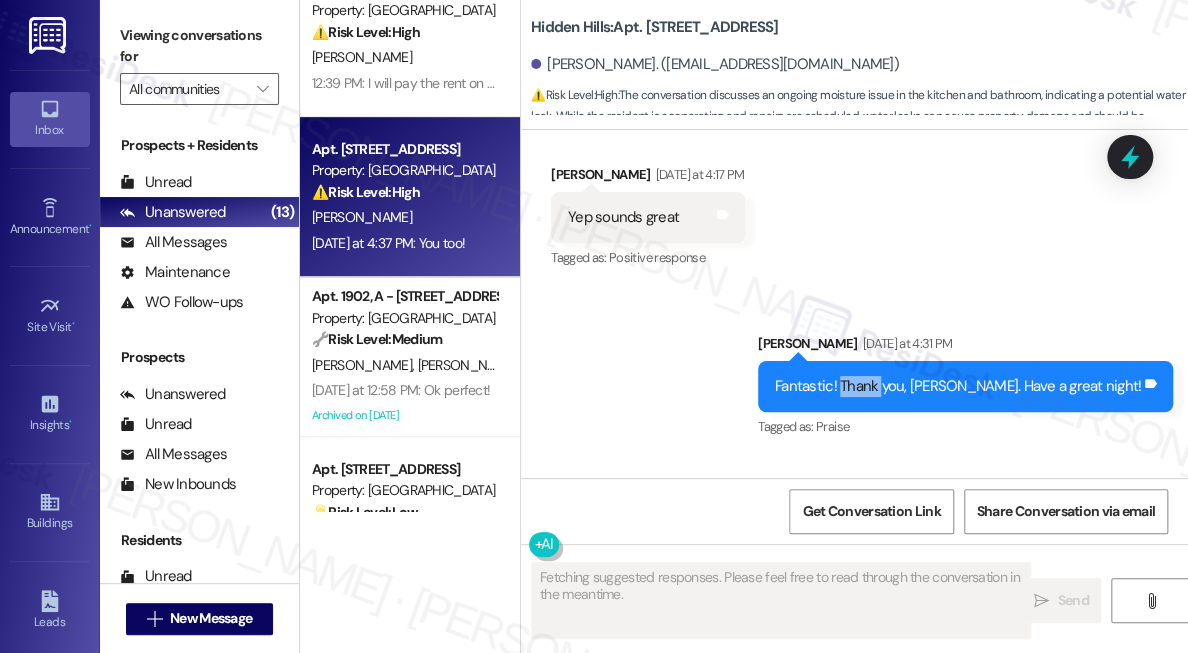 click on "Fantastic!  Thank you, [PERSON_NAME].  Have a great night!" at bounding box center [958, 386] 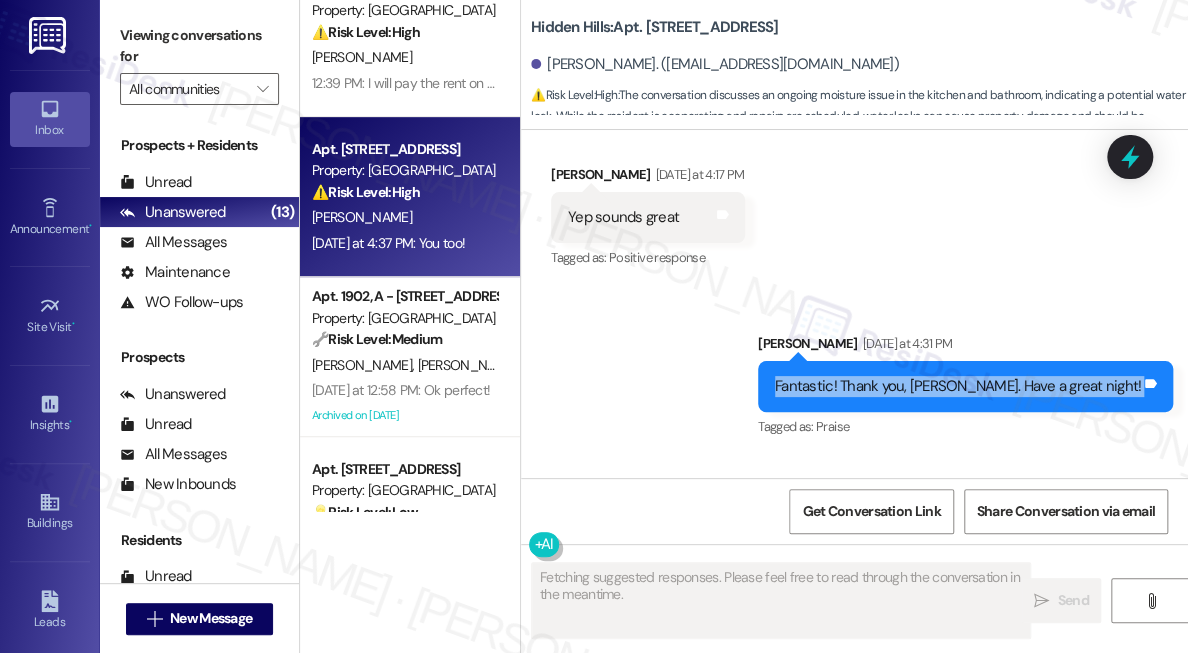click on "Fantastic!  Thank you, [PERSON_NAME].  Have a great night!" at bounding box center (958, 386) 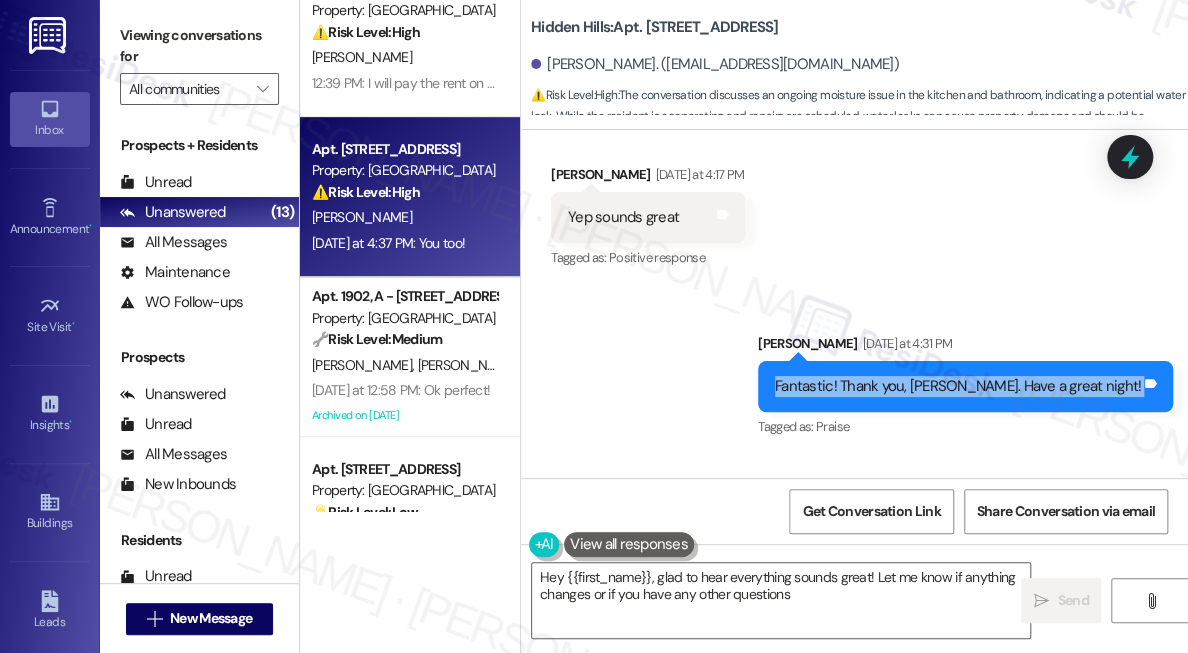 type on "Hey {{first_name}}, glad to hear everything sounds great! Let me know if anything changes or if you have any other questions!" 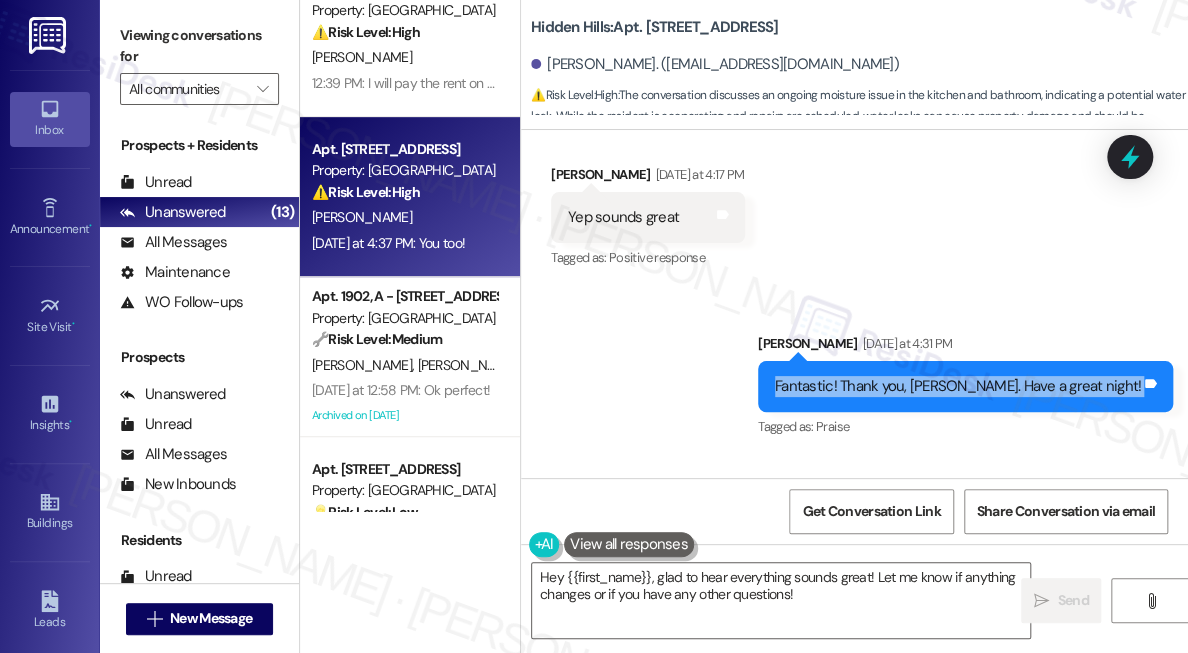 click on "Sent via SMS [PERSON_NAME] [DATE] at 4:31 PM Fantastic!  Thank you, [PERSON_NAME].  Have a great night! Tags and notes Tagged as:   Praise Click to highlight conversations about Praise" at bounding box center (854, 372) 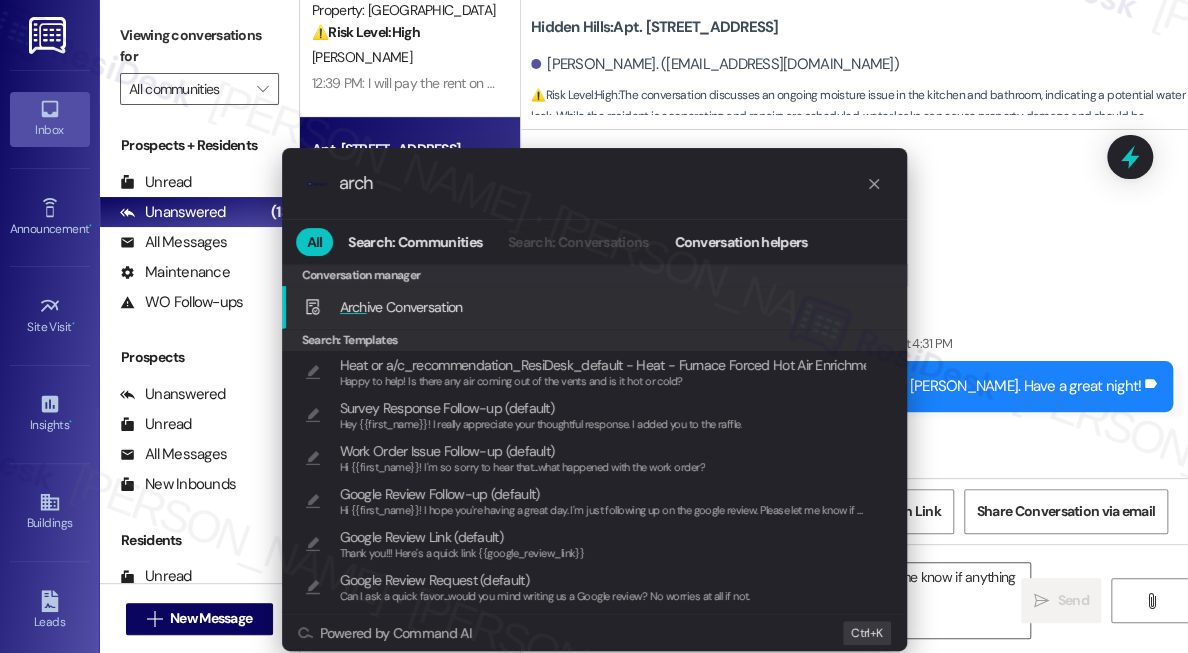 type on "arch" 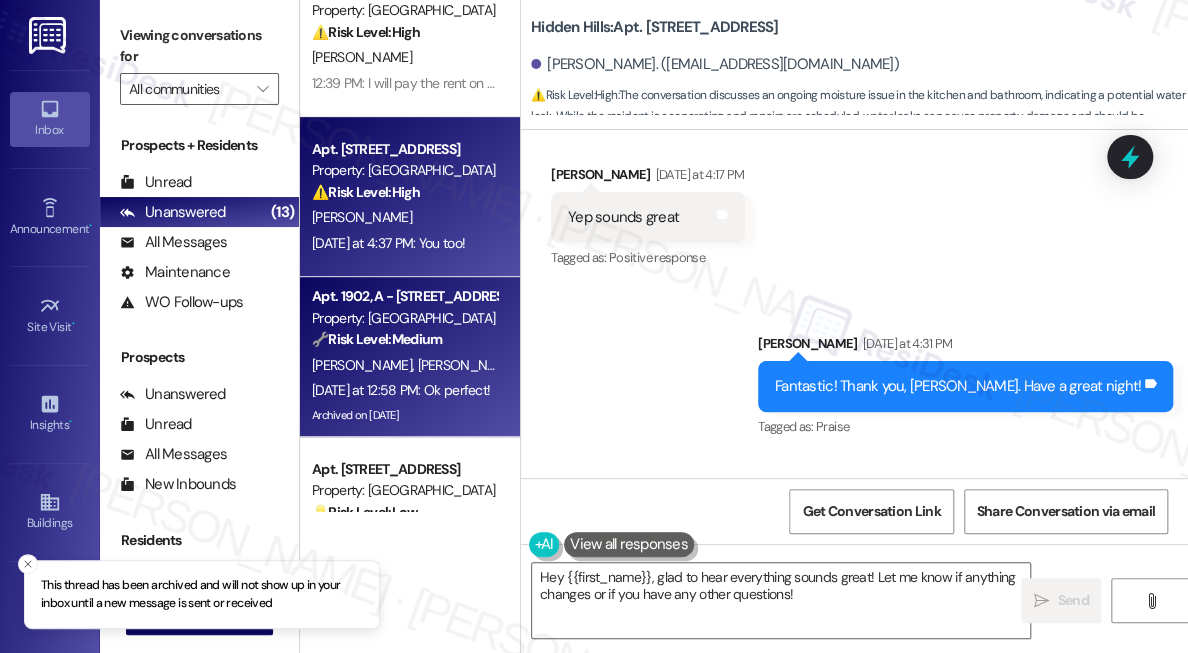 click on "[PERSON_NAME] [PERSON_NAME]" at bounding box center [404, 365] 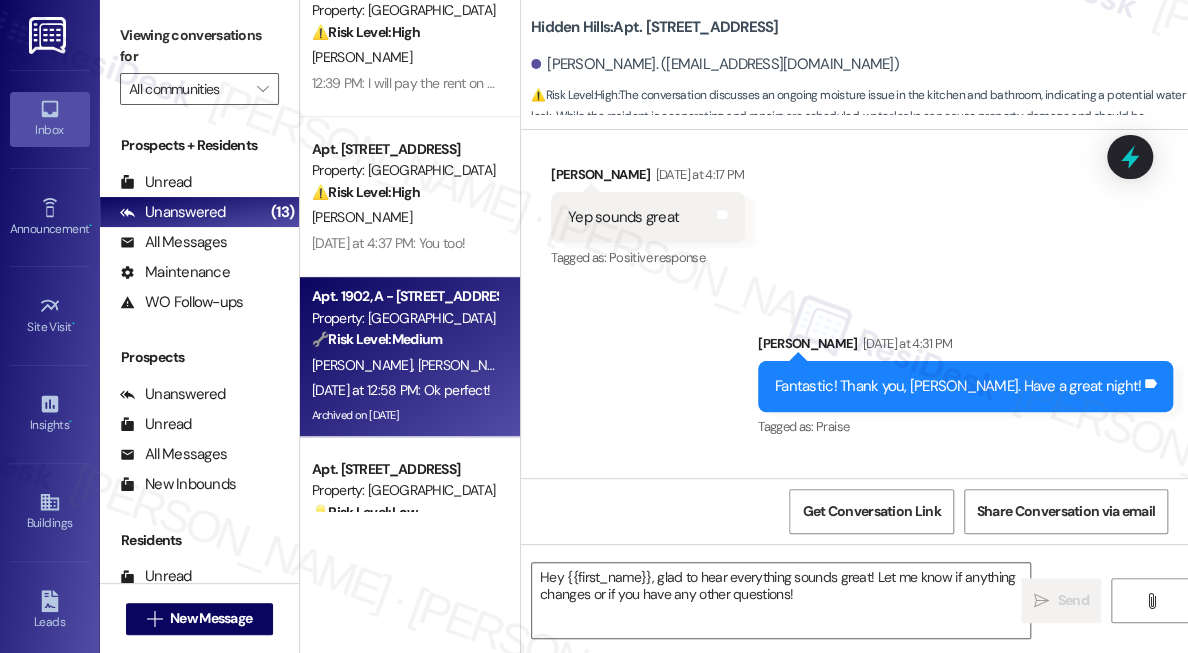 type on "Fetching suggested responses. Please feel free to read through the conversation in the meantime." 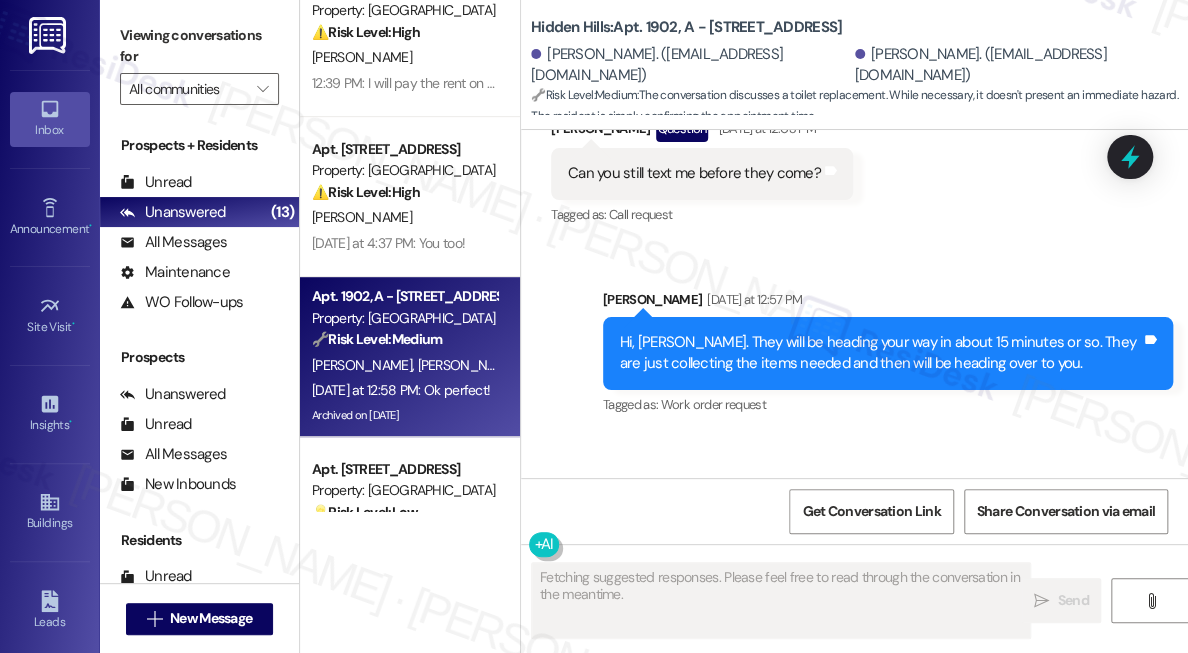 scroll, scrollTop: 32248, scrollLeft: 0, axis: vertical 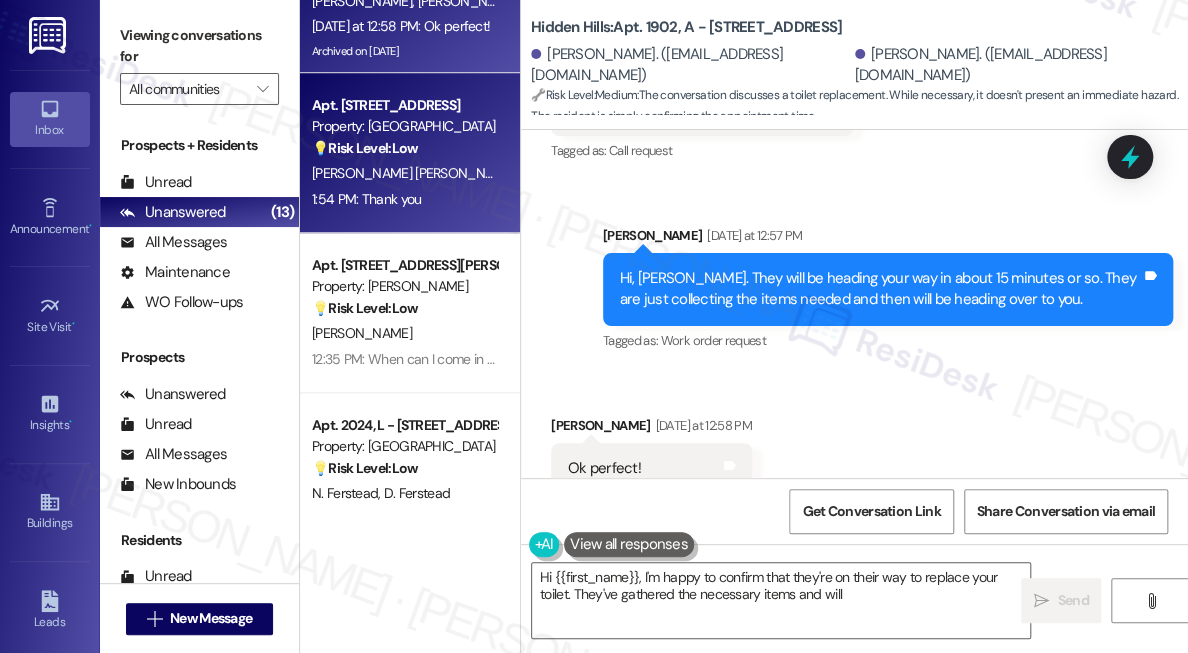 type on "Hi {{first_name}}, I'm happy to confirm that they're on their way to replace your toilet. They've gathered the necessary items and will be" 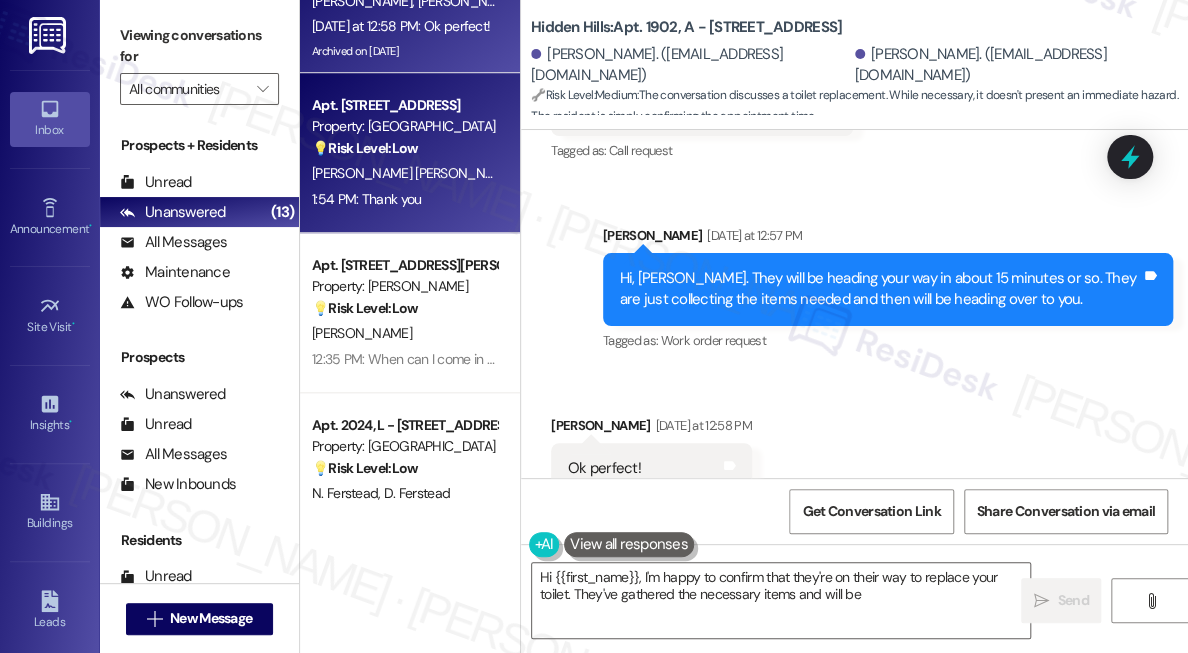 click on "[PERSON_NAME] [PERSON_NAME]" at bounding box center [404, 173] 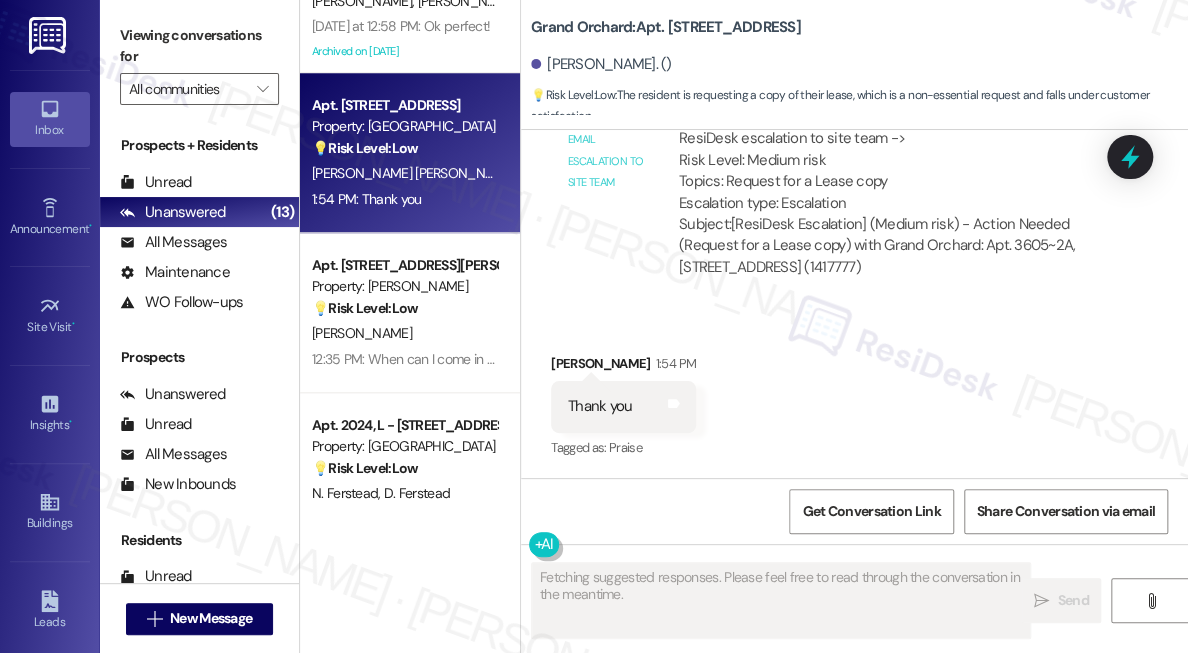 scroll, scrollTop: 836, scrollLeft: 0, axis: vertical 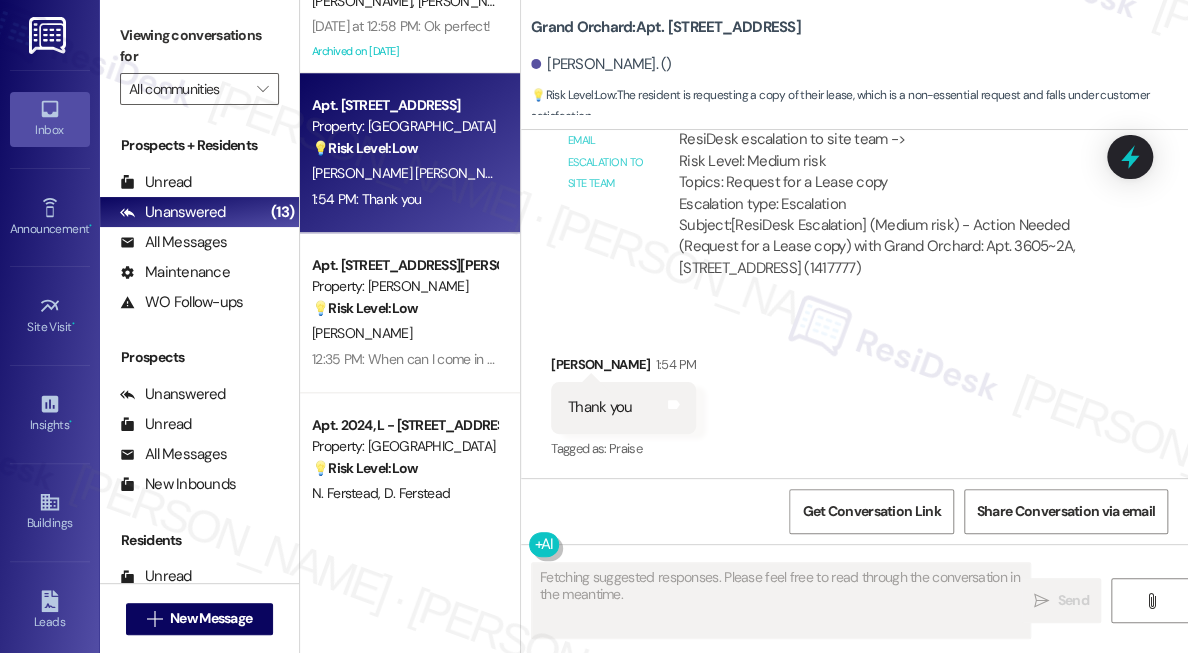 click on "ResiDesk escalation to site team ->
Risk Level: Medium risk
Topics: Request for a Lease copy
Escalation type: Escalation" at bounding box center [891, 172] 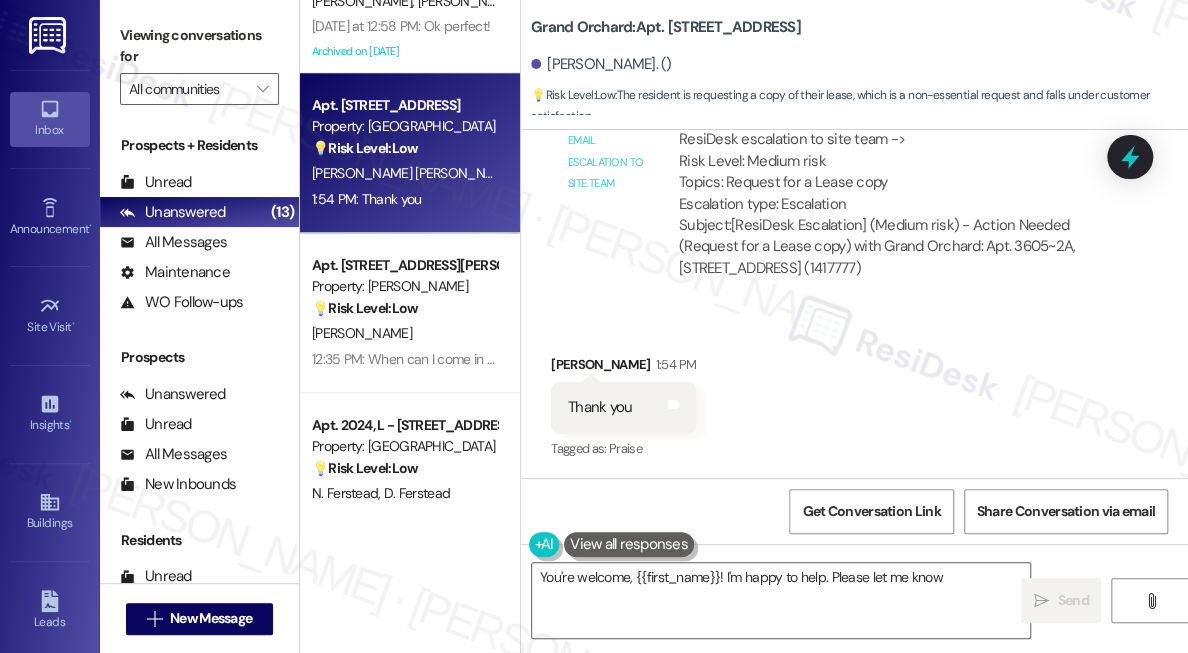 click on "ResiDesk escalation to site team ->
Risk Level: Medium risk
Topics: Request for a Lease copy
Escalation type: Escalation" at bounding box center (891, 172) 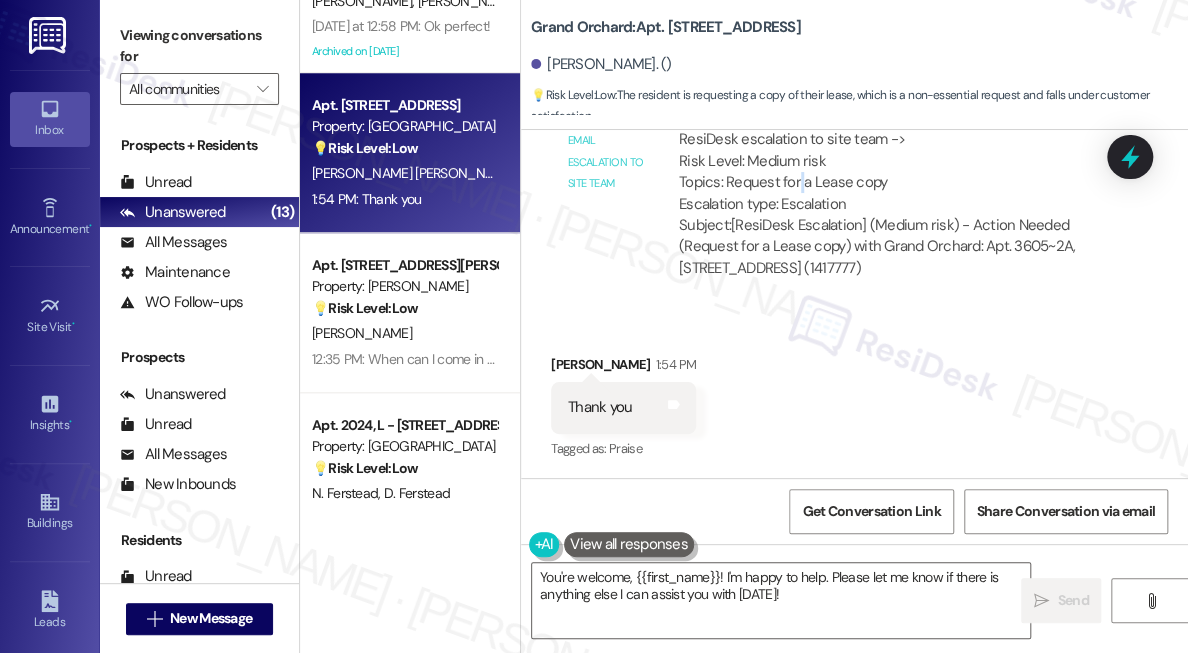 click on "ResiDesk escalation to site team ->
Risk Level: Medium risk
Topics: Request for a Lease copy
Escalation type: Escalation" at bounding box center (891, 172) 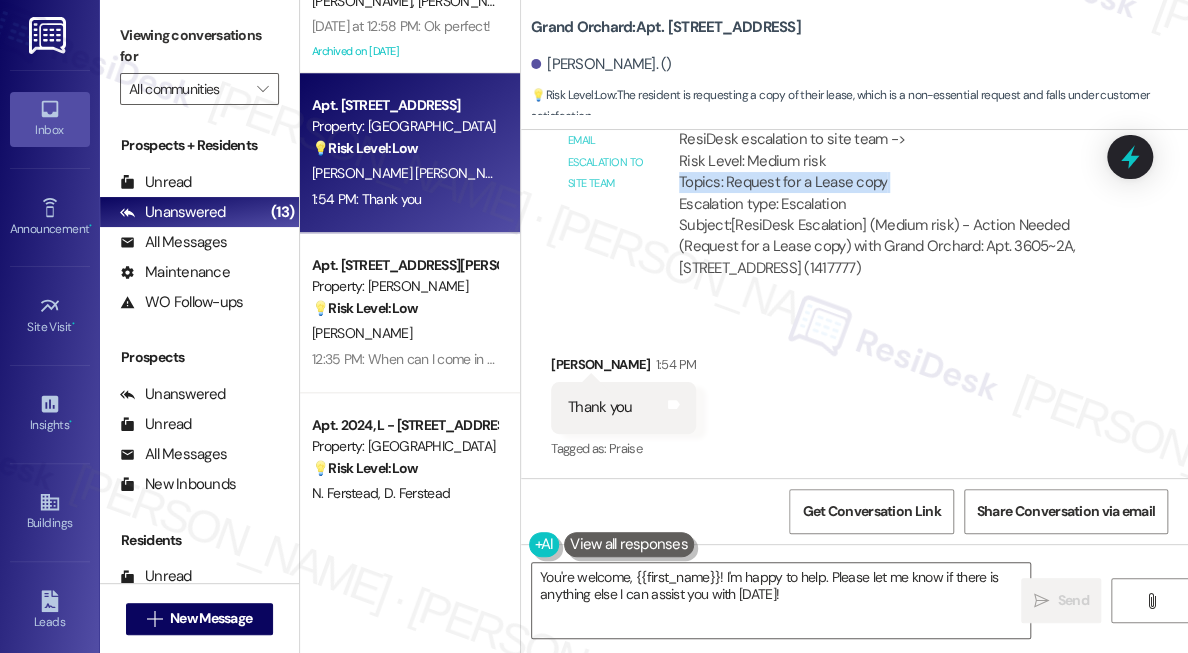 click on "ResiDesk escalation to site team ->
Risk Level: Medium risk
Topics: Request for a Lease copy
Escalation type: Escalation" at bounding box center [891, 172] 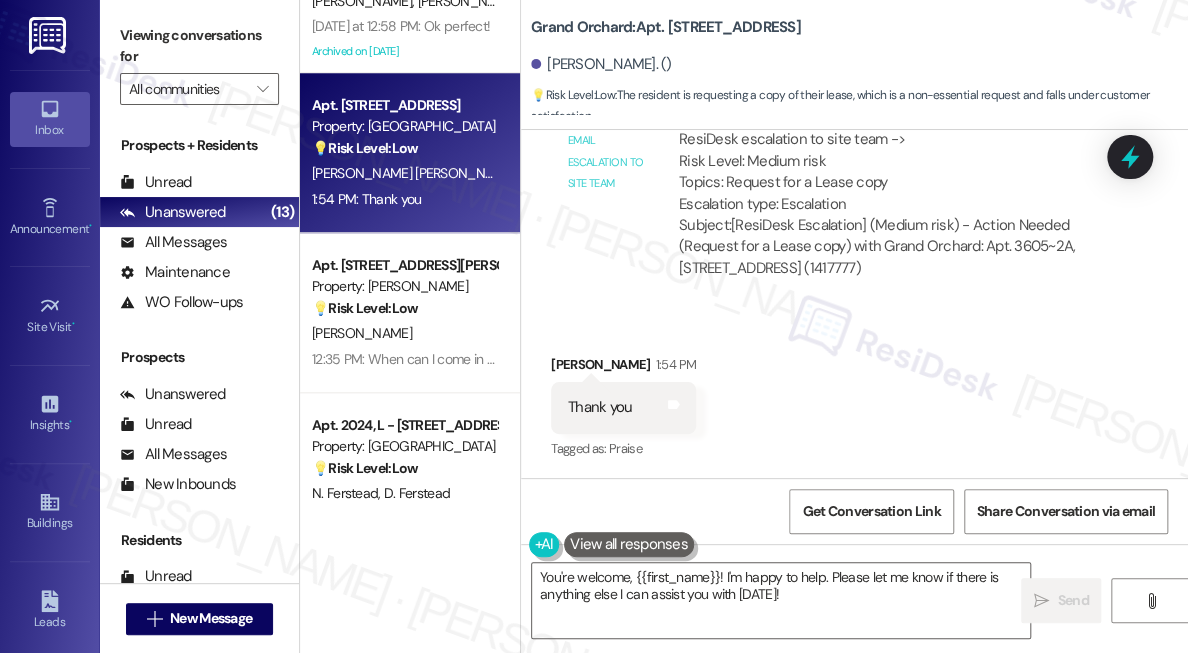 click on "[PERSON_NAME] 1:54 PM" at bounding box center (623, 368) 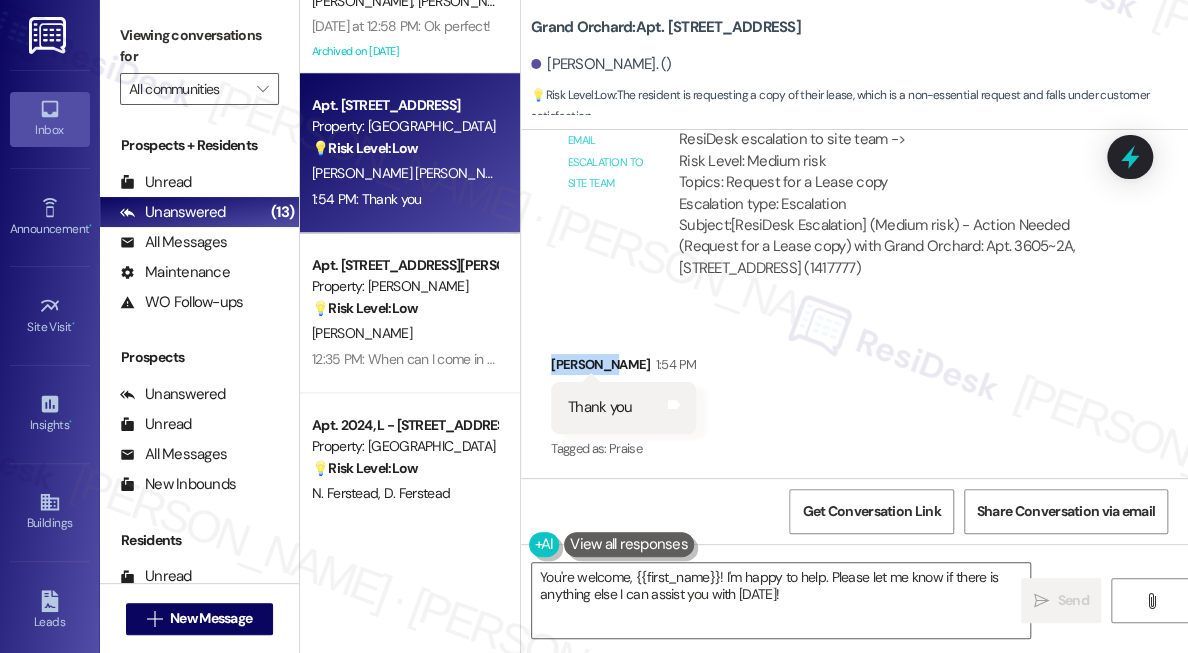 click on "[PERSON_NAME] 1:54 PM" at bounding box center [623, 368] 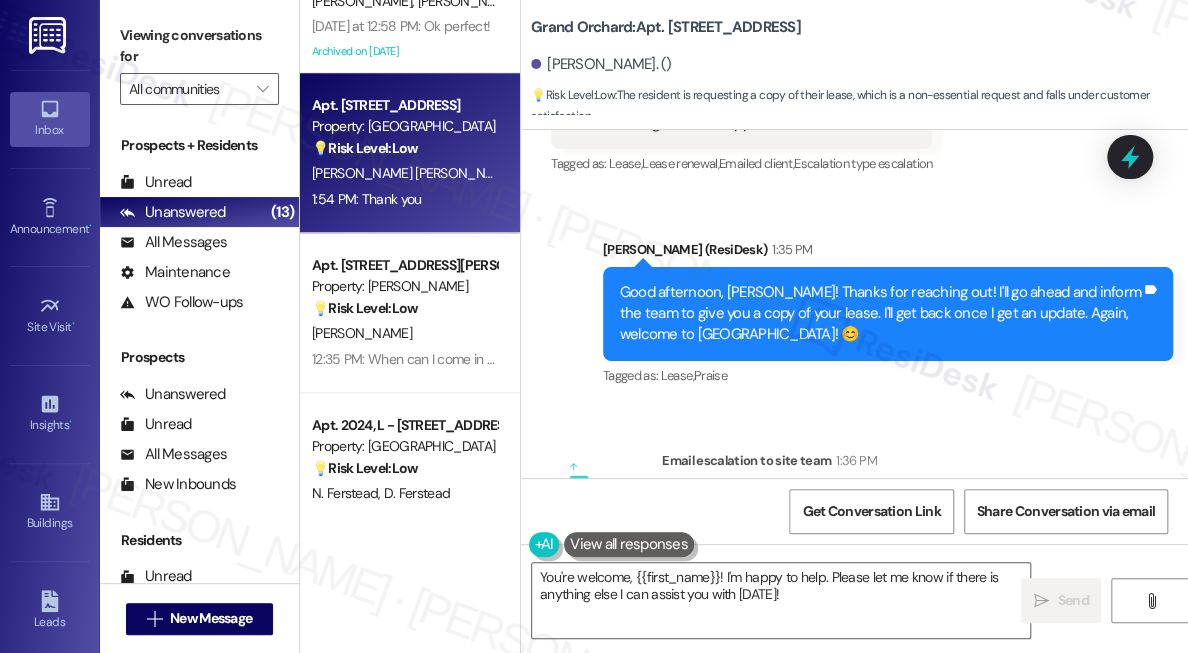 scroll, scrollTop: 837, scrollLeft: 0, axis: vertical 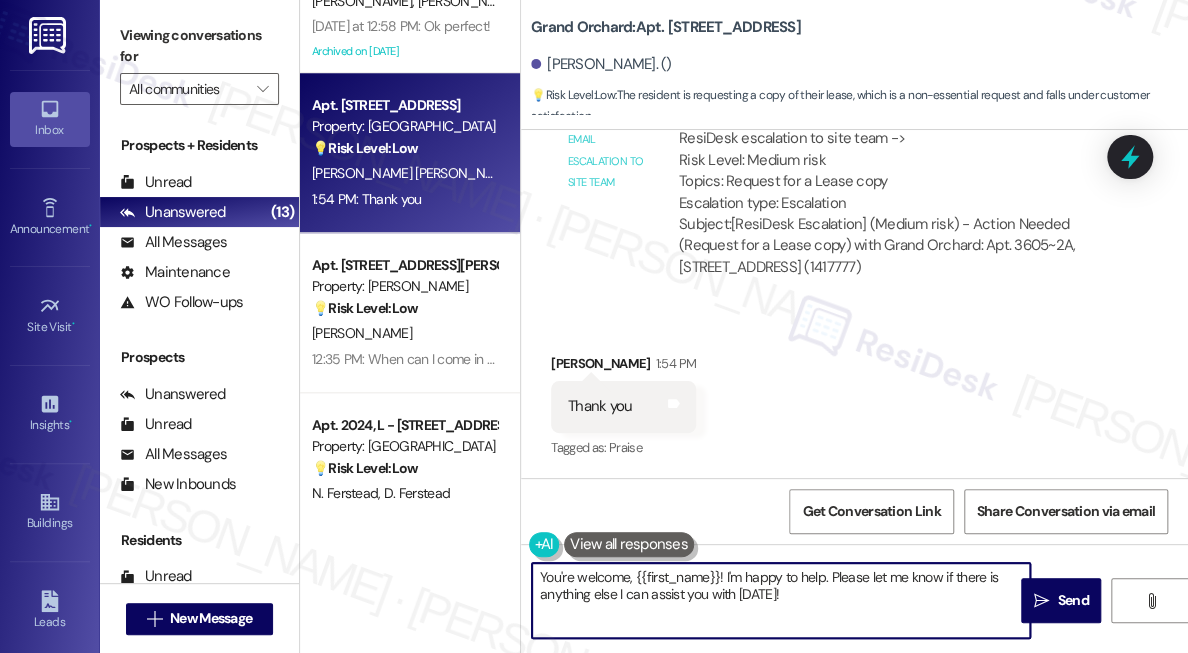 drag, startPoint x: 629, startPoint y: 579, endPoint x: 721, endPoint y: 579, distance: 92 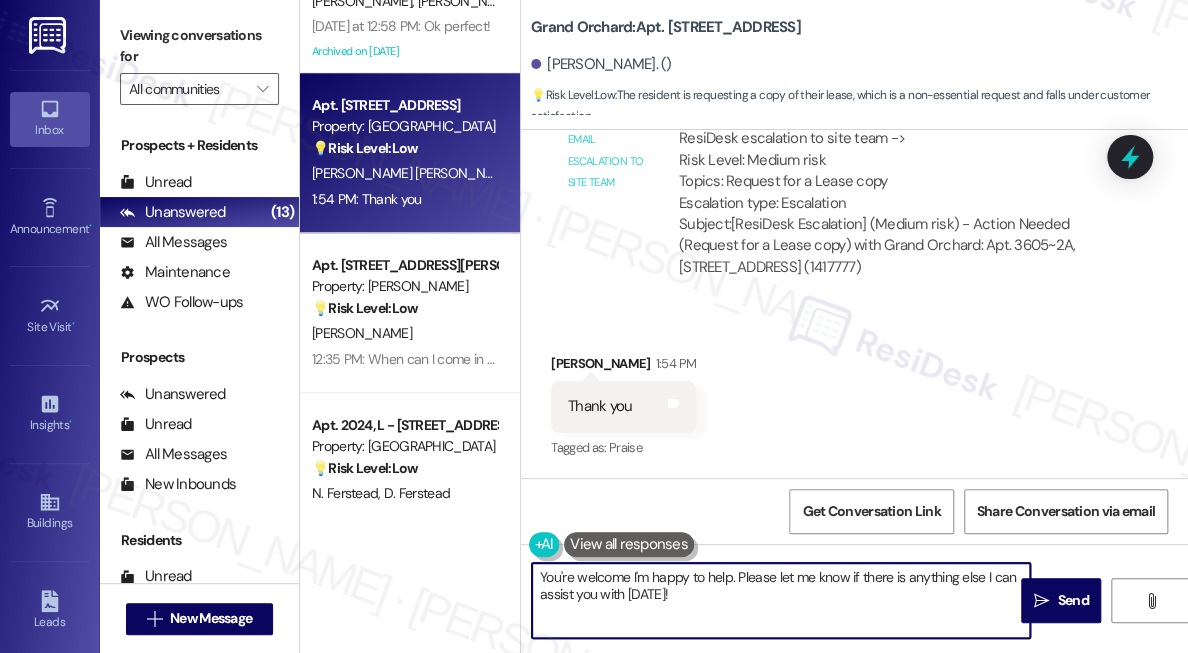 drag, startPoint x: 721, startPoint y: 595, endPoint x: 631, endPoint y: 578, distance: 91.591484 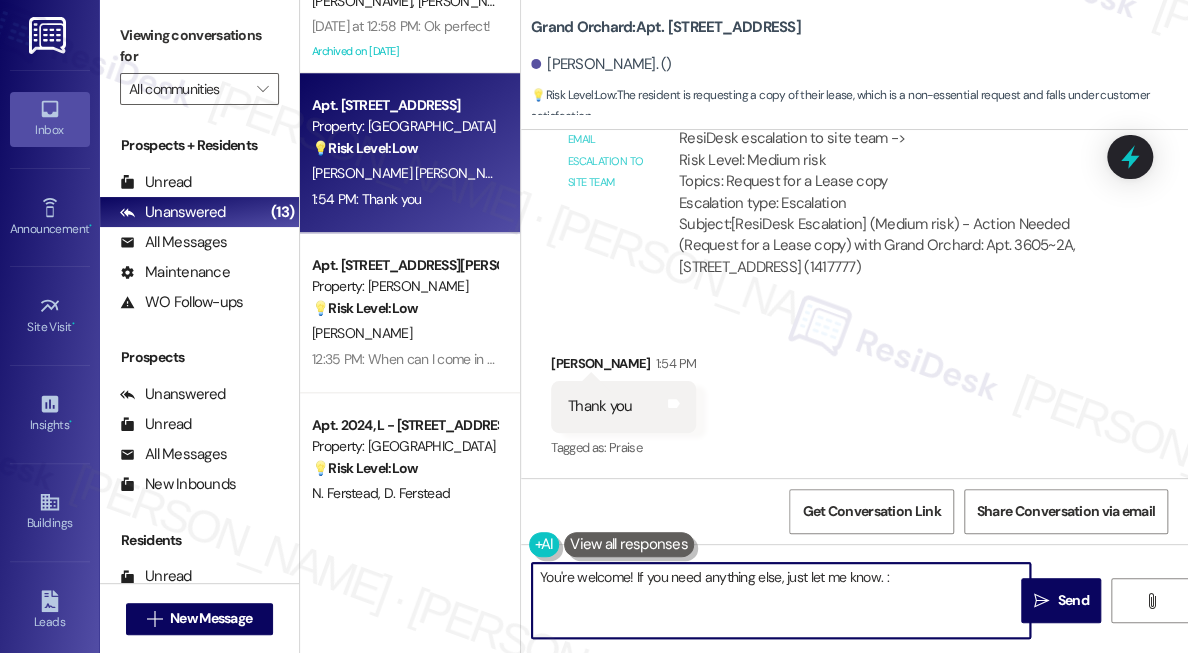 type on "You're welcome! If you need anything else, just let me know. :)" 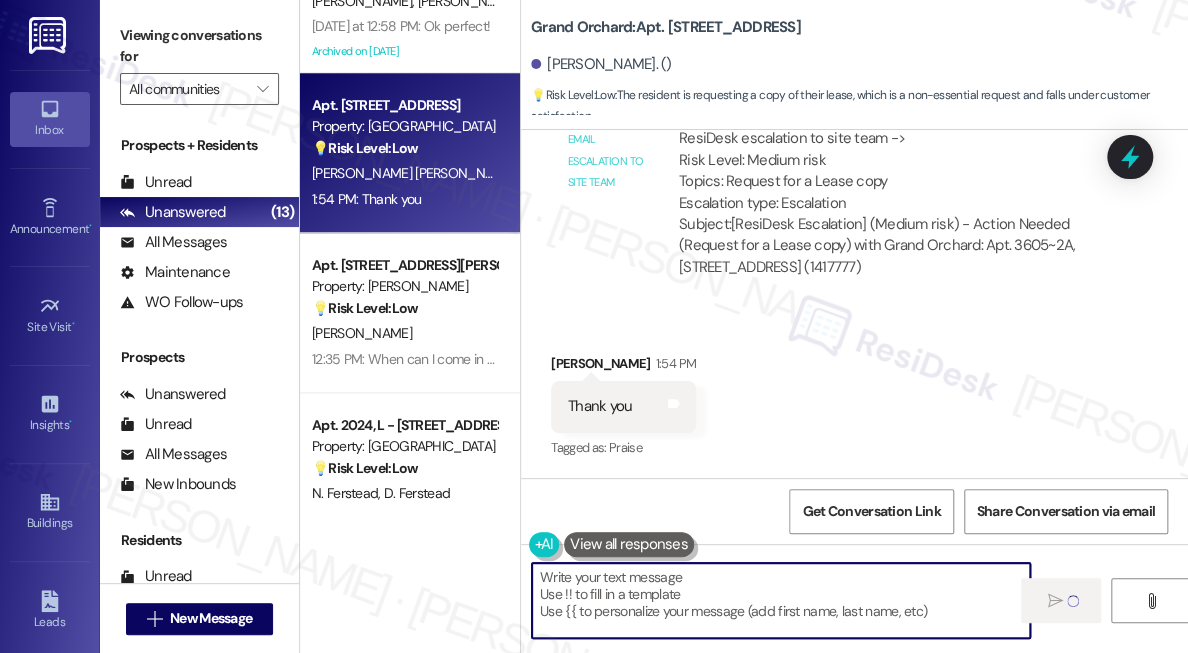 scroll, scrollTop: 836, scrollLeft: 0, axis: vertical 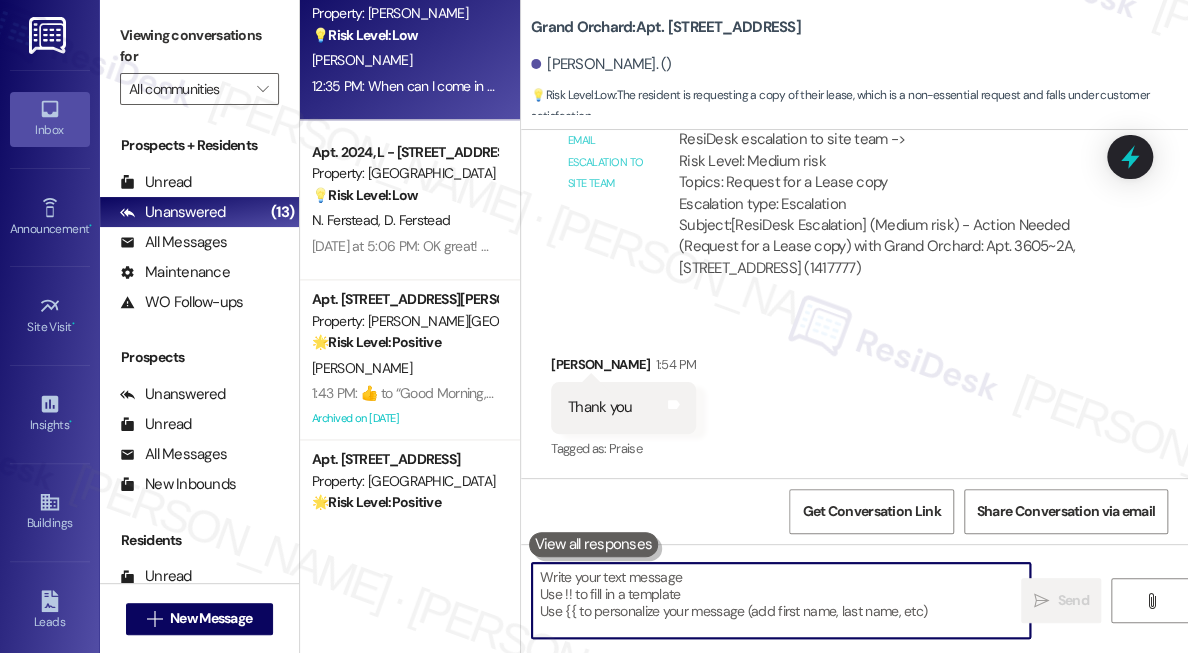 type 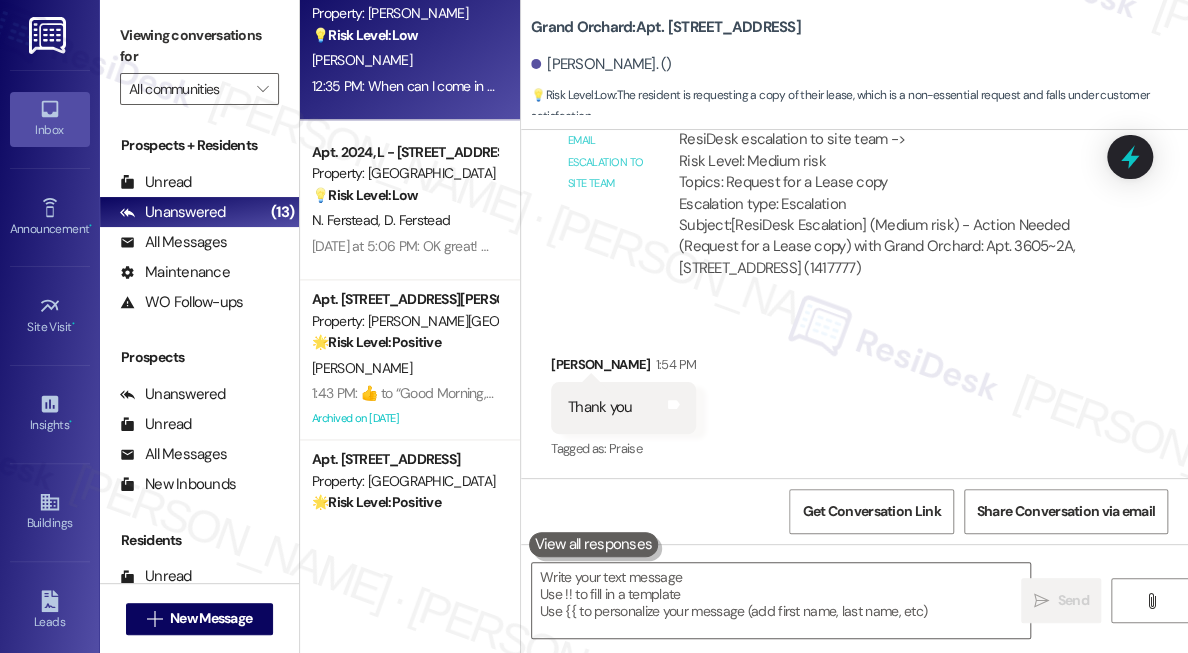 click on "12:35 PM: When can I come in to meet with someone? 12:35 PM: When can I come in to meet with someone?" at bounding box center (467, 86) 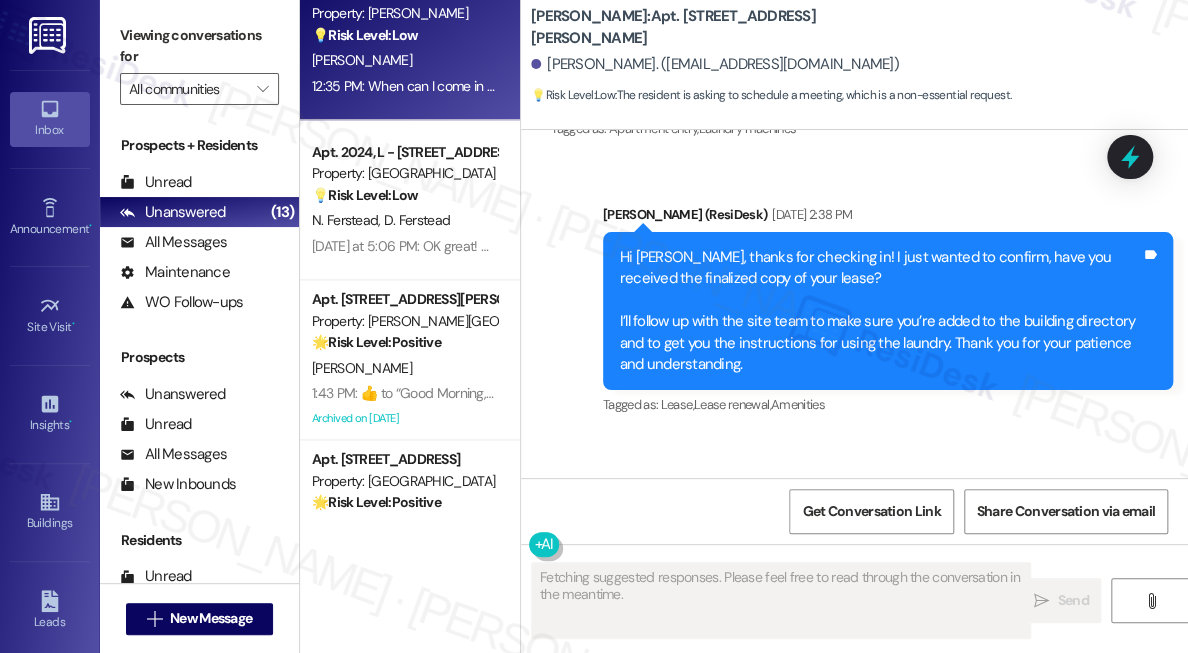 scroll, scrollTop: 12725, scrollLeft: 0, axis: vertical 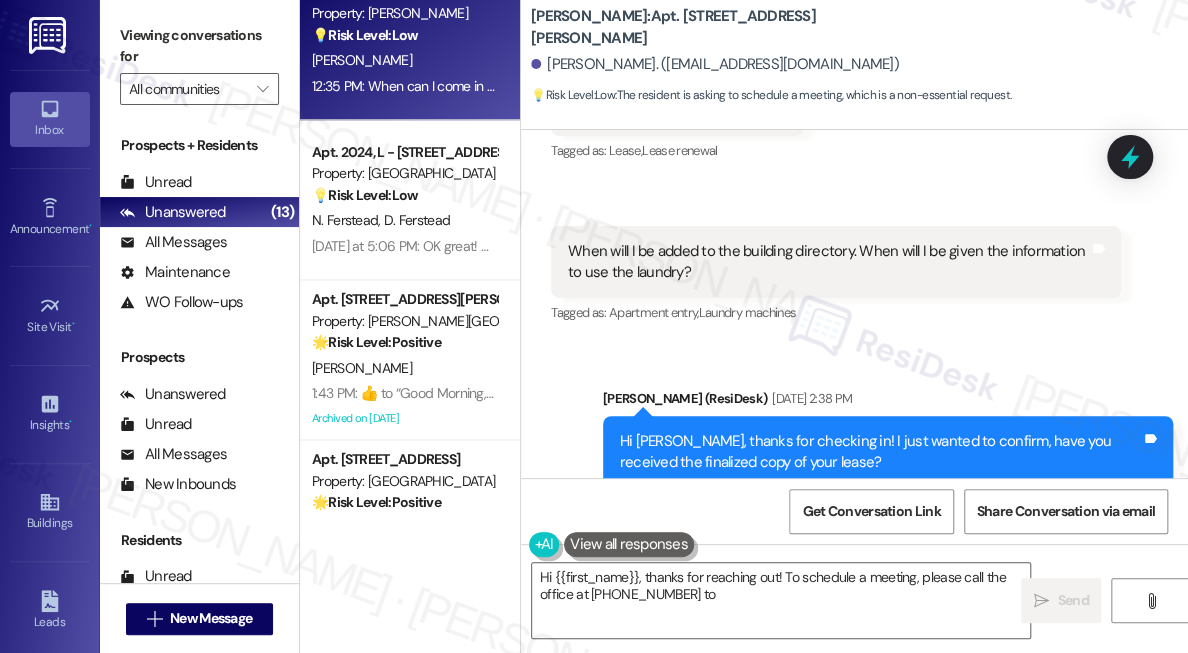 click on "Hi [PERSON_NAME], thanks for checking in! I just wanted to confirm, have you received the finalized copy of your lease?
I’ll follow up with the site team to make sure you’re added to the building directory and to get you the instructions for using the laundry. Thank you for your patience and understanding." at bounding box center (880, 495) 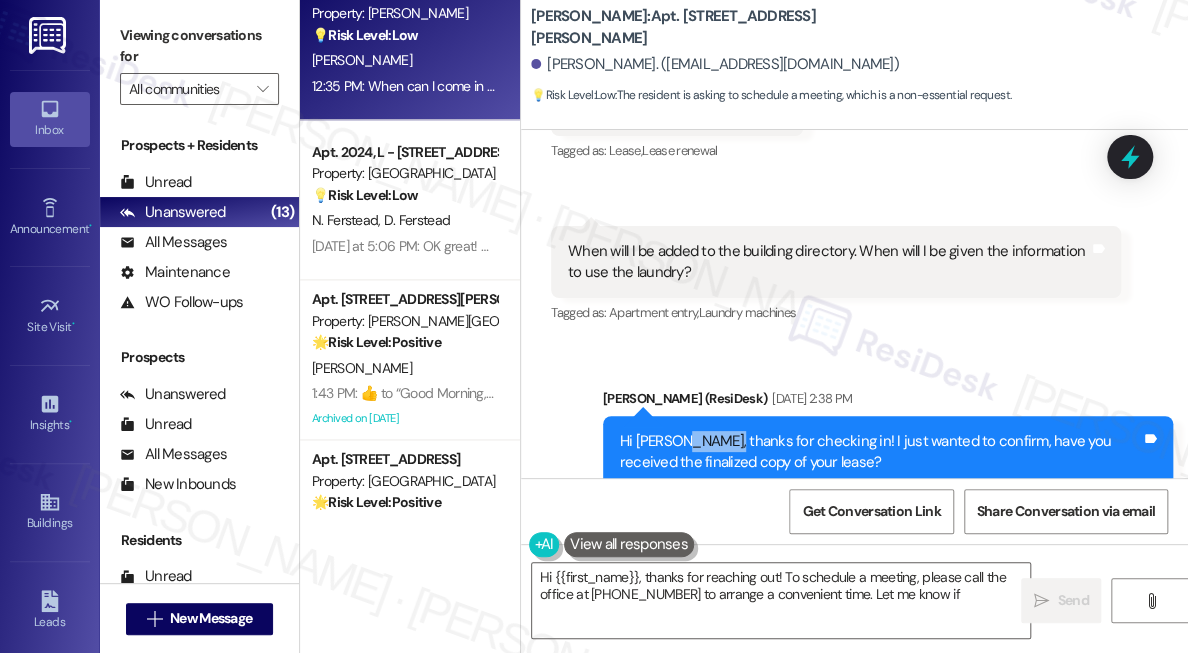 click on "Hi [PERSON_NAME], thanks for checking in! I just wanted to confirm, have you received the finalized copy of your lease?
I’ll follow up with the site team to make sure you’re added to the building directory and to get you the instructions for using the laundry. Thank you for your patience and understanding." at bounding box center [880, 495] 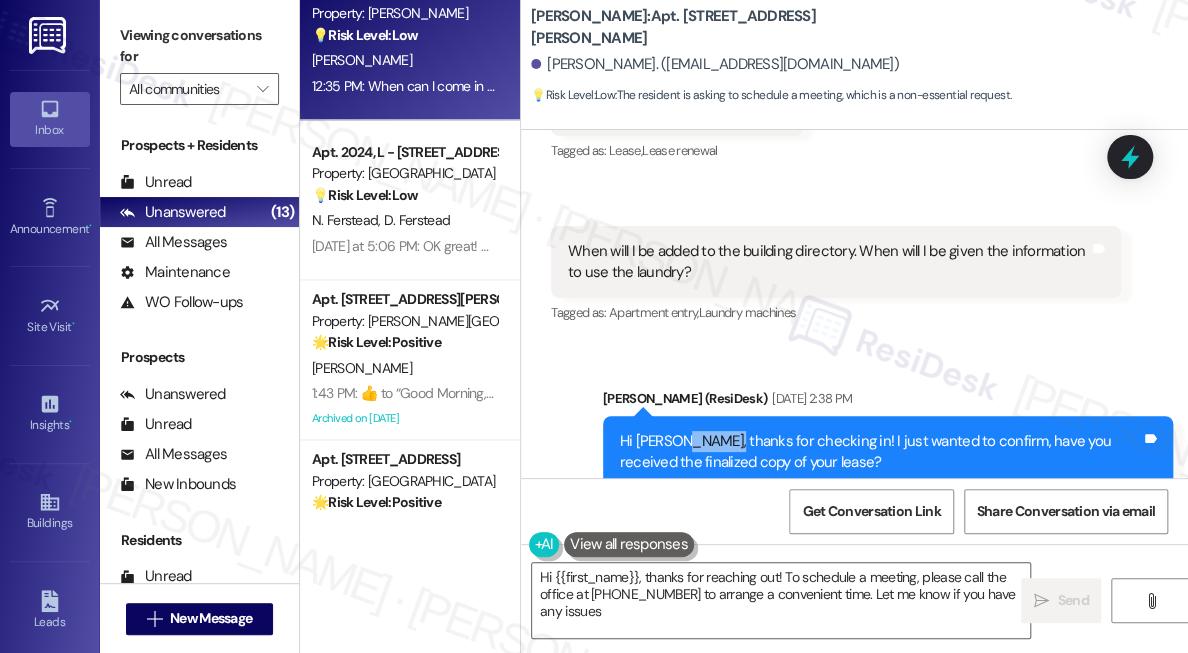 type on "Hi {{first_name}}, thanks for reaching out! To schedule a meeting, please call the office at [PHONE_NUMBER] to arrange a convenient time. Let me know if you have any issues!" 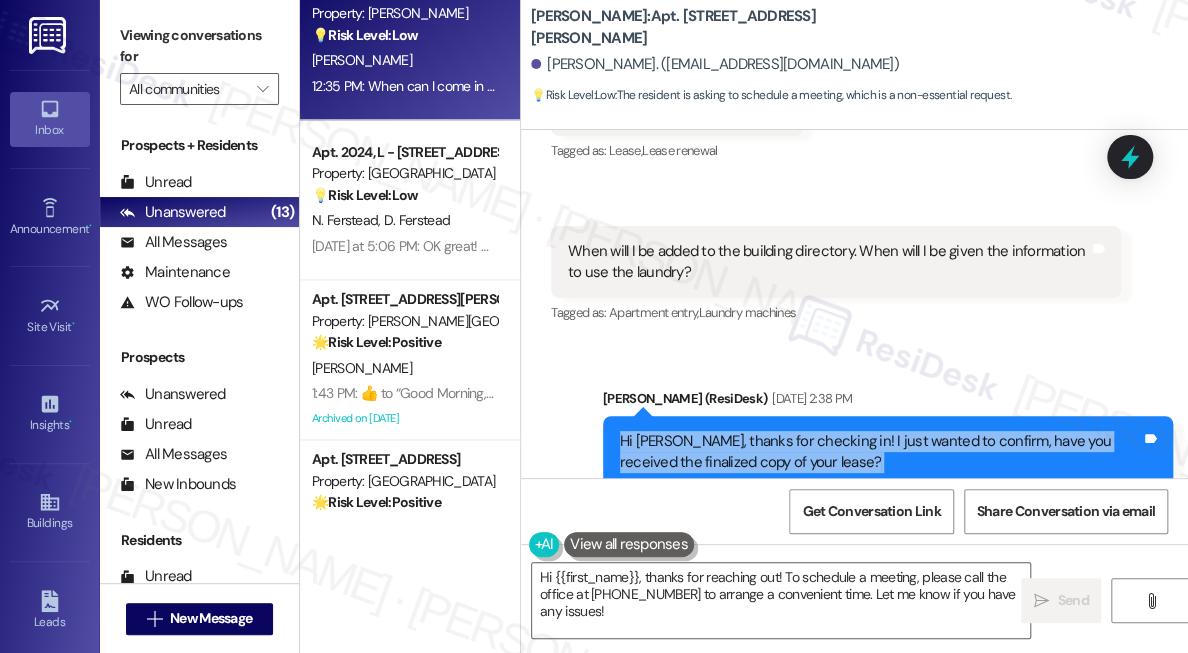 click on "Hi [PERSON_NAME], thanks for checking in! I just wanted to confirm, have you received the finalized copy of your lease?
I’ll follow up with the site team to make sure you’re added to the building directory and to get you the instructions for using the laundry. Thank you for your patience and understanding." at bounding box center (880, 495) 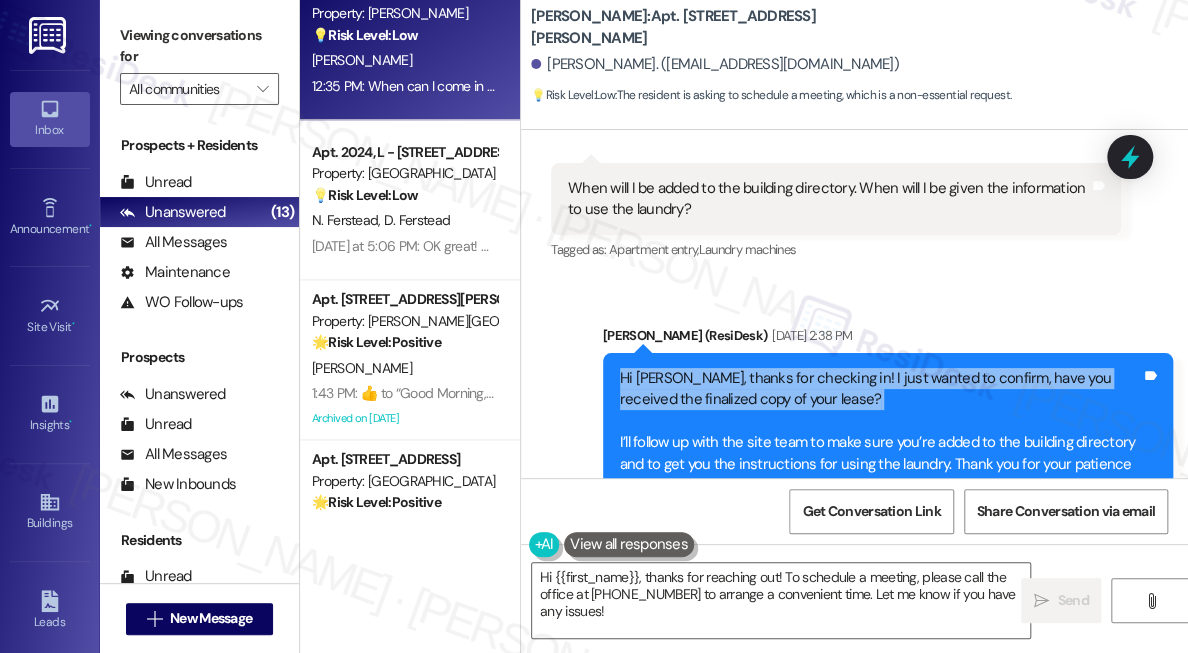 scroll, scrollTop: 12816, scrollLeft: 0, axis: vertical 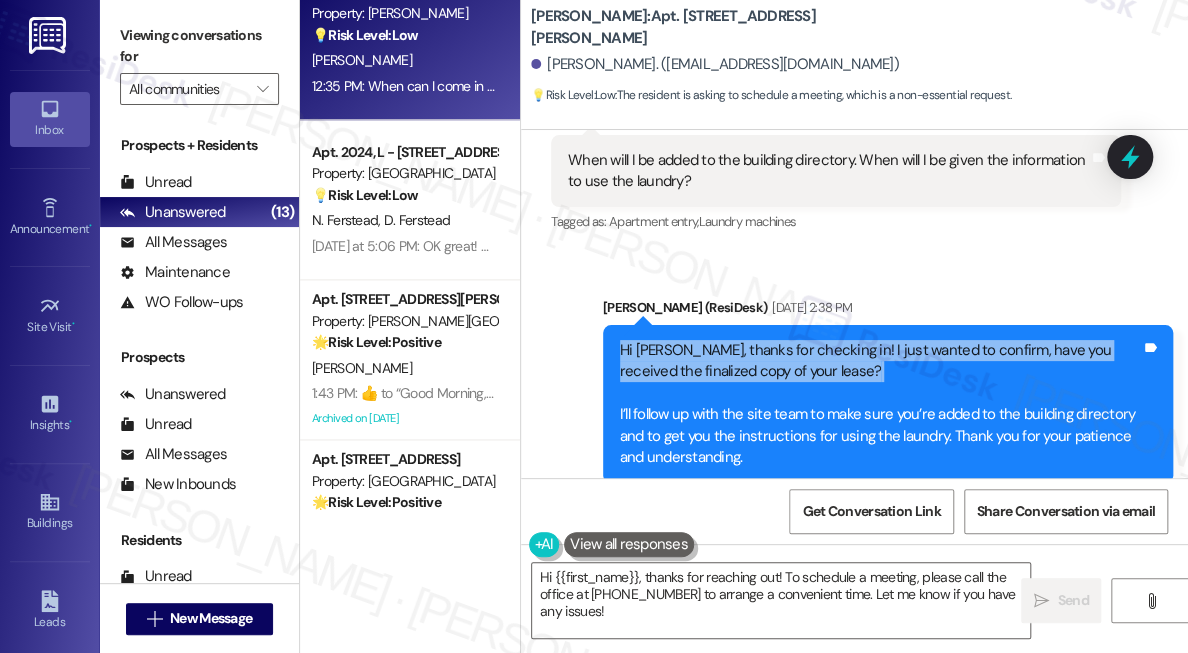 click on "Hi [PERSON_NAME], thanks for checking in! I just wanted to confirm, have you received the finalized copy of your lease?
I’ll follow up with the site team to make sure you’re added to the building directory and to get you the instructions for using the laundry. Thank you for your patience and understanding." at bounding box center (880, 404) 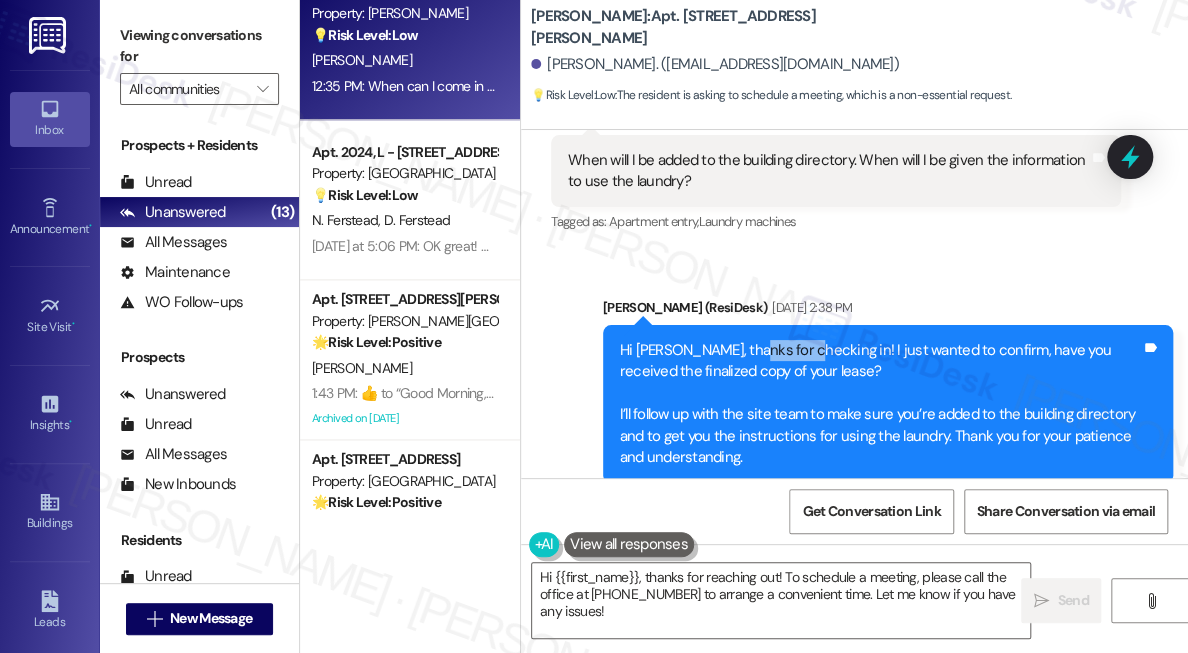 click on "Hi [PERSON_NAME], thanks for checking in! I just wanted to confirm, have you received the finalized copy of your lease?
I’ll follow up with the site team to make sure you’re added to the building directory and to get you the instructions for using the laundry. Thank you for your patience and understanding." at bounding box center [880, 404] 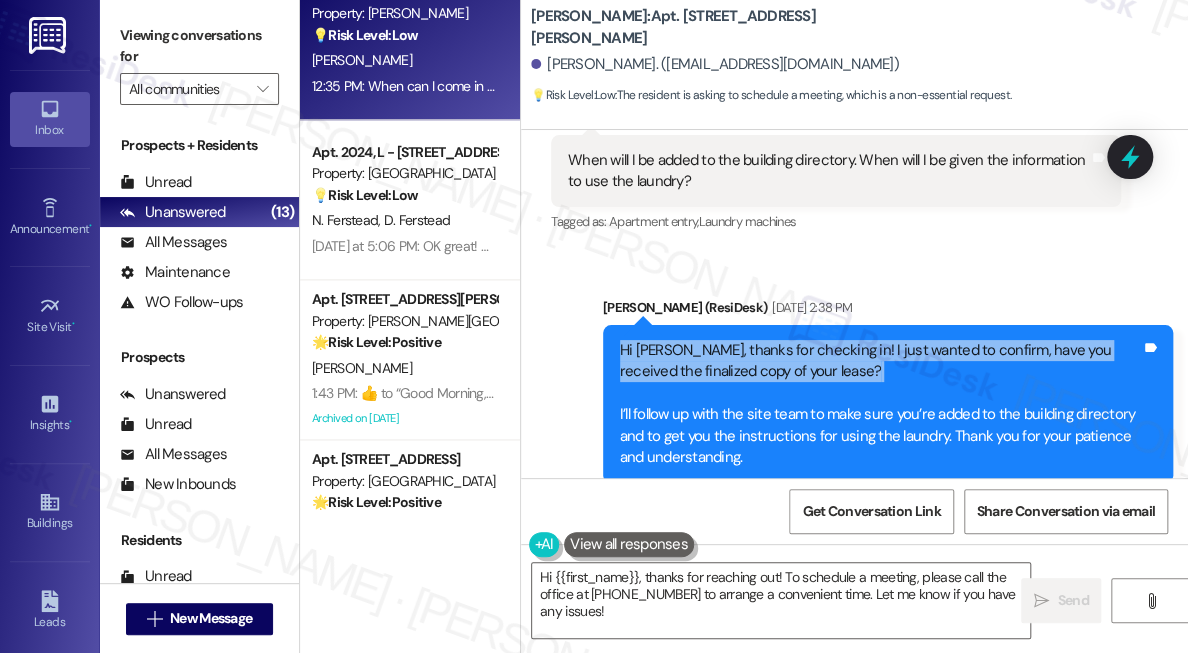 click on "Hi [PERSON_NAME], thanks for checking in! I just wanted to confirm, have you received the finalized copy of your lease?
I’ll follow up with the site team to make sure you’re added to the building directory and to get you the instructions for using the laundry. Thank you for your patience and understanding." at bounding box center (880, 404) 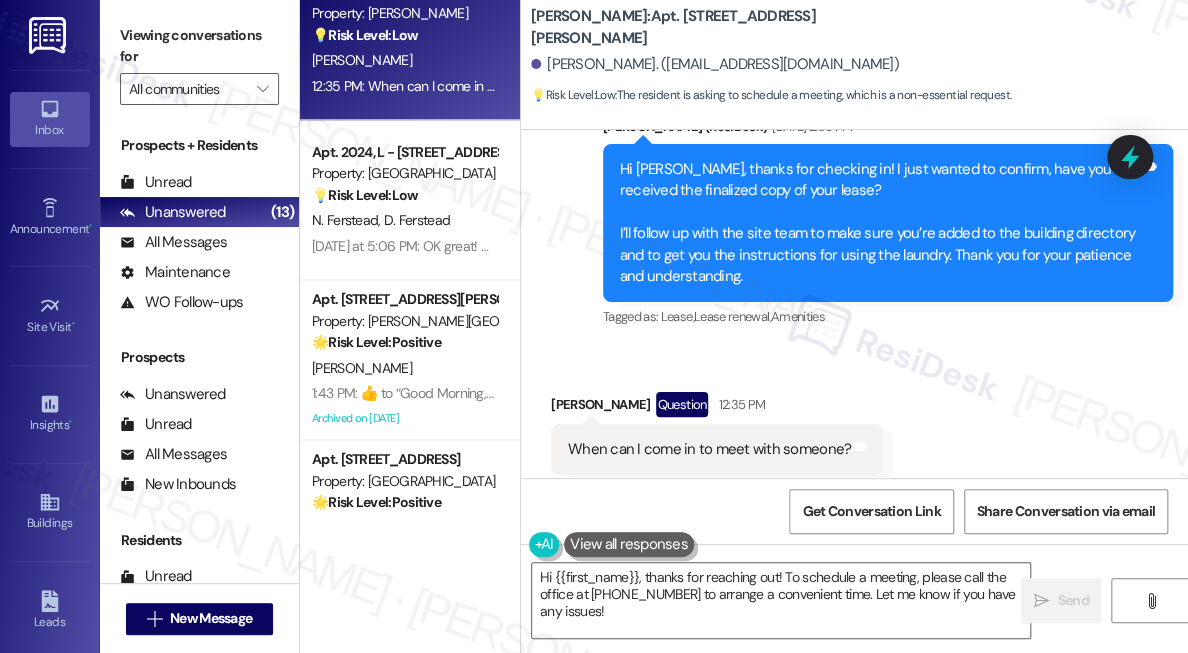 click on "12:35 PM" at bounding box center [739, 404] 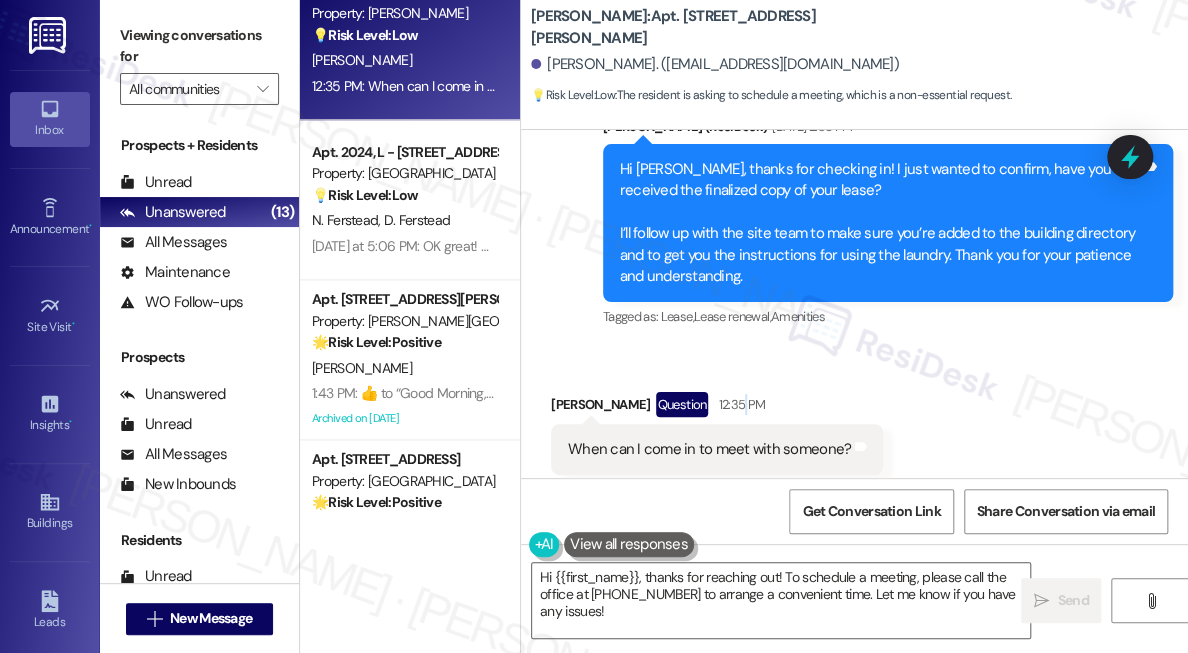 click on "12:35 PM" at bounding box center [739, 404] 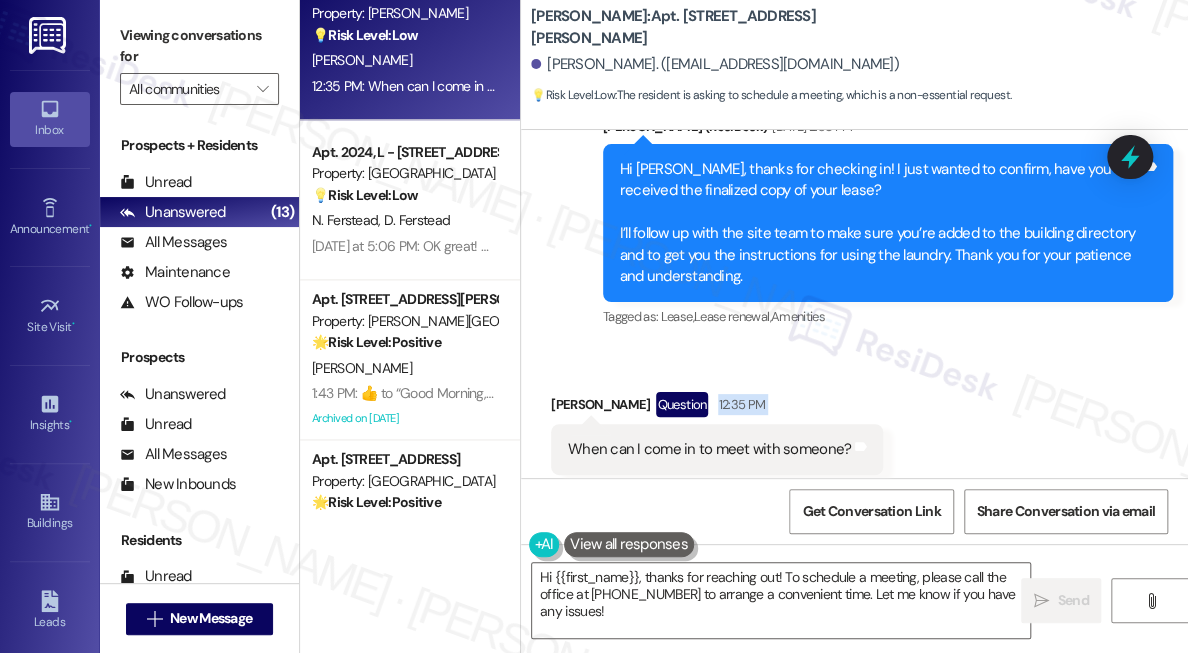click on "12:35 PM" at bounding box center [739, 404] 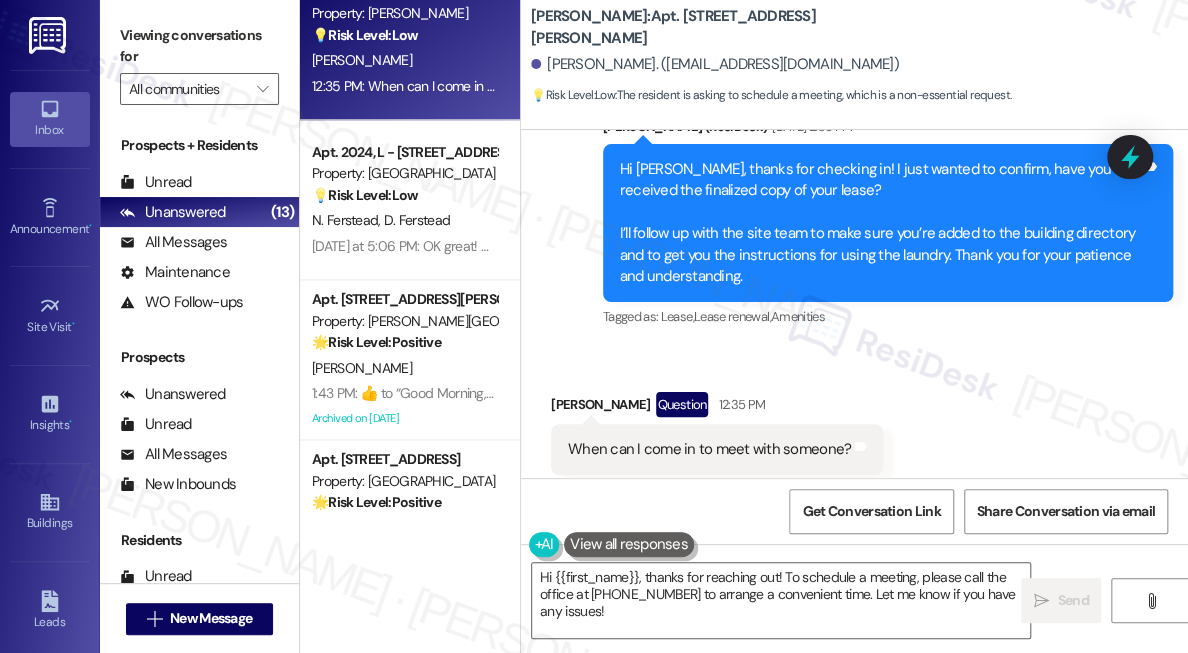 click on "Hi [PERSON_NAME], thanks for checking in! I just wanted to confirm, have you received the finalized copy of your lease?
I’ll follow up with the site team to make sure you’re added to the building directory and to get you the instructions for using the laundry. Thank you for your patience and understanding." at bounding box center [880, 223] 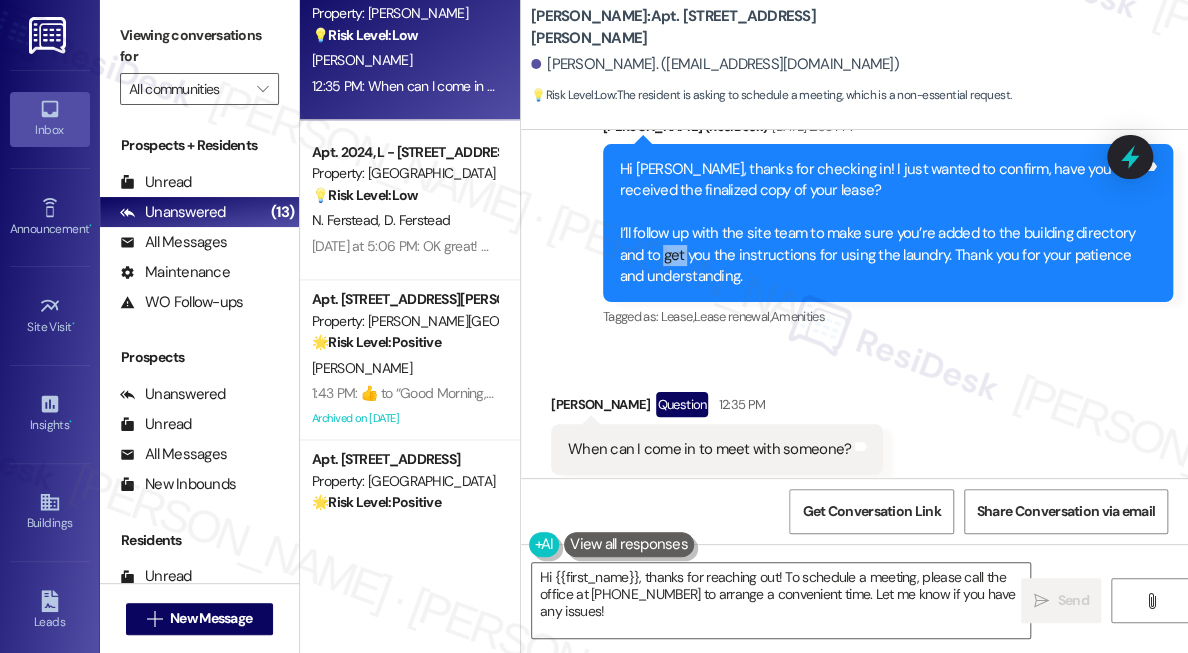 click on "Hi [PERSON_NAME], thanks for checking in! I just wanted to confirm, have you received the finalized copy of your lease?
I’ll follow up with the site team to make sure you’re added to the building directory and to get you the instructions for using the laundry. Thank you for your patience and understanding." at bounding box center [880, 223] 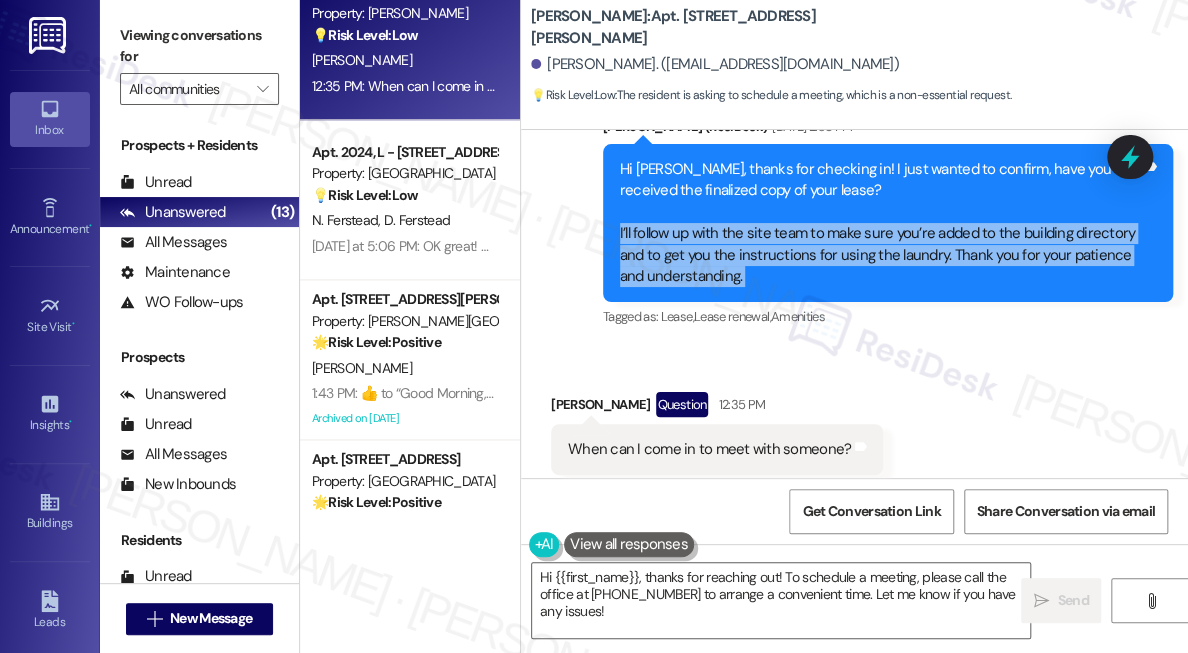 click on "Hi [PERSON_NAME], thanks for checking in! I just wanted to confirm, have you received the finalized copy of your lease?
I’ll follow up with the site team to make sure you’re added to the building directory and to get you the instructions for using the laundry. Thank you for your patience and understanding." at bounding box center (880, 223) 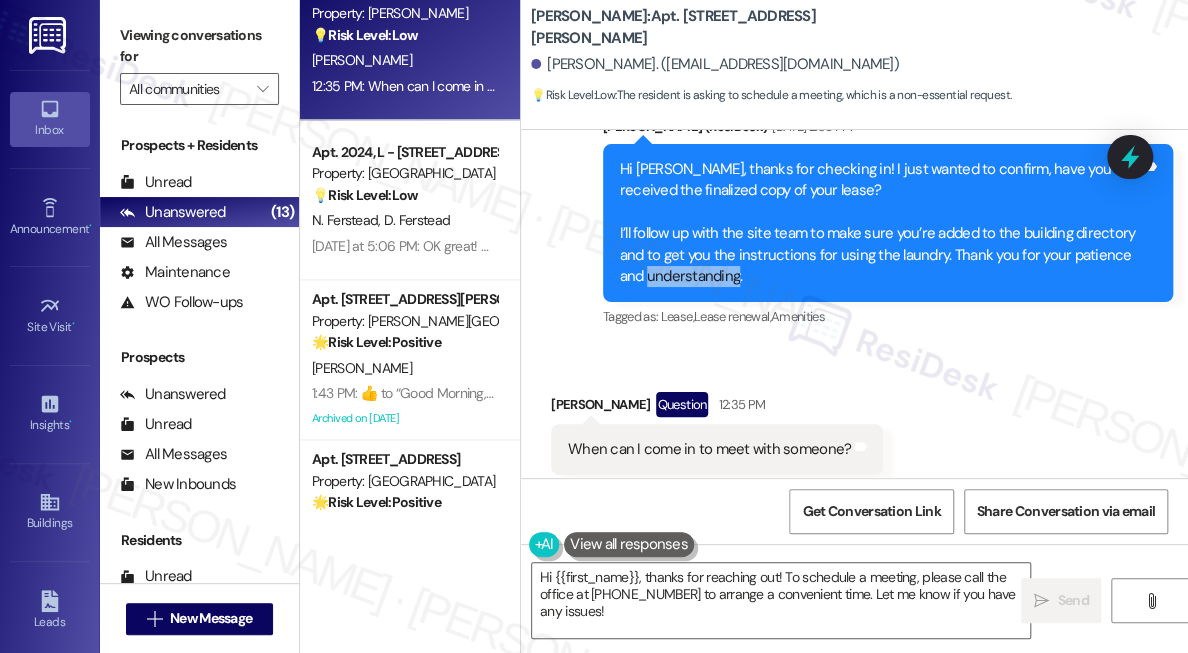 click on "Hi [PERSON_NAME], thanks for checking in! I just wanted to confirm, have you received the finalized copy of your lease?
I’ll follow up with the site team to make sure you’re added to the building directory and to get you the instructions for using the laundry. Thank you for your patience and understanding." at bounding box center [880, 223] 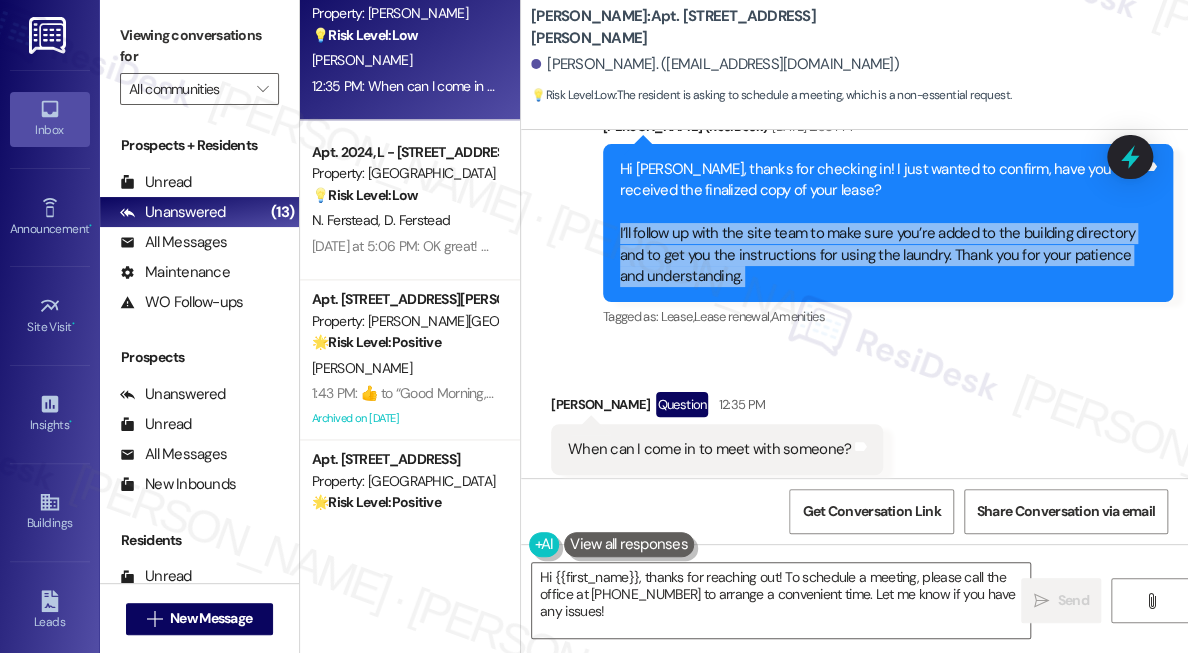 click on "Hi [PERSON_NAME], thanks for checking in! I just wanted to confirm, have you received the finalized copy of your lease?
I’ll follow up with the site team to make sure you’re added to the building directory and to get you the instructions for using the laundry. Thank you for your patience and understanding." at bounding box center (880, 223) 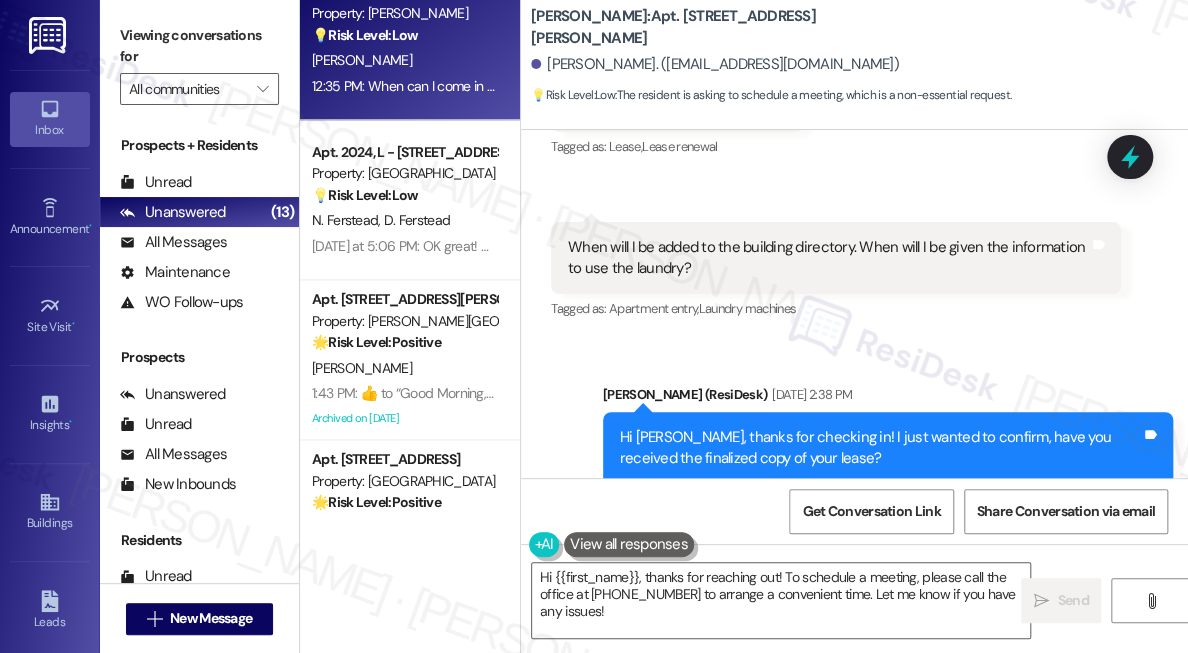 scroll, scrollTop: 12634, scrollLeft: 0, axis: vertical 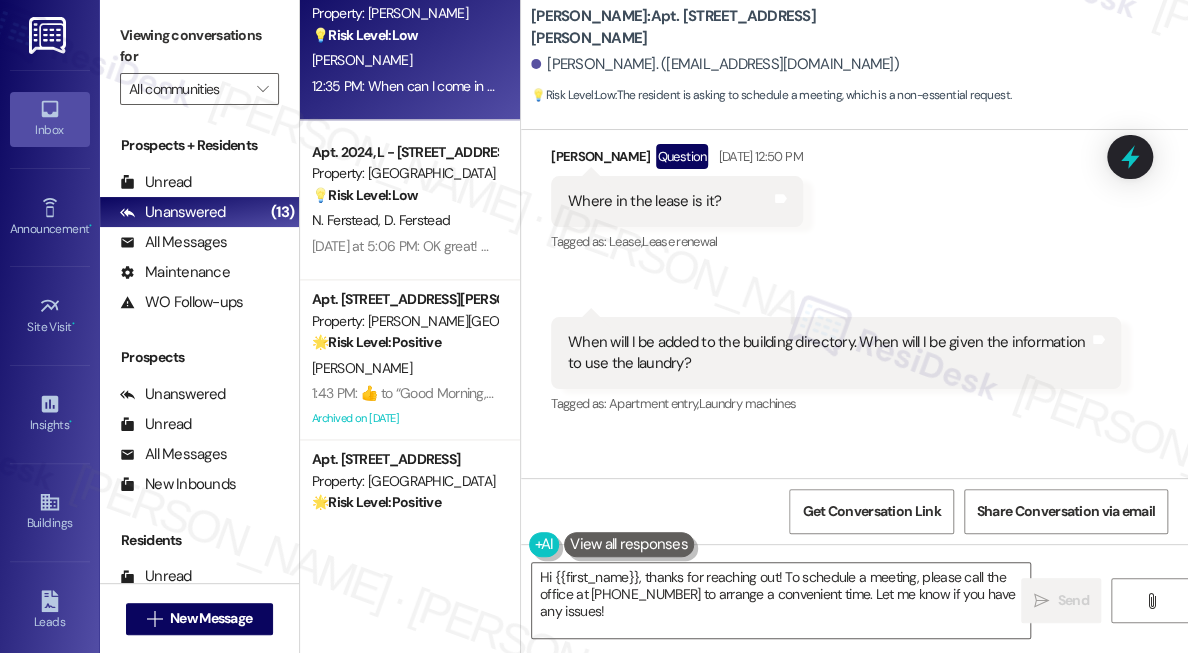 click on "When will I be added to the building directory. When will I be given the information to use the laundry?" at bounding box center (828, 353) 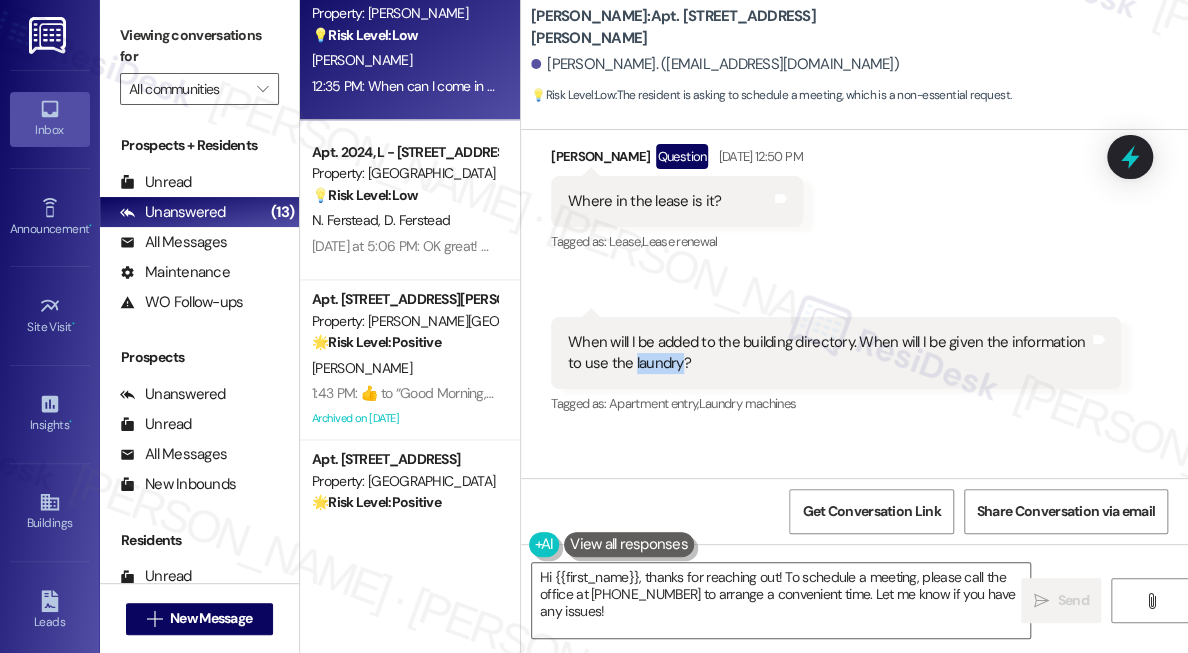 click on "When will I be added to the building directory. When will I be given the information to use the laundry?" at bounding box center (828, 353) 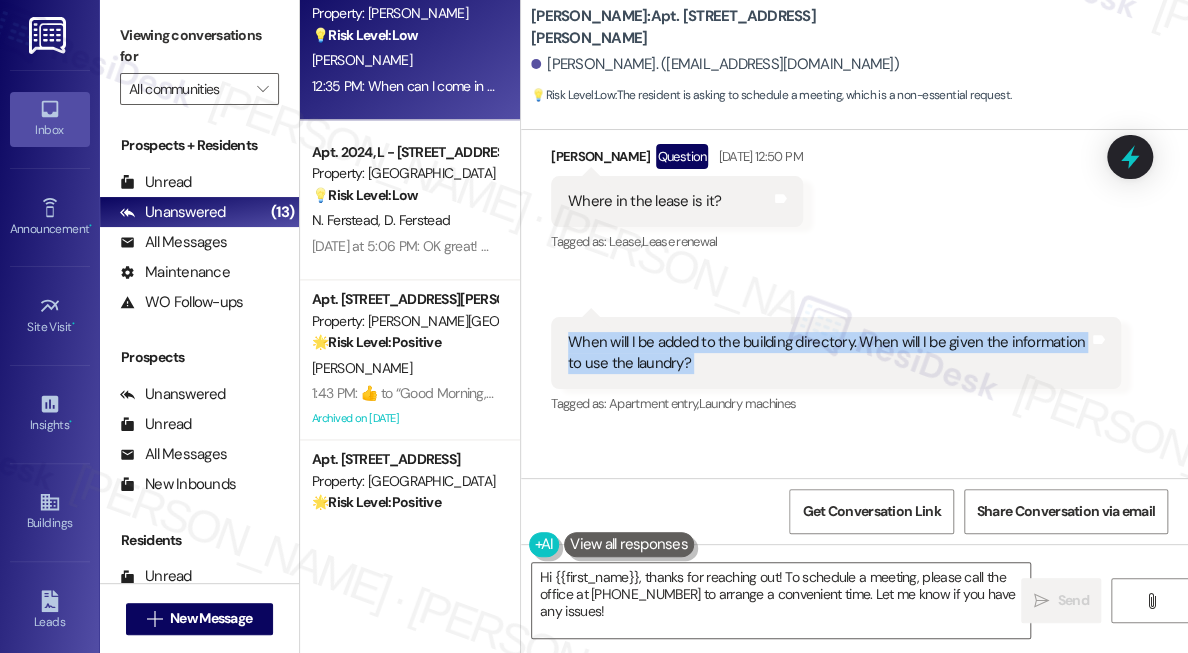 click on "When will I be added to the building directory. When will I be given the information to use the laundry?" at bounding box center (828, 353) 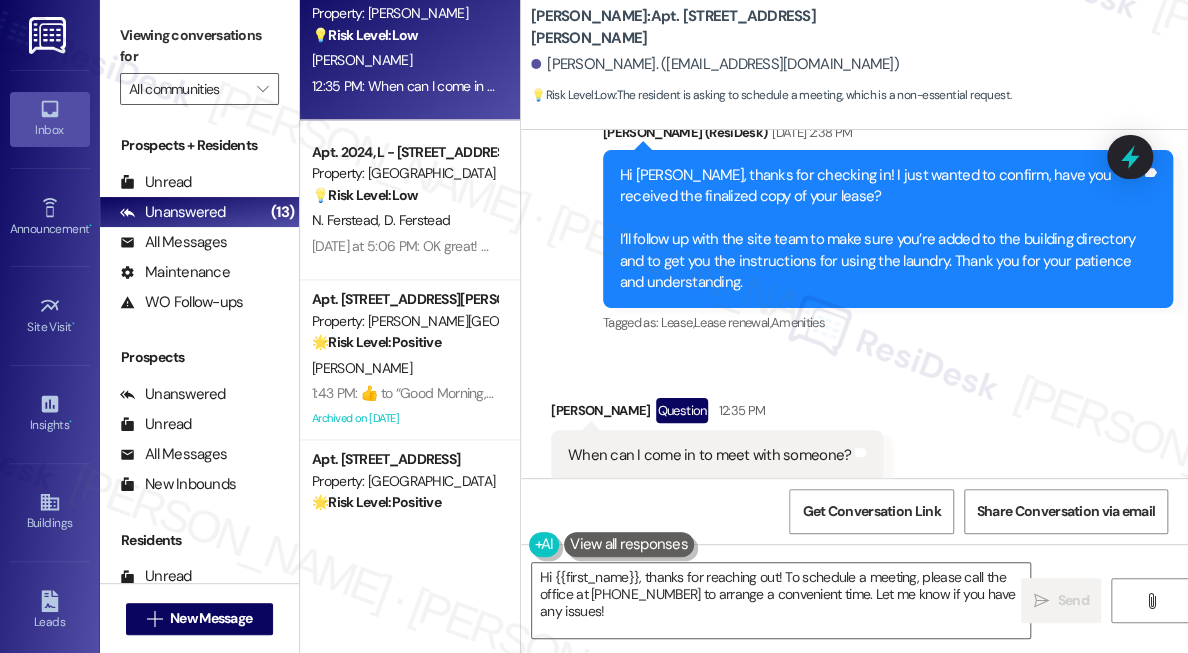 scroll, scrollTop: 12997, scrollLeft: 0, axis: vertical 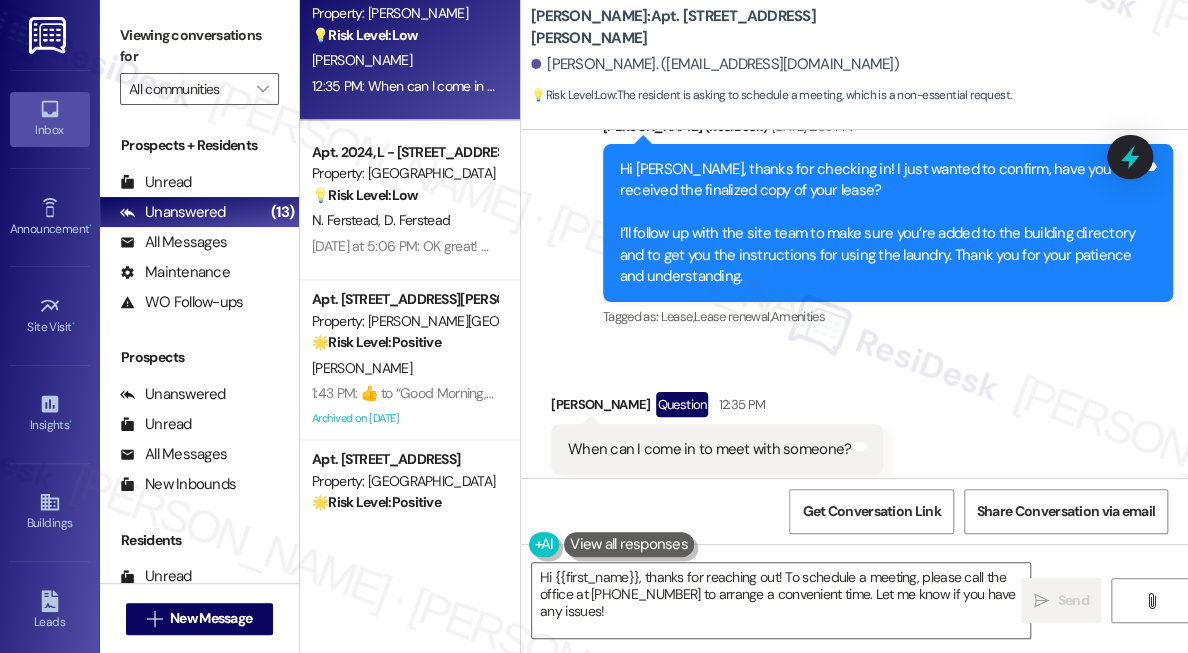 click on "When can I come in to meet with someone?" at bounding box center [709, 449] 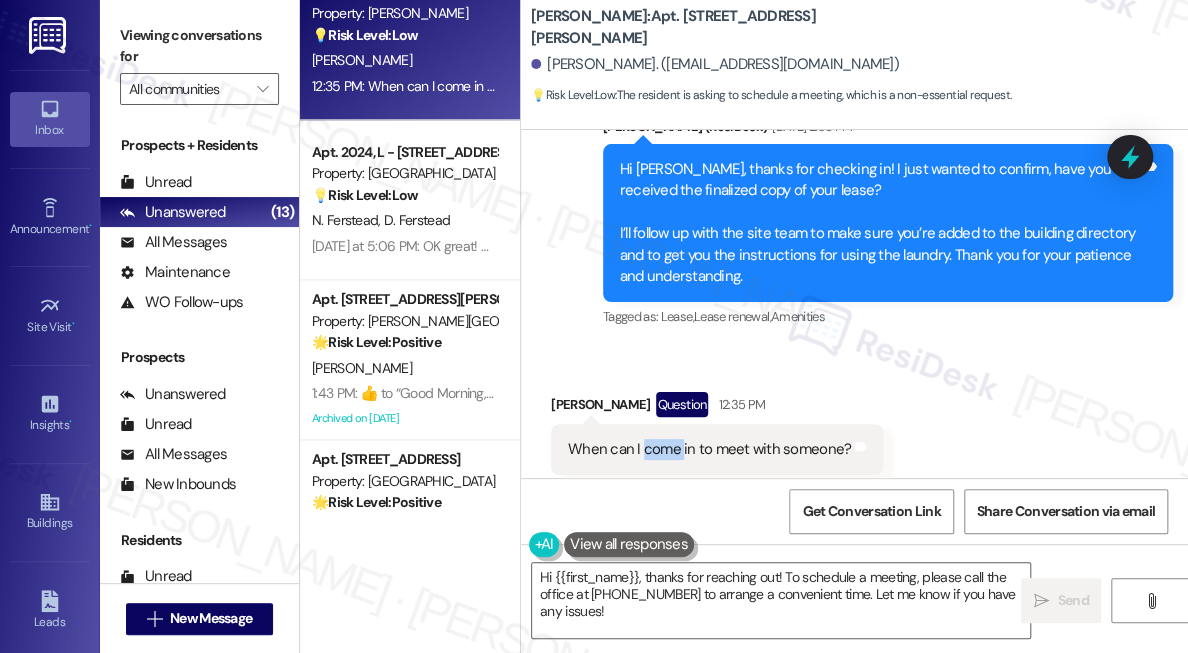 click on "When can I come in to meet with someone?" at bounding box center (709, 449) 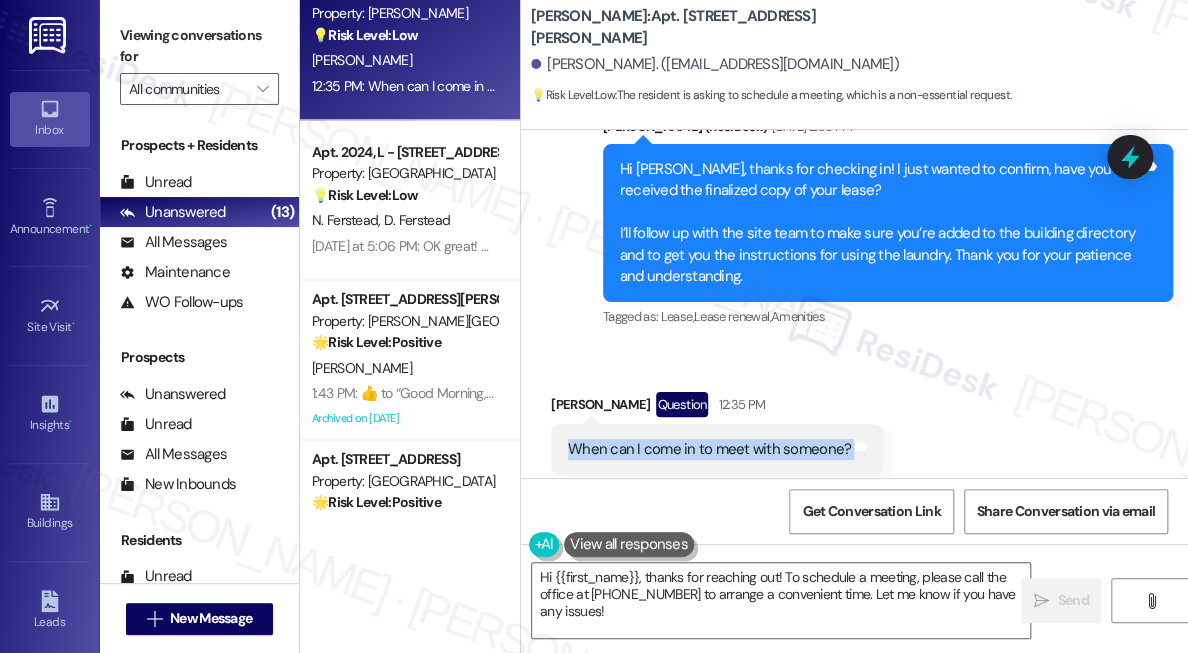 click on "When can I come in to meet with someone?" at bounding box center [709, 449] 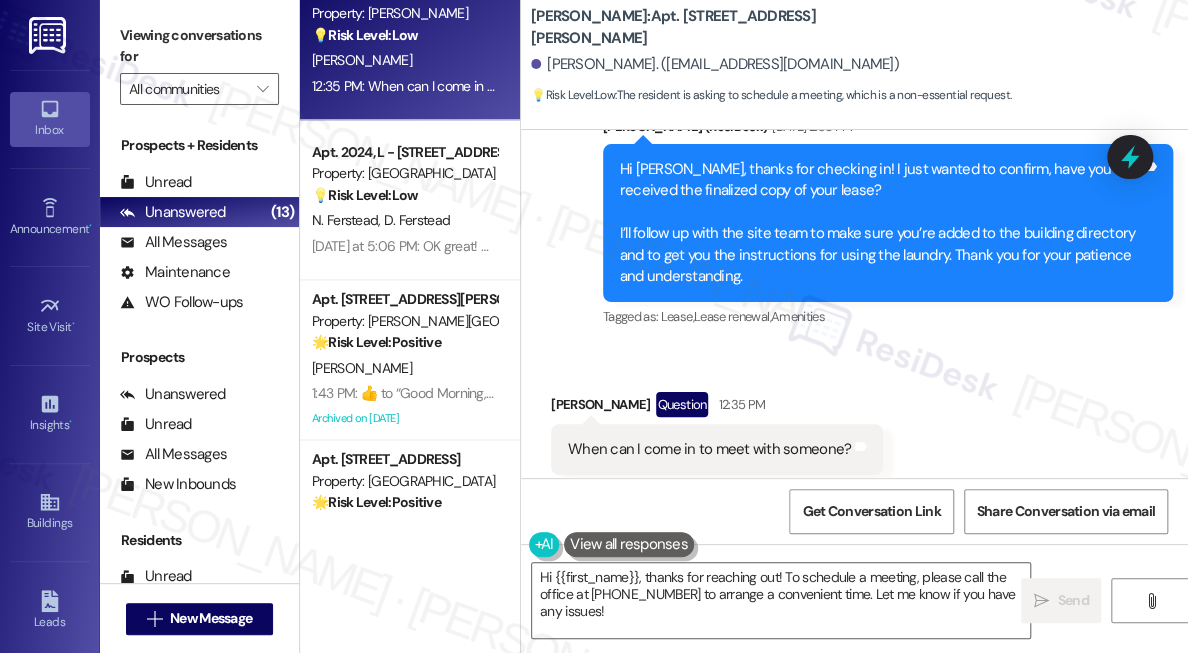 click on "Hi [PERSON_NAME], thanks for checking in! I just wanted to confirm, have you received the finalized copy of your lease?
I’ll follow up with the site team to make sure you’re added to the building directory and to get you the instructions for using the laundry. Thank you for your patience and understanding." at bounding box center [880, 223] 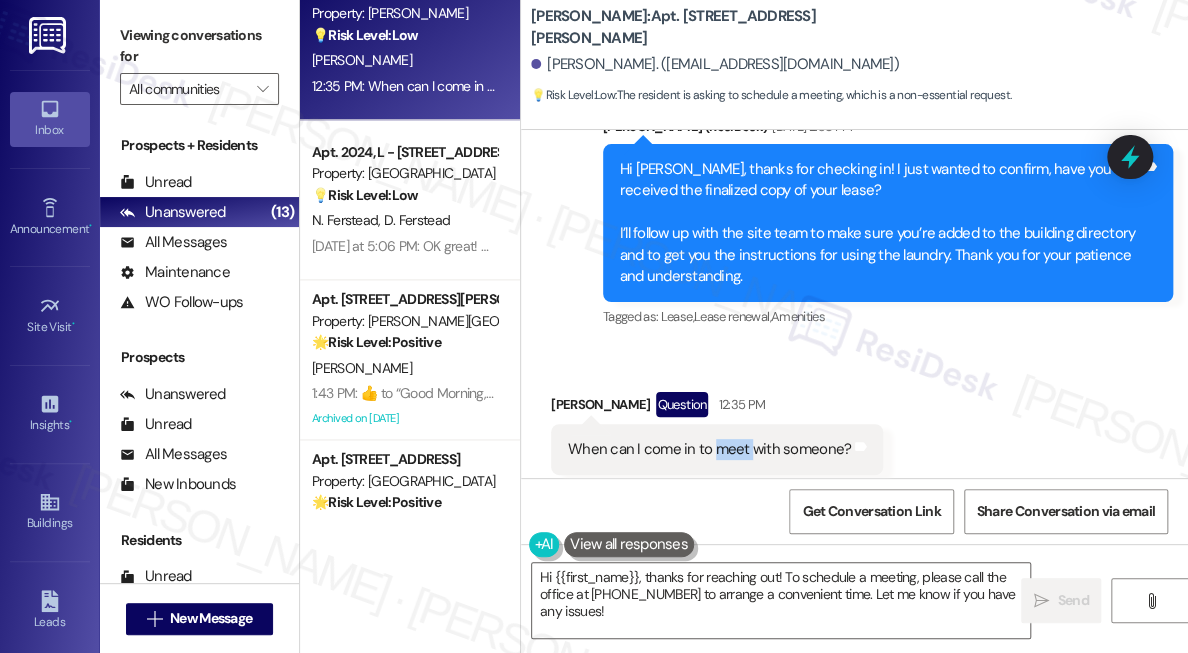 click on "When can I come in to meet with someone?" at bounding box center [709, 449] 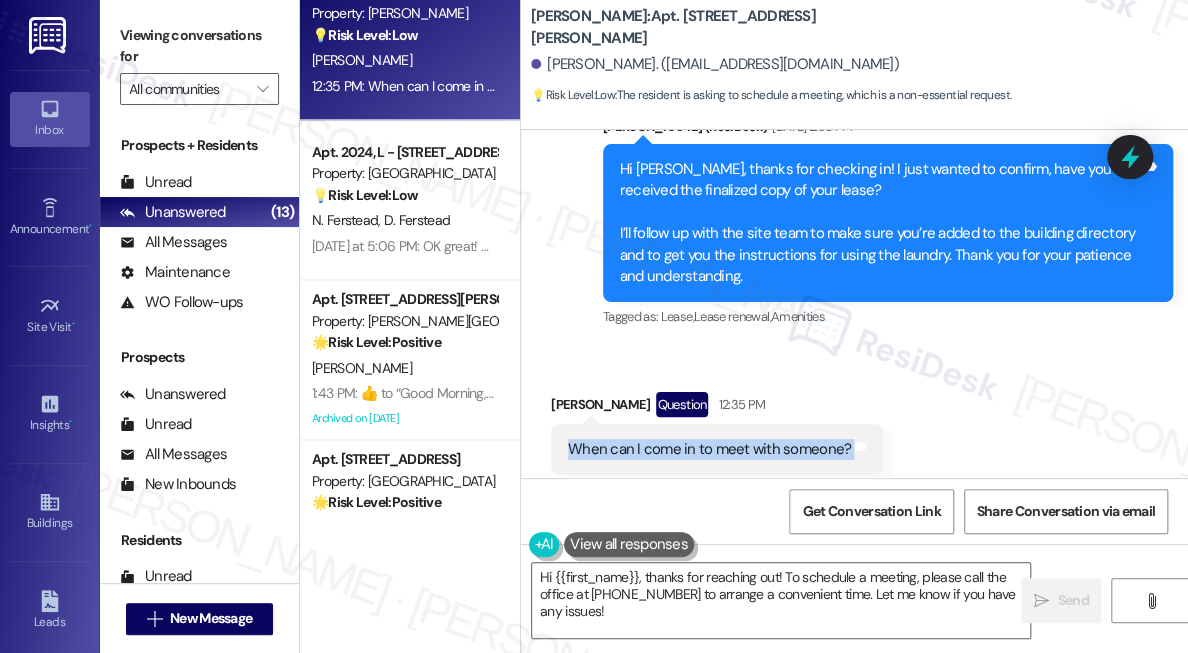 click on "When can I come in to meet with someone?" at bounding box center [709, 449] 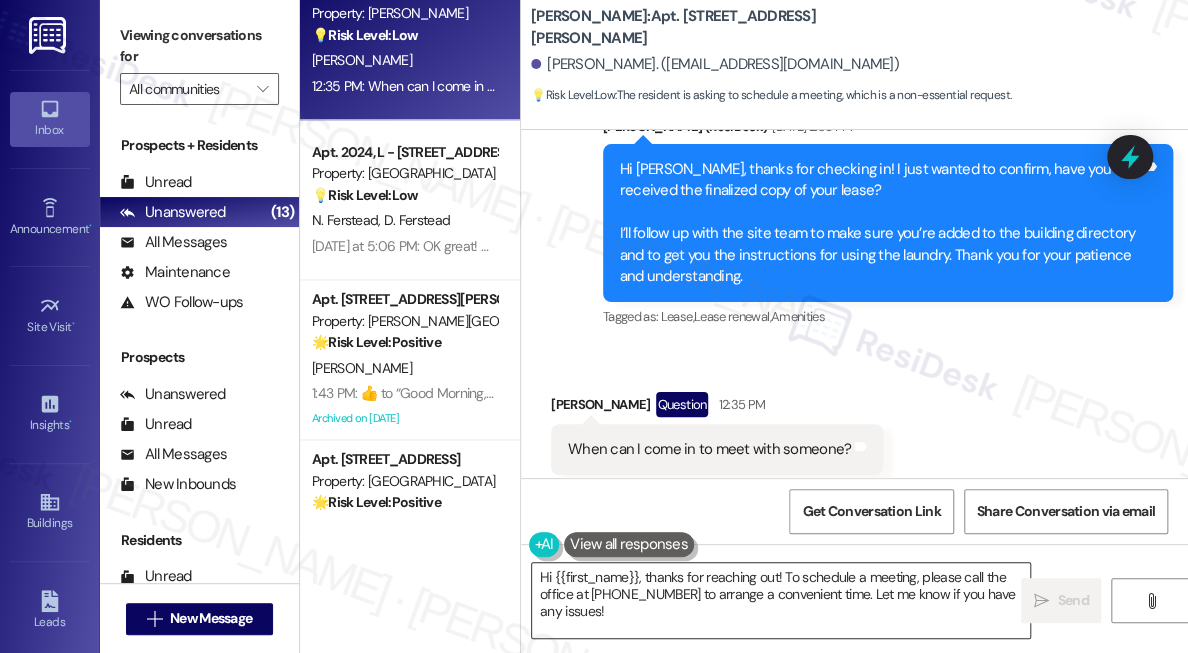 click on "Hi {{first_name}}, thanks for reaching out! To schedule a meeting, please call the office at [PHONE_NUMBER] to arrange a convenient time. Let me know if you have any issues!" at bounding box center (781, 600) 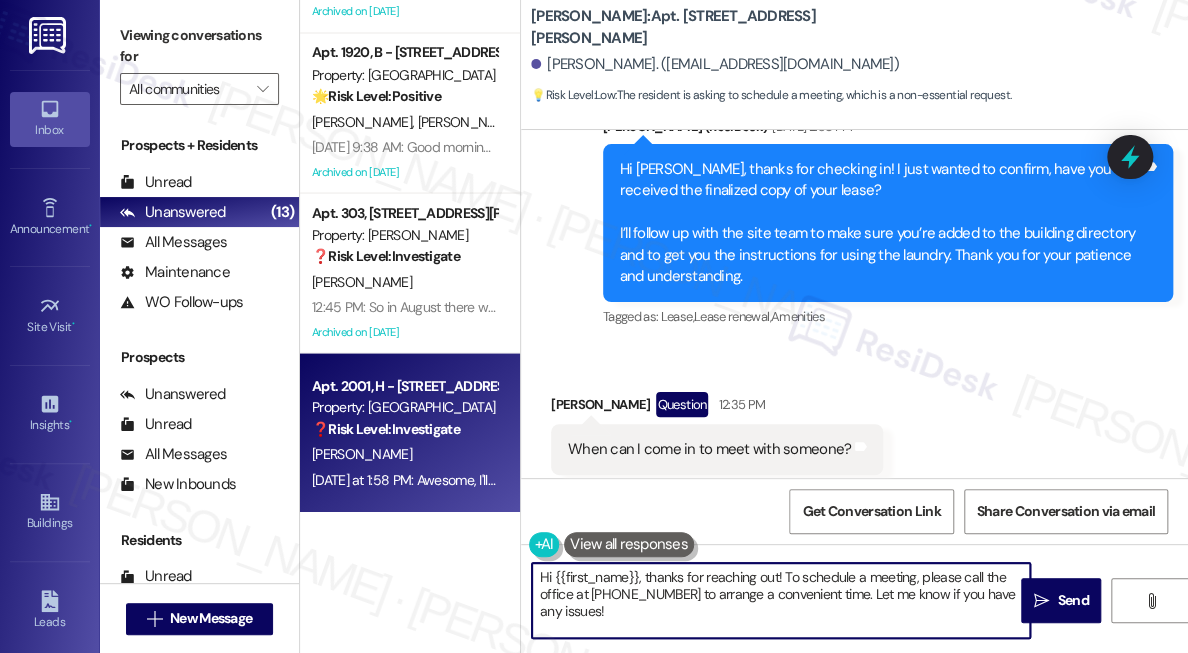 scroll, scrollTop: 1568, scrollLeft: 0, axis: vertical 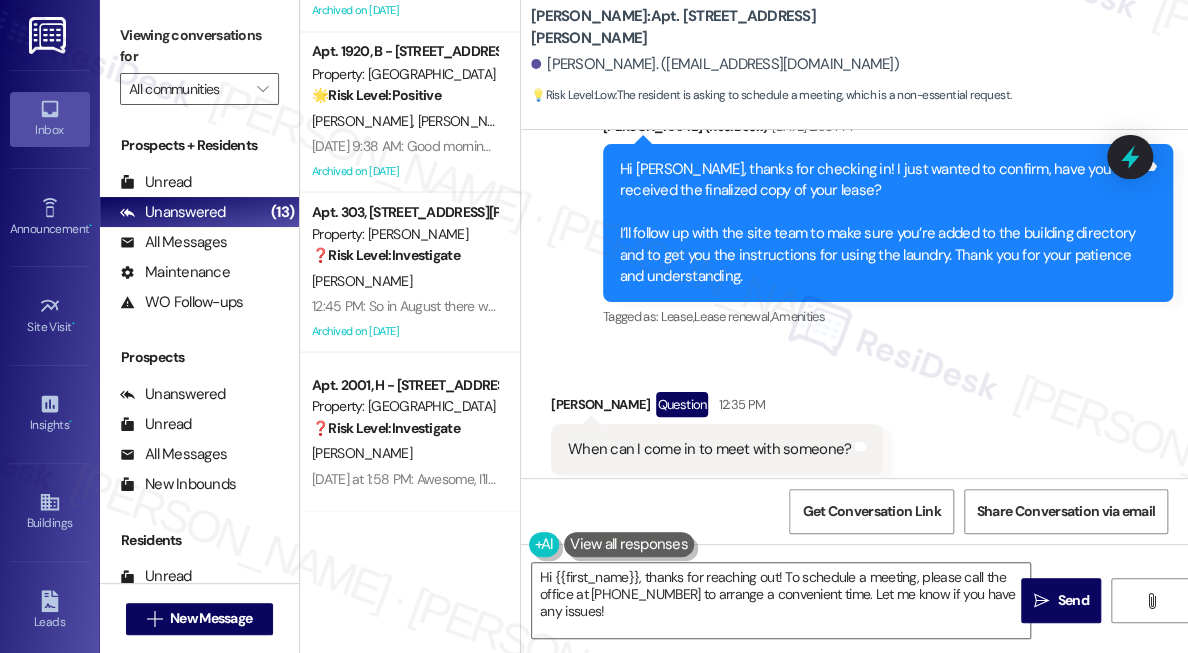 click on "When can I come in to meet with someone?" at bounding box center [709, 449] 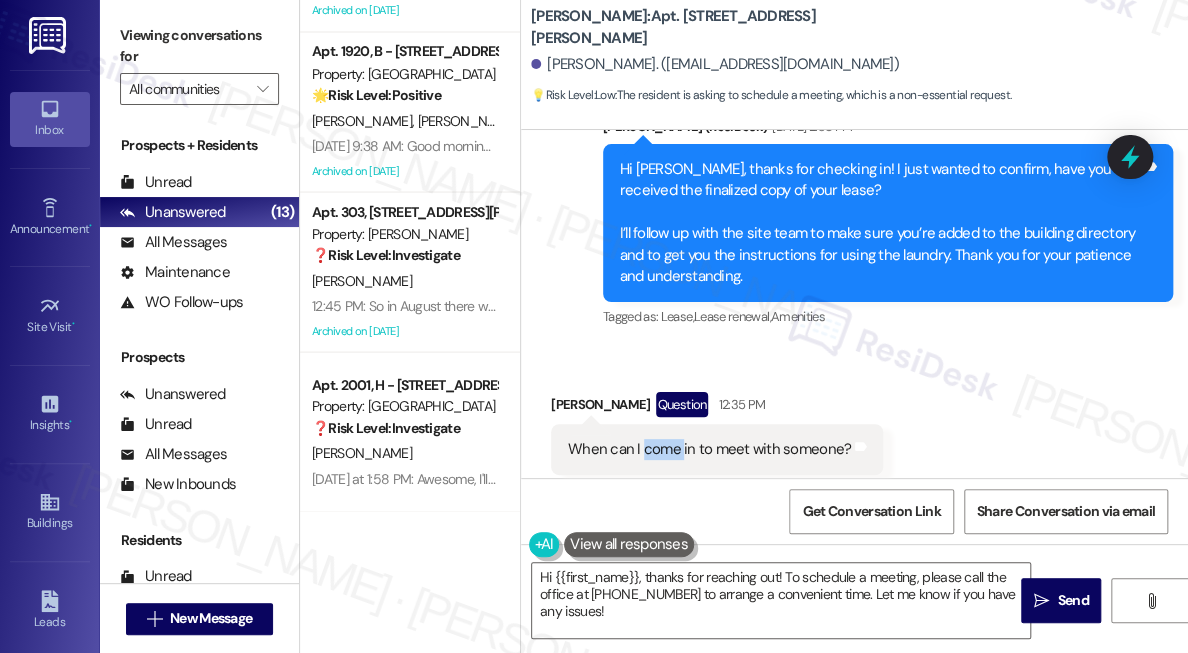 click on "When can I come in to meet with someone?" at bounding box center [709, 449] 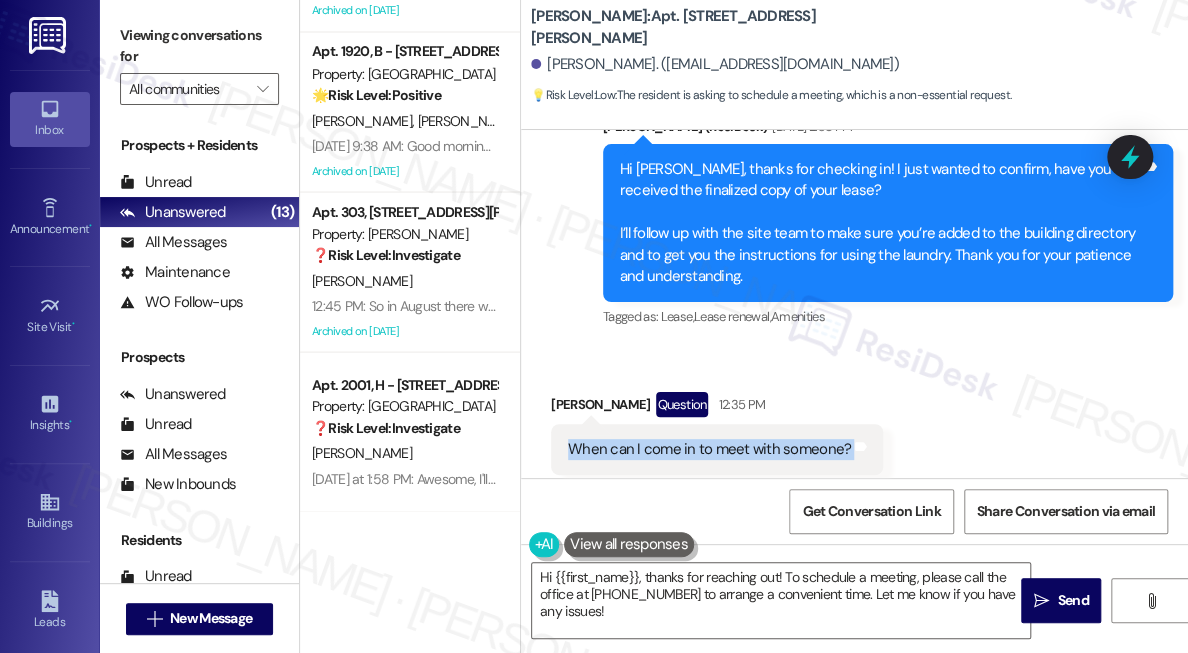 click on "When can I come in to meet with someone?" at bounding box center [709, 449] 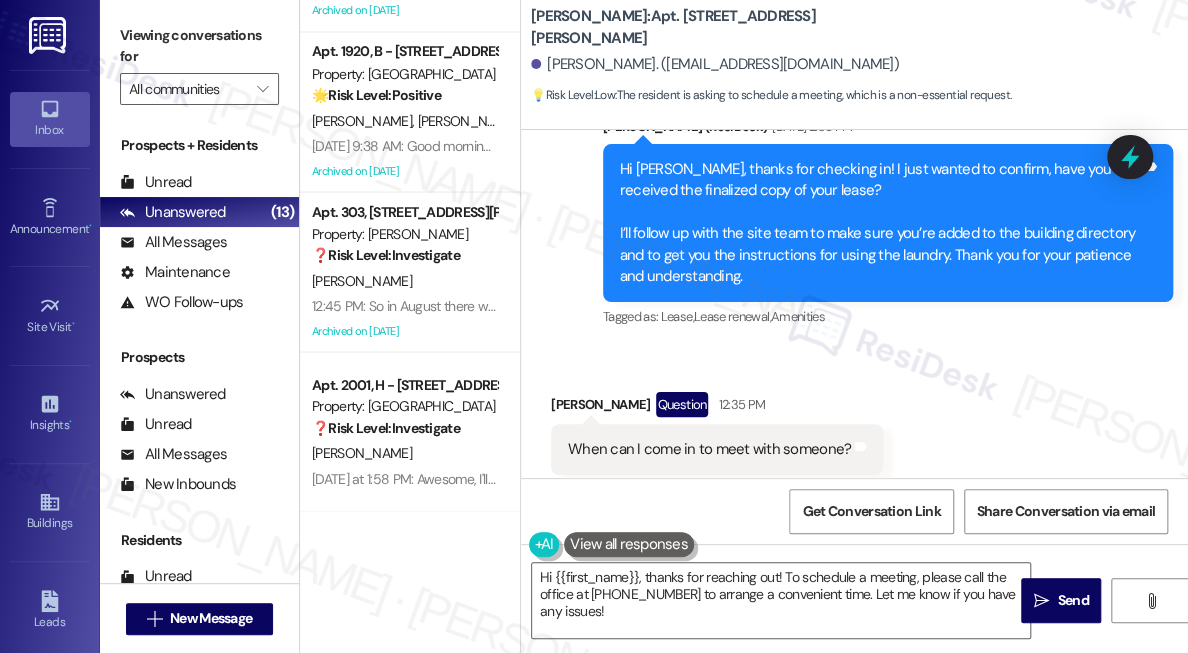 click on "Hi [PERSON_NAME], thanks for checking in! I just wanted to confirm, have you received the finalized copy of your lease?
I’ll follow up with the site team to make sure you’re added to the building directory and to get you the instructions for using the laundry. Thank you for your patience and understanding." at bounding box center (880, 223) 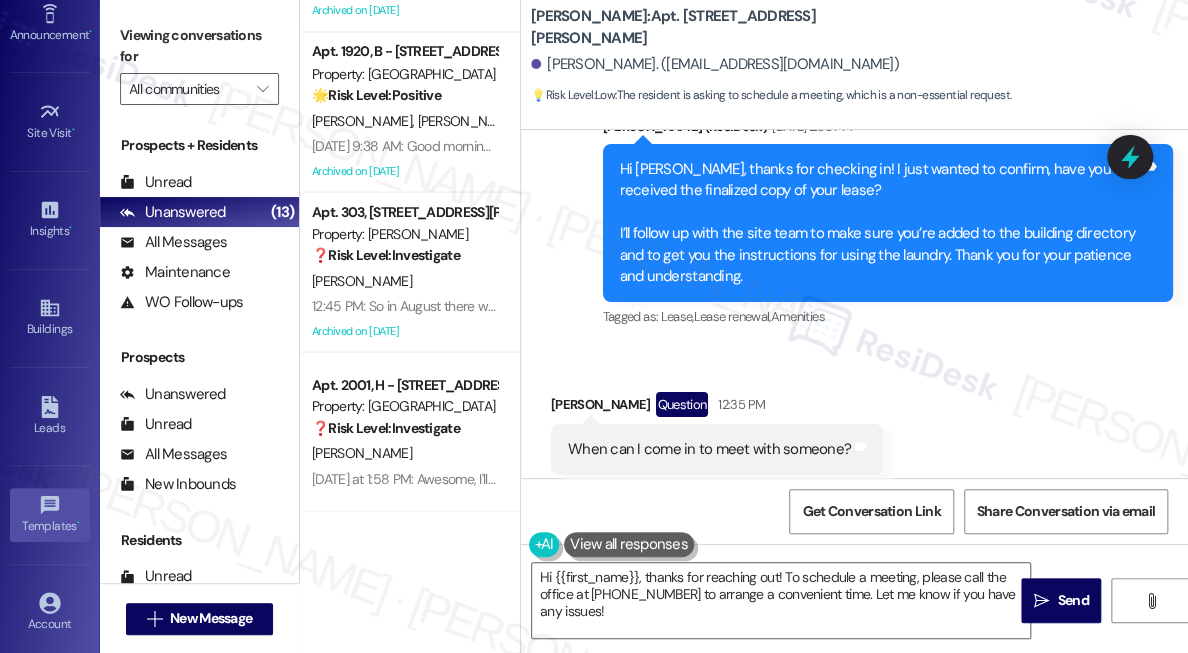 scroll, scrollTop: 293, scrollLeft: 0, axis: vertical 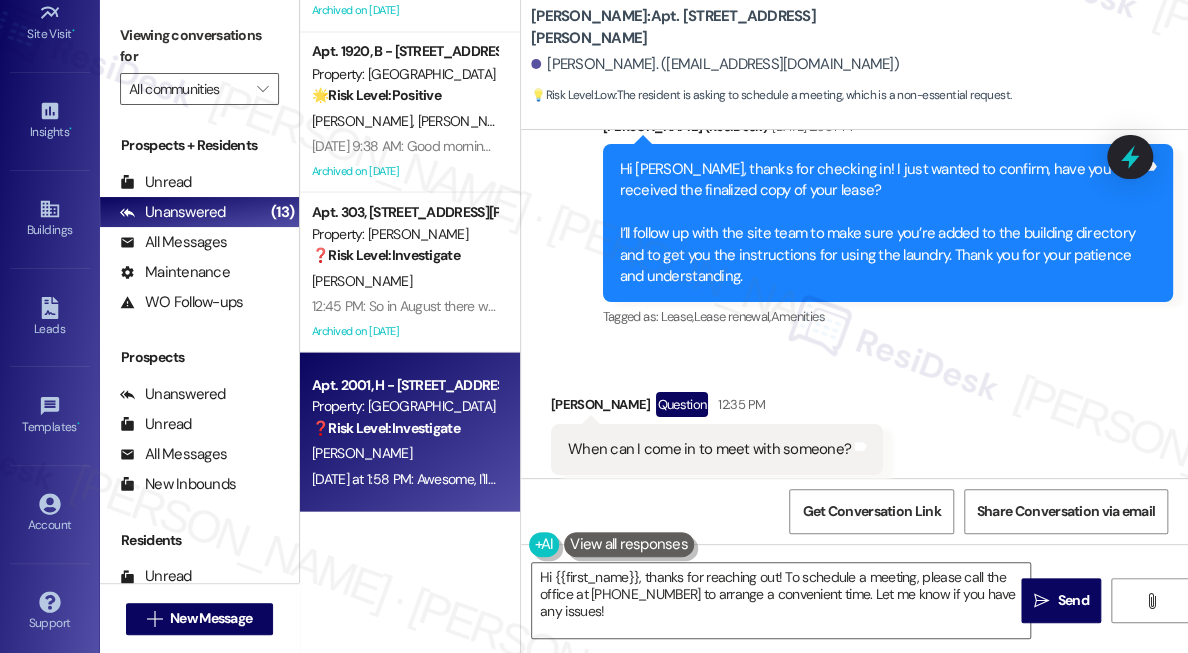 click on "Property: [GEOGRAPHIC_DATA]" at bounding box center [404, 405] 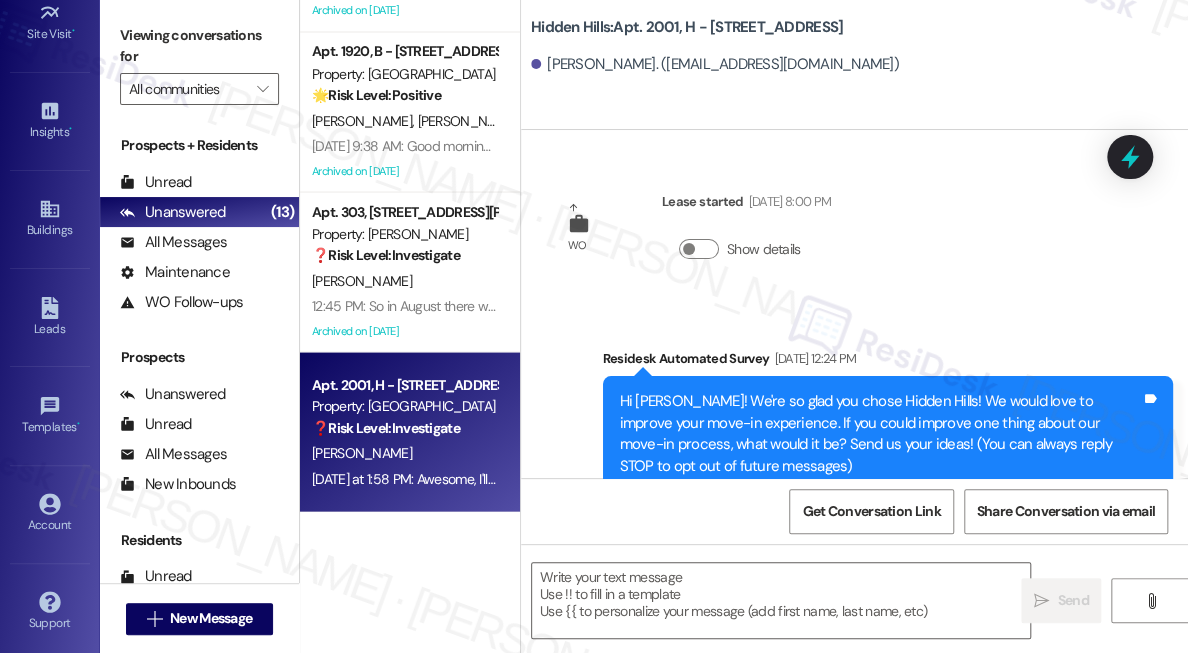 scroll, scrollTop: 2518, scrollLeft: 0, axis: vertical 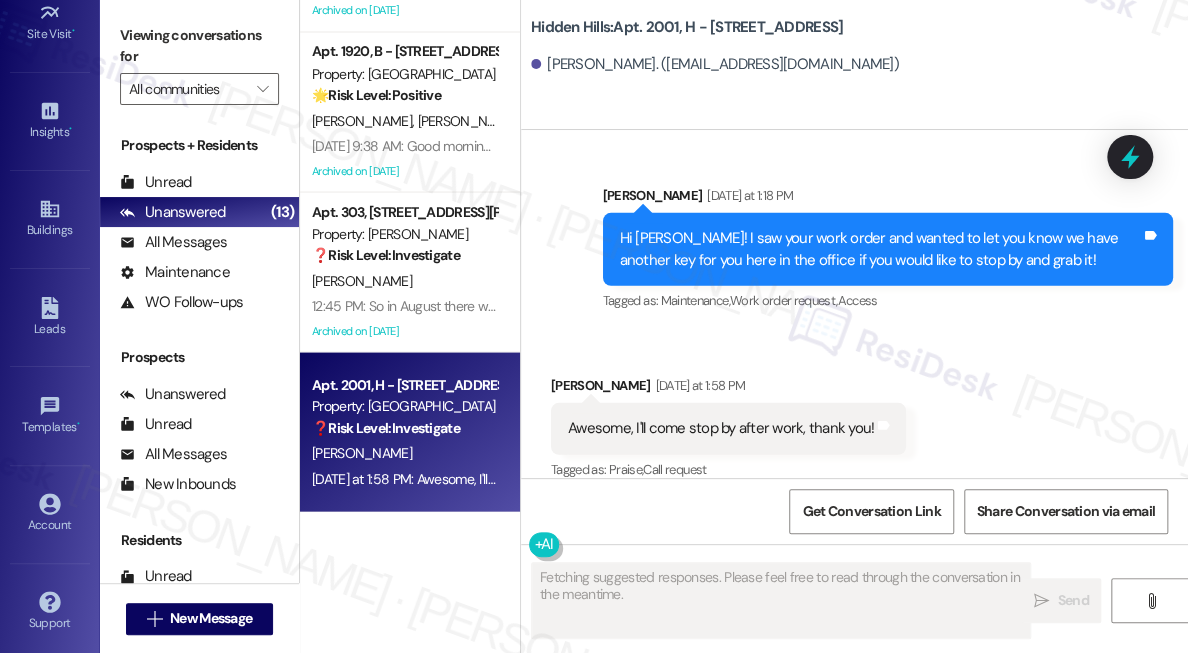 click on "Awesome, I'll come stop by after work, thank you!" at bounding box center [721, 428] 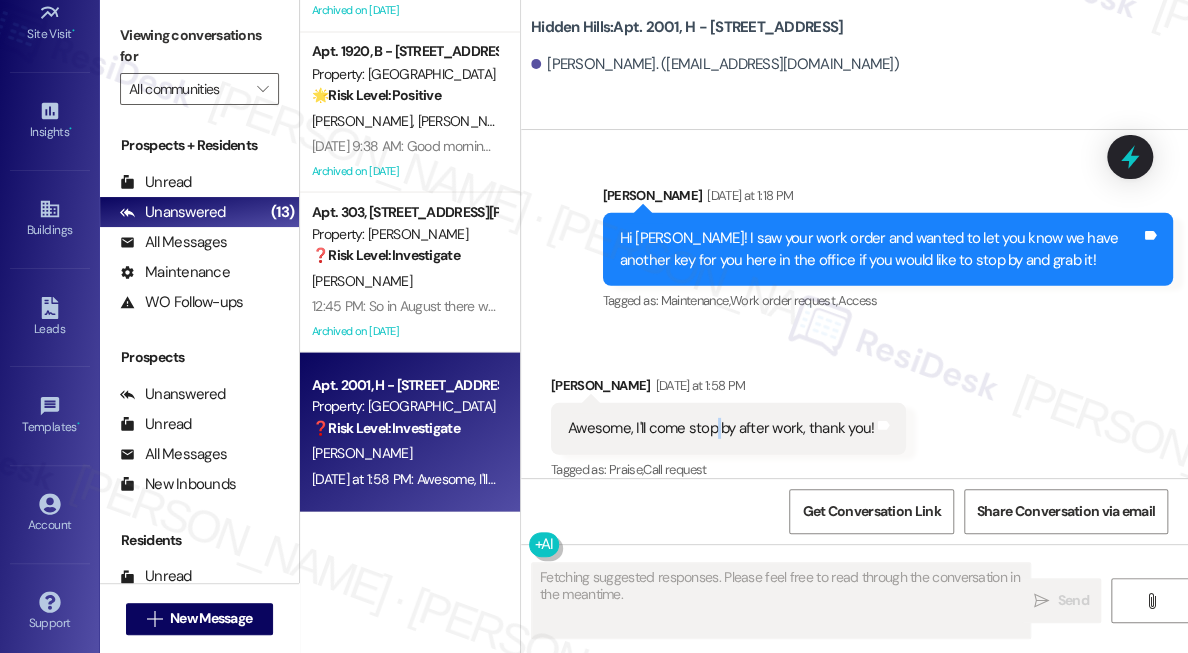 click on "Awesome, I'll come stop by after work, thank you!" at bounding box center [721, 428] 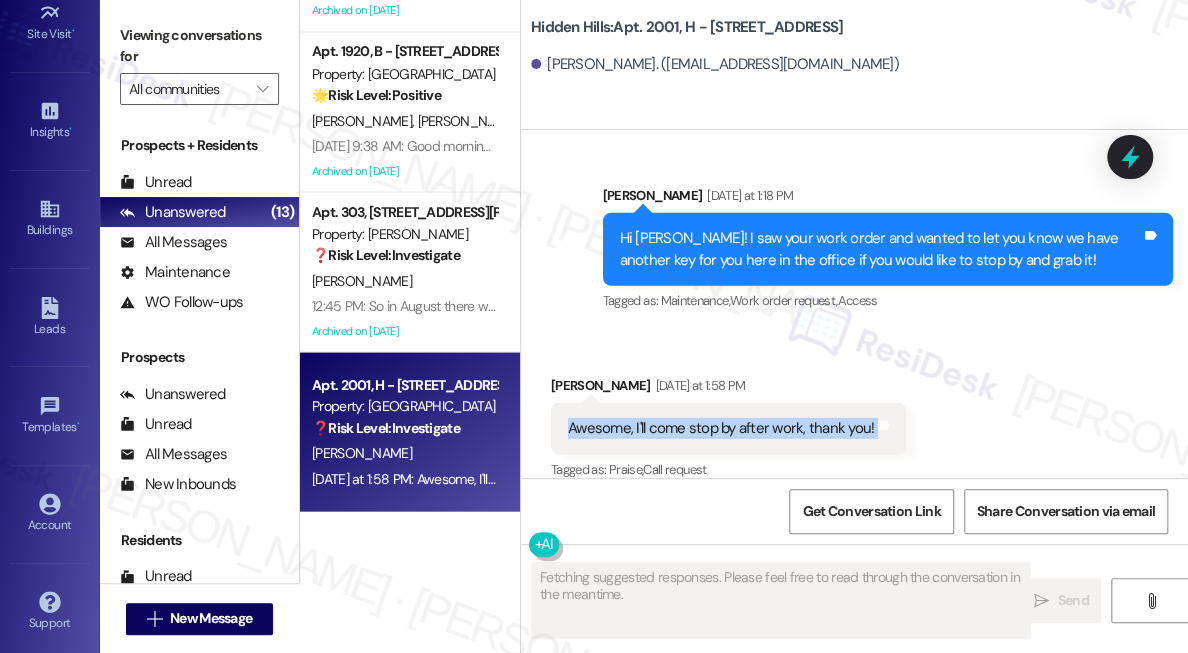click on "Awesome, I'll come stop by after work, thank you!" at bounding box center (721, 428) 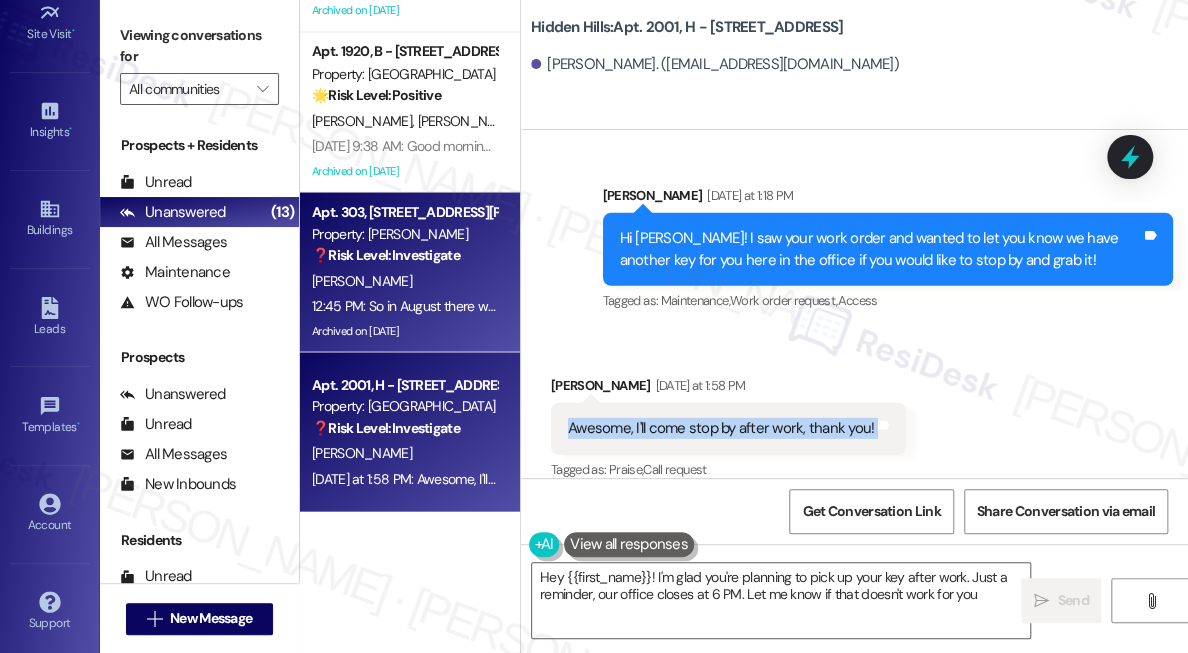 type on "Hey {{first_name}}! I'm glad you're planning to pick up your key after work. Just a reminder, our office closes at 6 PM. Let me know if that doesn't work for you!" 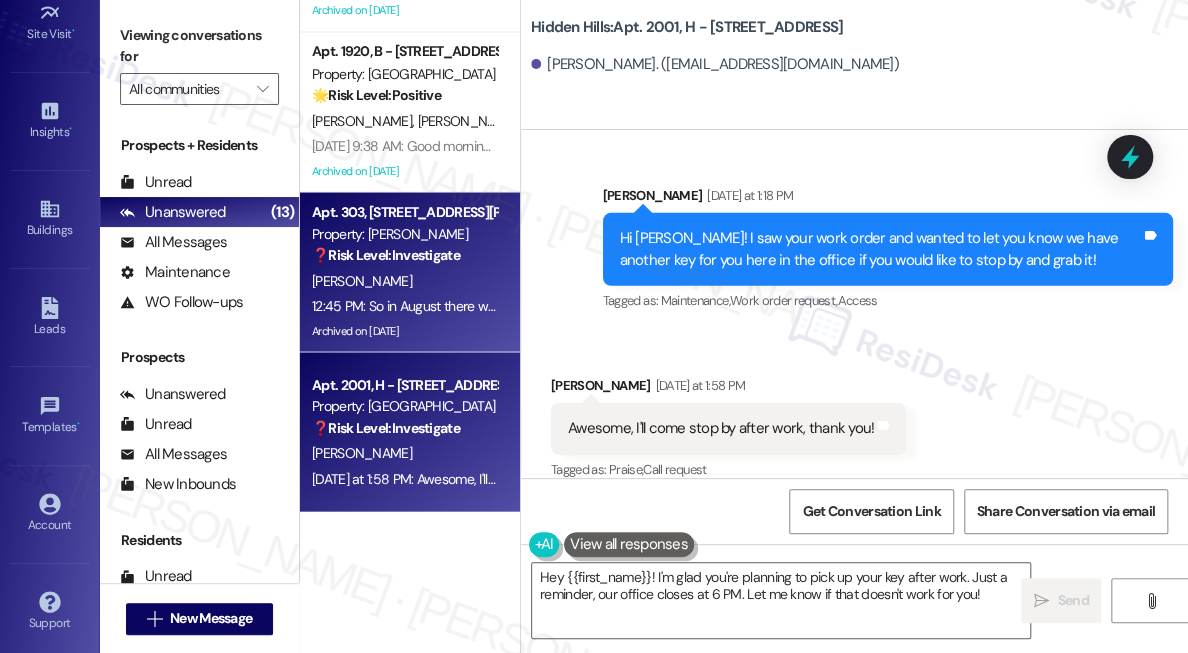 click on "❓  Risk Level:  Investigate" at bounding box center [386, 254] 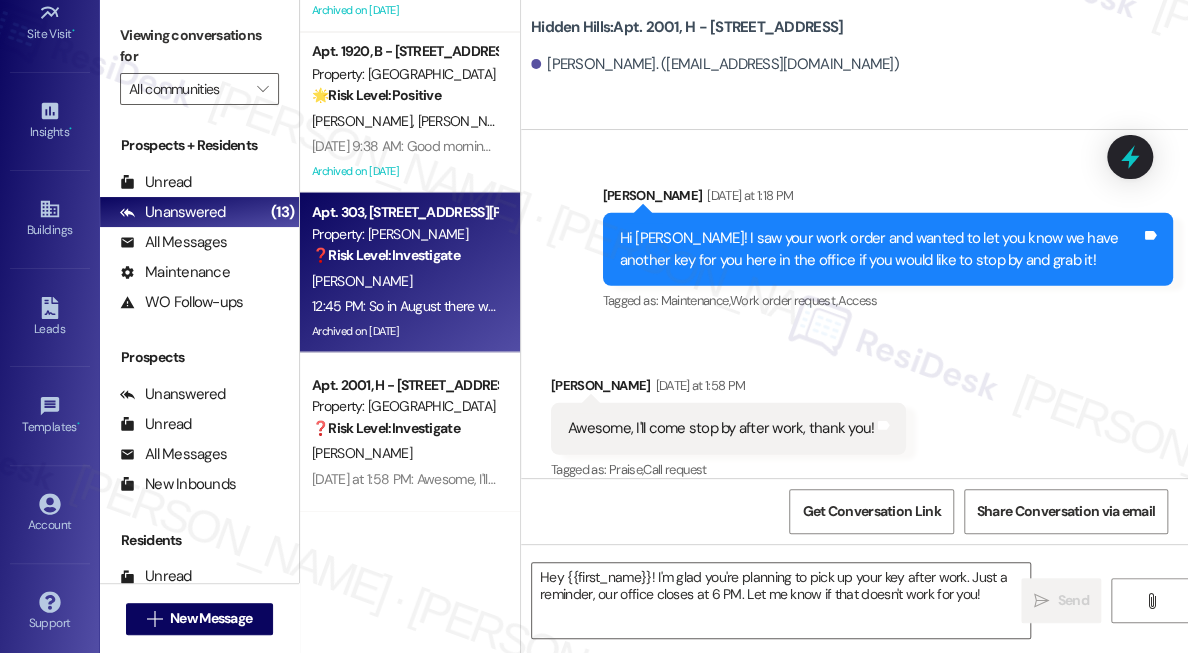 type on "Fetching suggested responses. Please feel free to read through the conversation in the meantime." 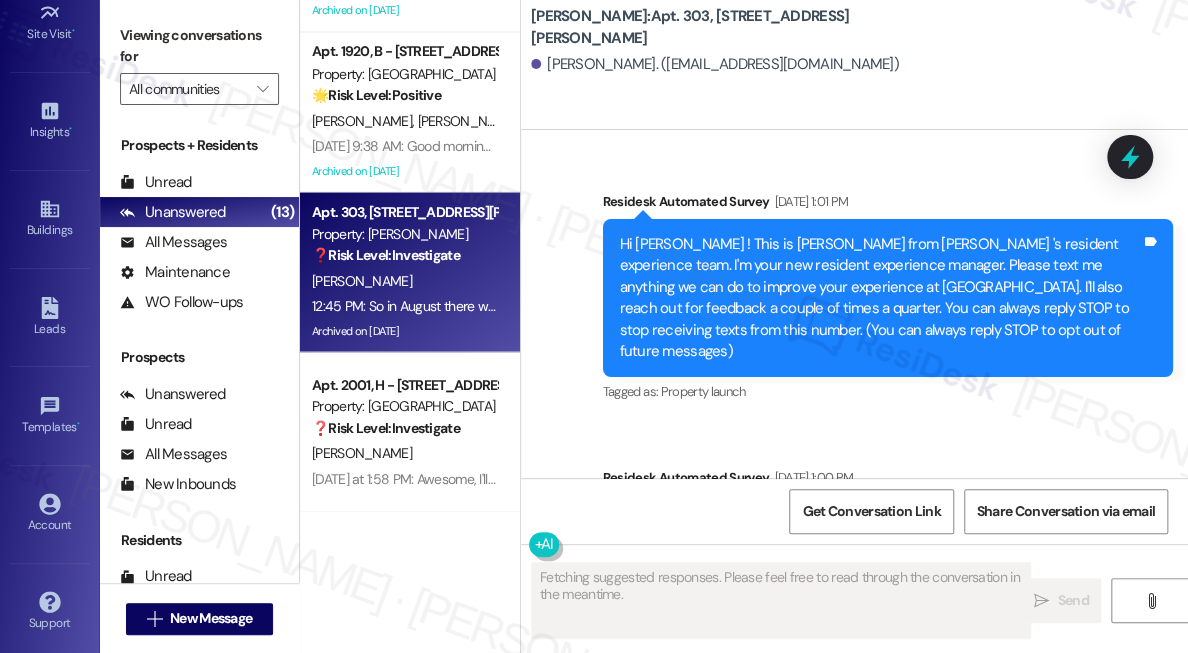 scroll, scrollTop: 56132, scrollLeft: 0, axis: vertical 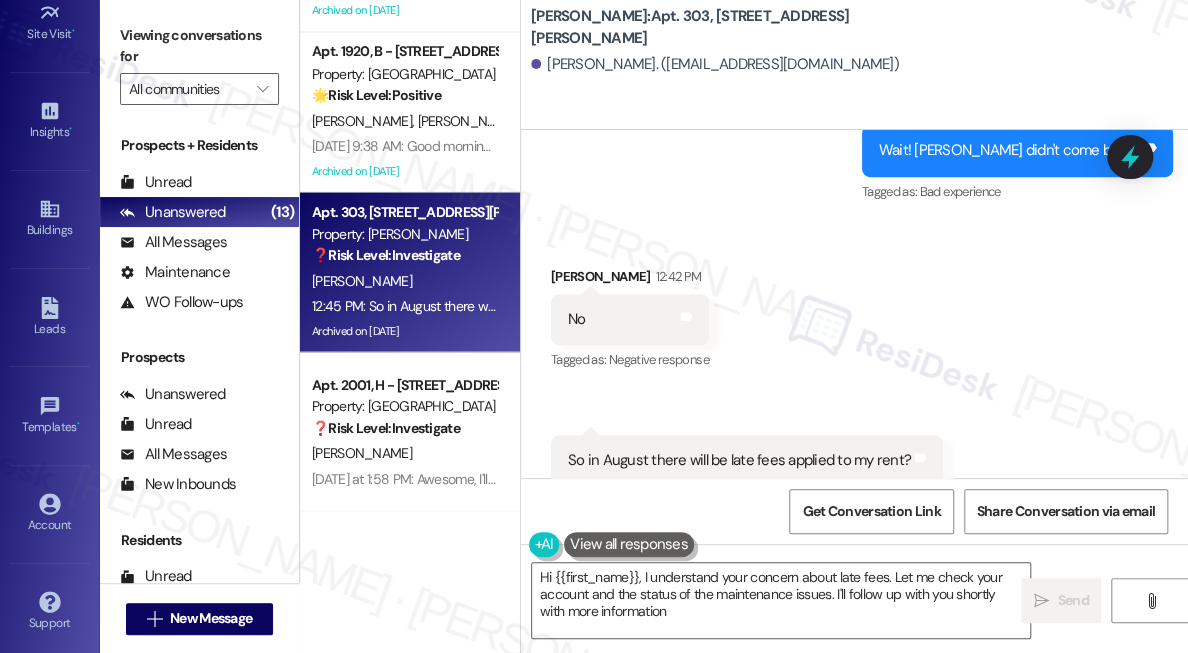 type on "Hi {{first_name}}, I understand your concern about late fees. Let me check your account and the status of the maintenance issues. I'll follow up with you shortly with more information." 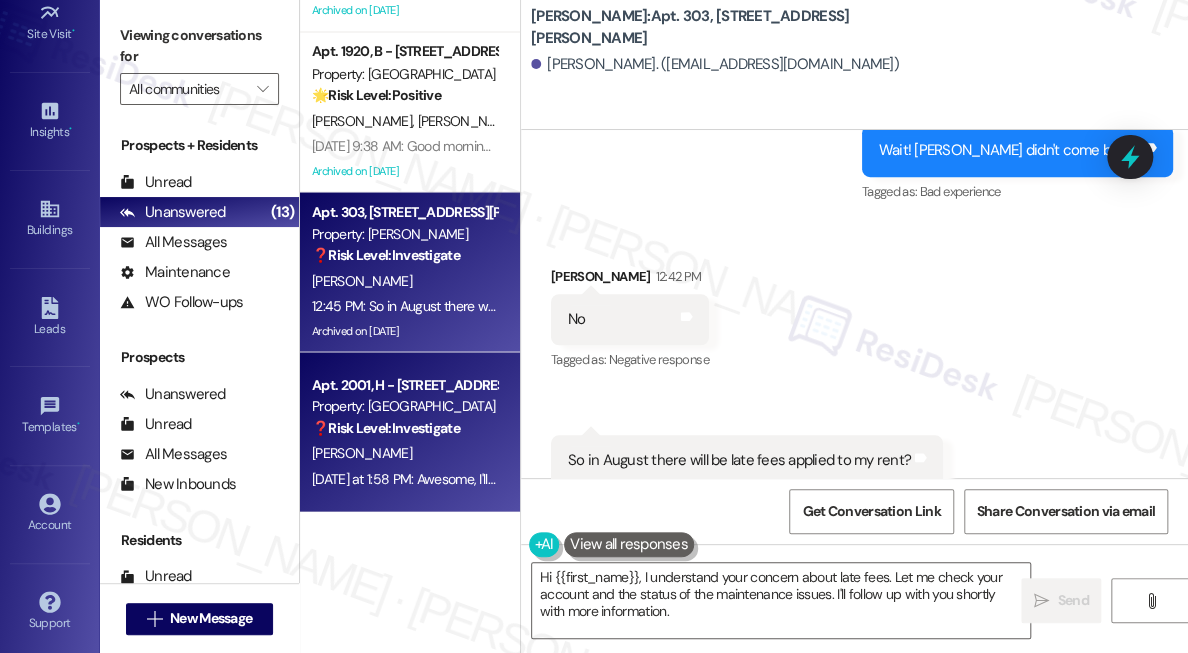 click on "[PERSON_NAME]" at bounding box center [404, 452] 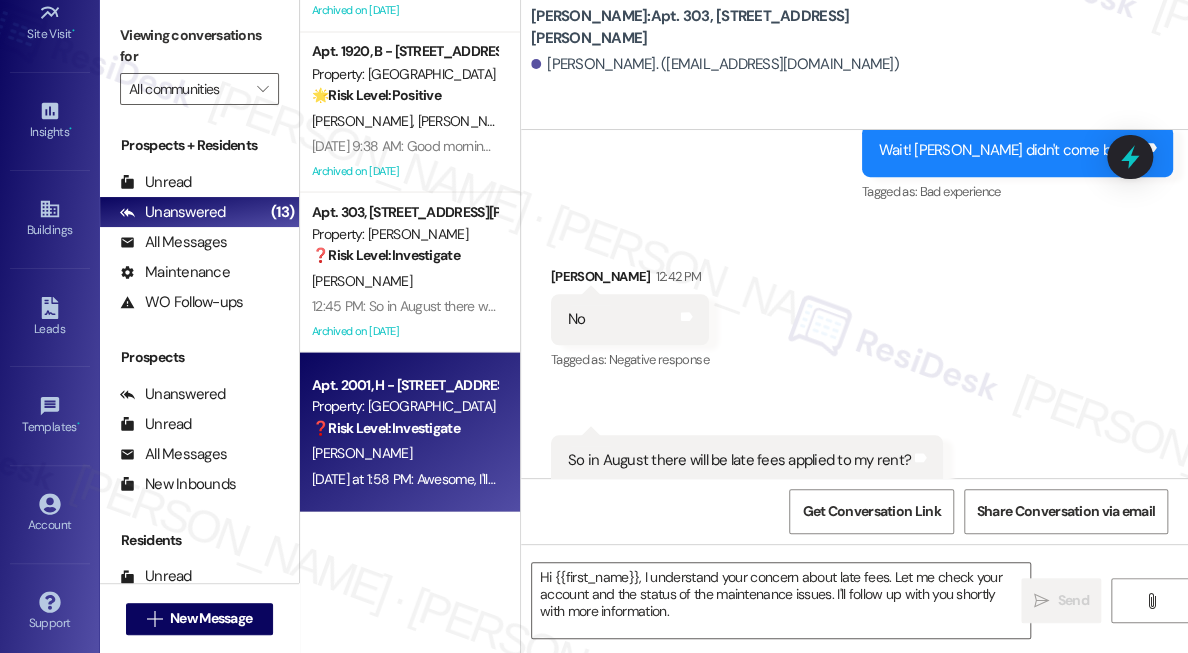 type on "Fetching suggested responses. Please feel free to read through the conversation in the meantime." 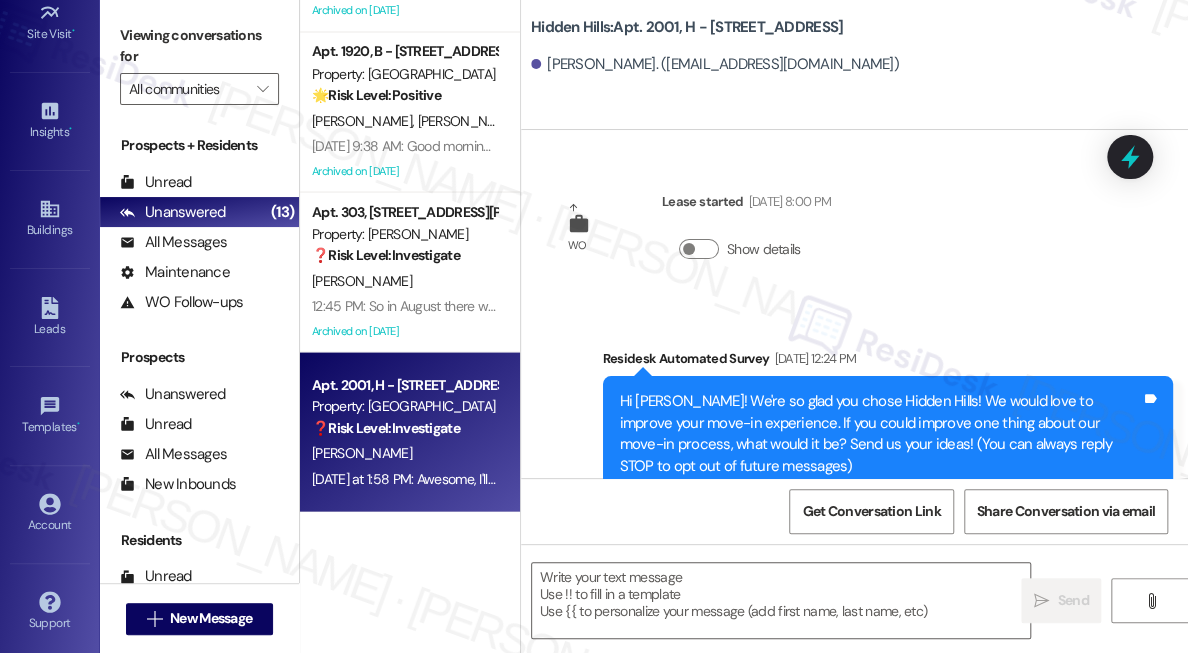 scroll, scrollTop: 2518, scrollLeft: 0, axis: vertical 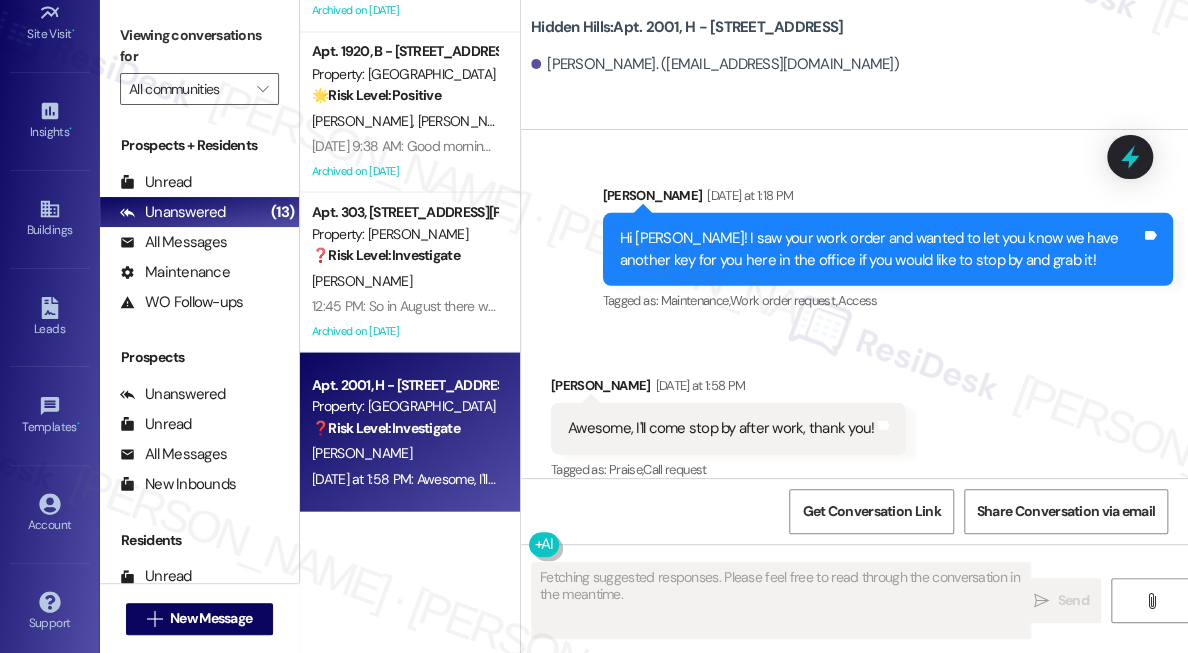 click on "Awesome, I'll come stop by after work, thank you!" at bounding box center [721, 428] 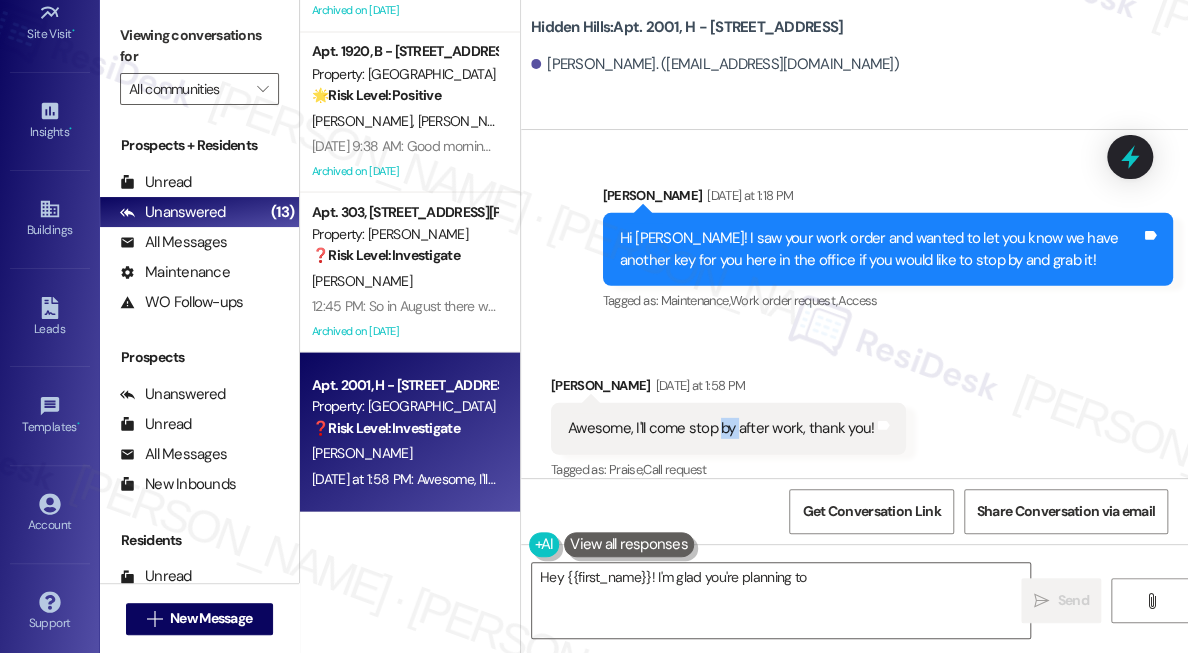 click on "Awesome, I'll come stop by after work, thank you!" at bounding box center [721, 428] 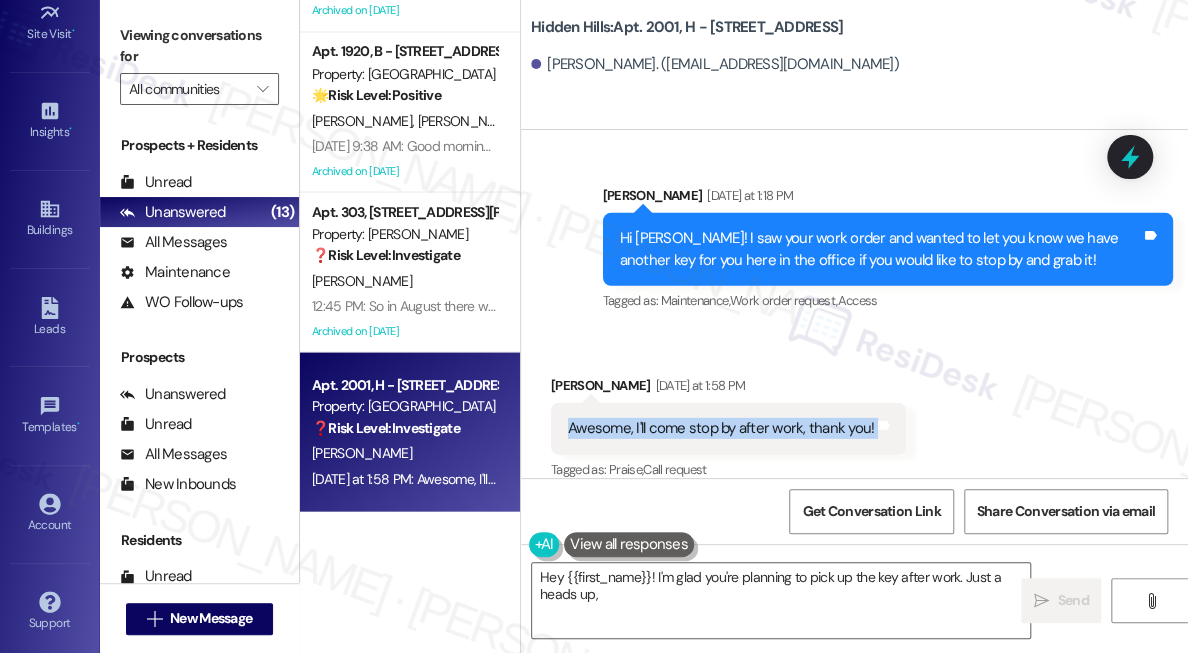 click on "Awesome, I'll come stop by after work, thank you!" at bounding box center (721, 428) 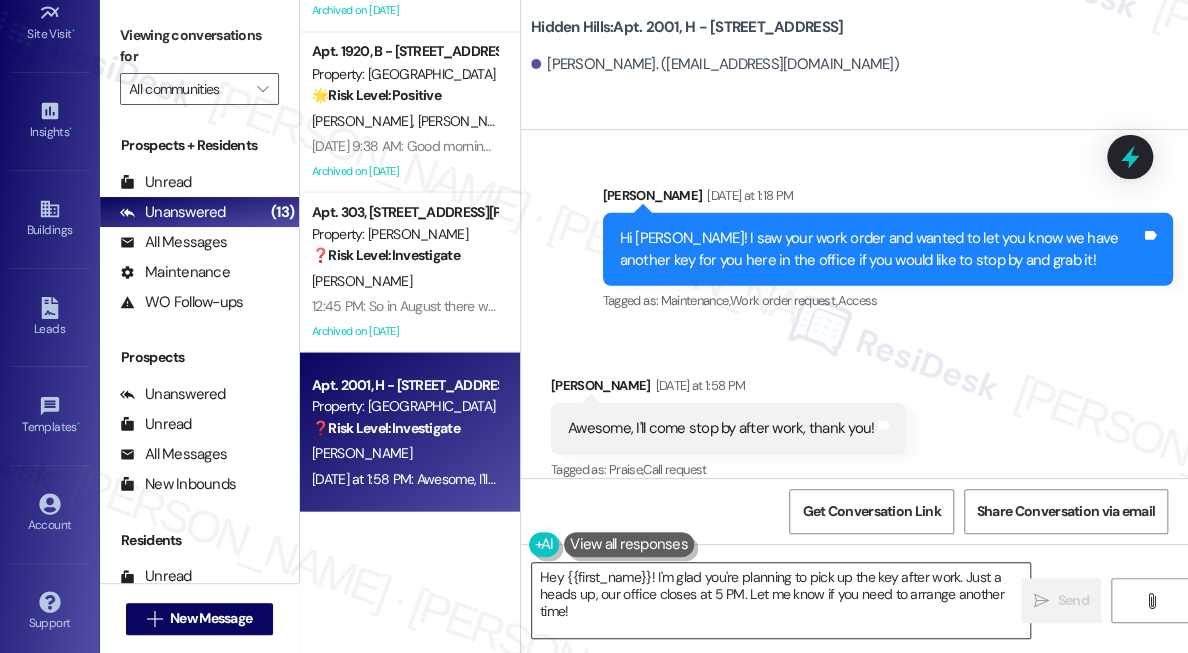 click on "Hey {{first_name}}! I'm glad you're planning to pick up the key after work. Just a heads up, our office closes at 5 PM. Let me know if you need to arrange another time!" at bounding box center (781, 600) 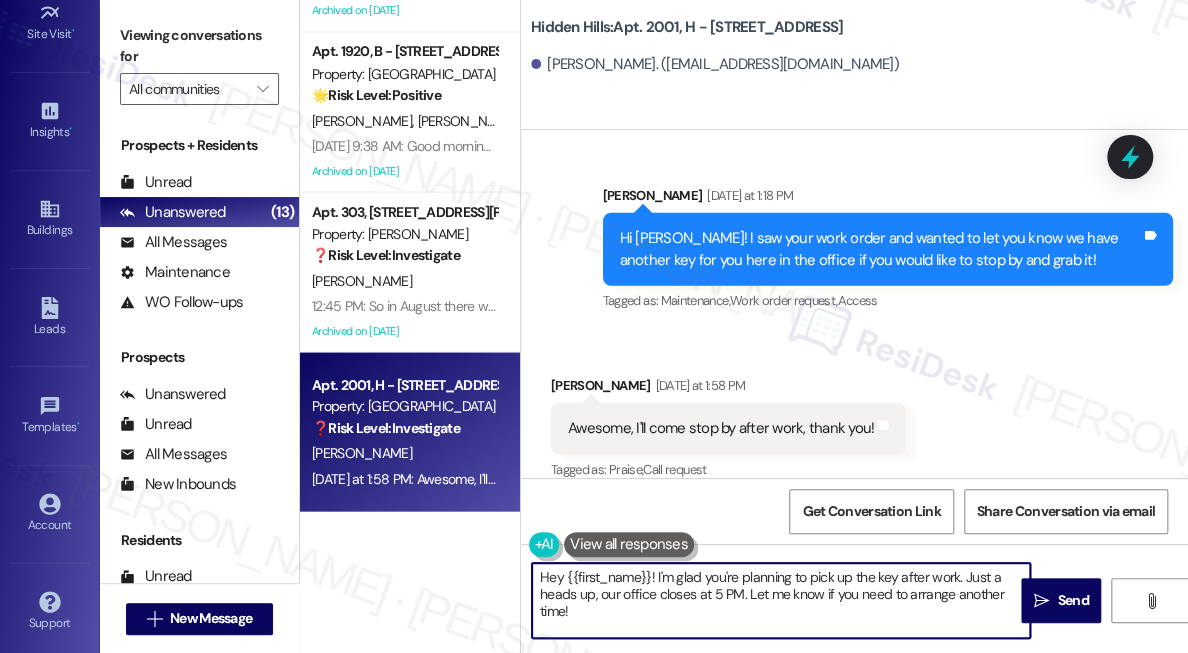 click on "[PERSON_NAME] [DATE] at 1:58 PM" at bounding box center (728, 389) 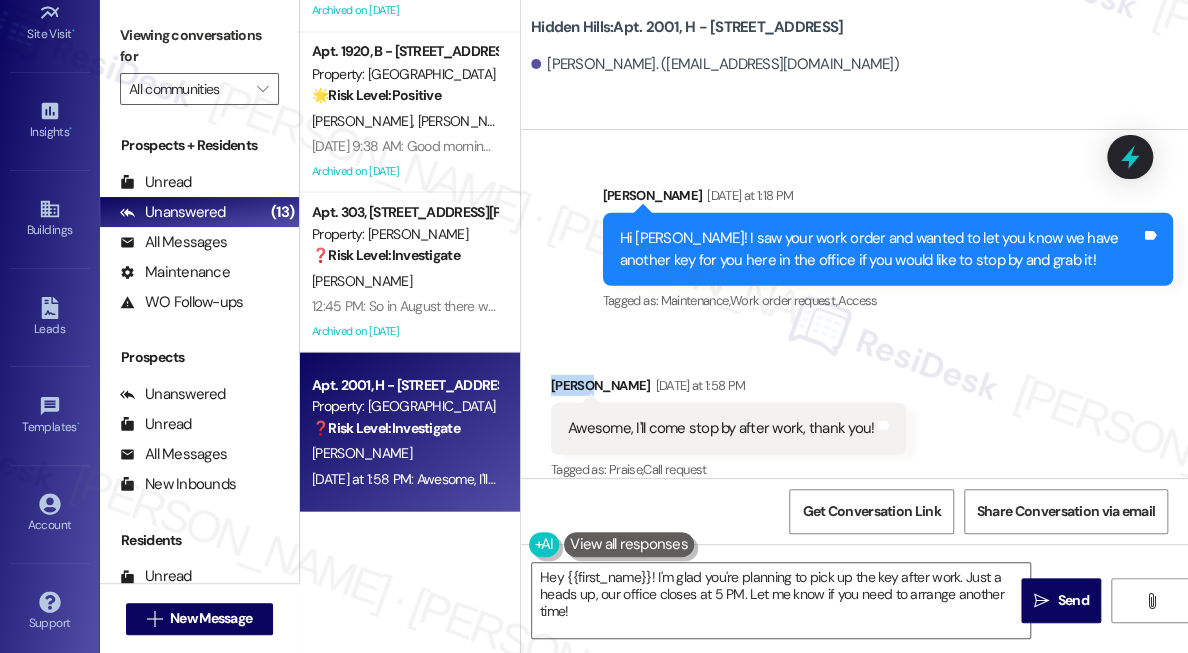 click on "[PERSON_NAME] [DATE] at 1:58 PM" at bounding box center [728, 389] 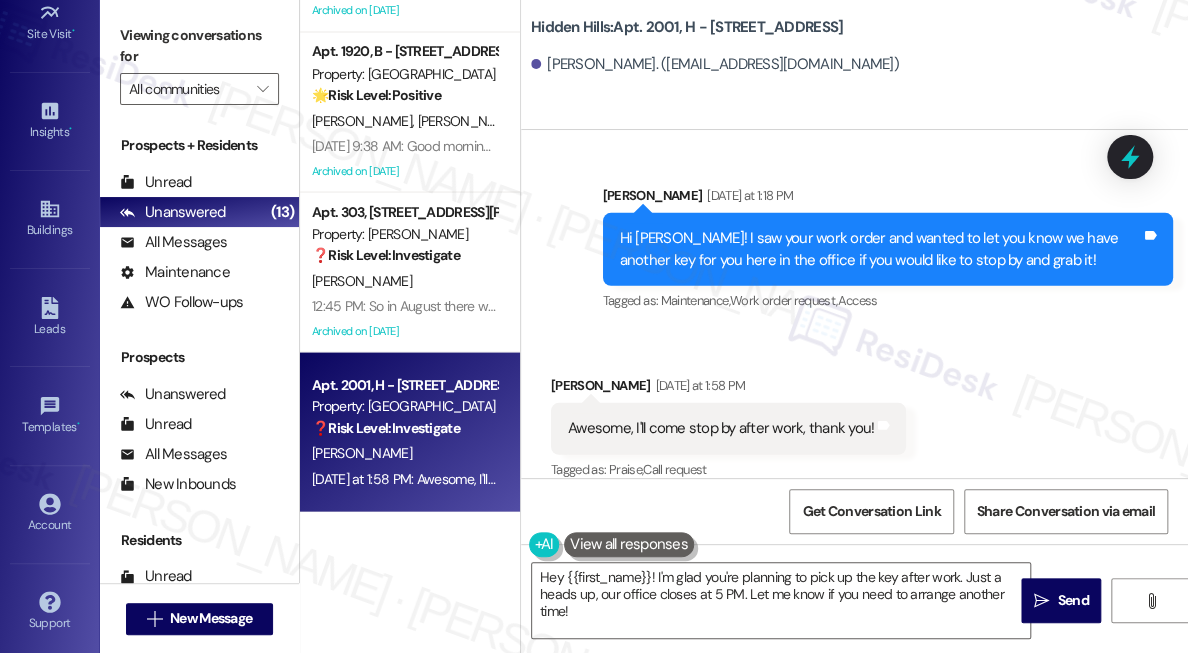 click on "Received via SMS [PERSON_NAME] [DATE] at 1:58 PM Awesome, I'll come stop by after work, thank you!  Tags and notes Tagged as:   Praise ,  Click to highlight conversations about Praise Call request Click to highlight conversations about Call request" at bounding box center [854, 414] 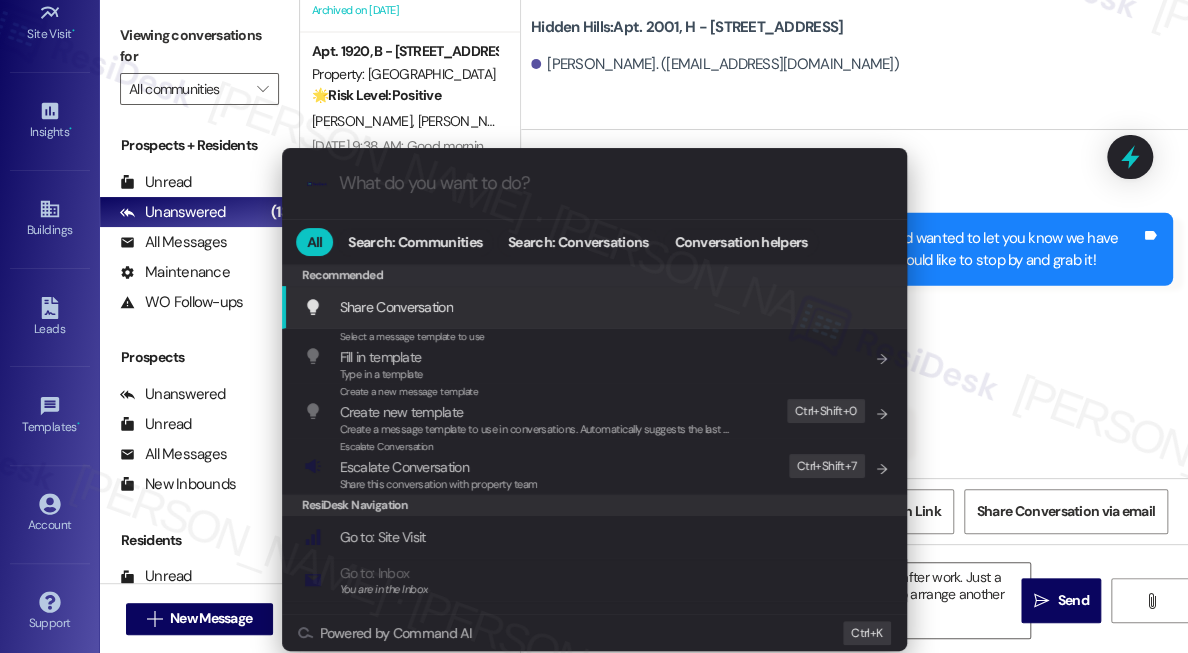 click on ".cls-1{fill:#0a055f;}.cls-2{fill:#0cc4c4;} resideskLogoBlueOrange All Search: Communities Search: Conversations Conversation helpers Recommended Recommended Share Conversation Add shortcut Select a message template to use Fill in template Type in a template Add shortcut Create a new message template Create new template Create a message template to use in conversations. Automatically suggests the last message you sent. Edit Ctrl+ Shift+ 0 Escalate Conversation Escalate Conversation Share this conversation with property team Edit Ctrl+ Shift+ 7 ResiDesk Navigation Go to: Site Visit Add shortcut Go to: Inbox You are in the Inbox Add shortcut Go to: Settings Add shortcut Go to: Message Templates Add shortcut Go to: Buildings Add shortcut Help Getting Started: What you can do with ResiDesk Add shortcut Settings Powered by Command AI Ctrl+ K" at bounding box center (594, 326) 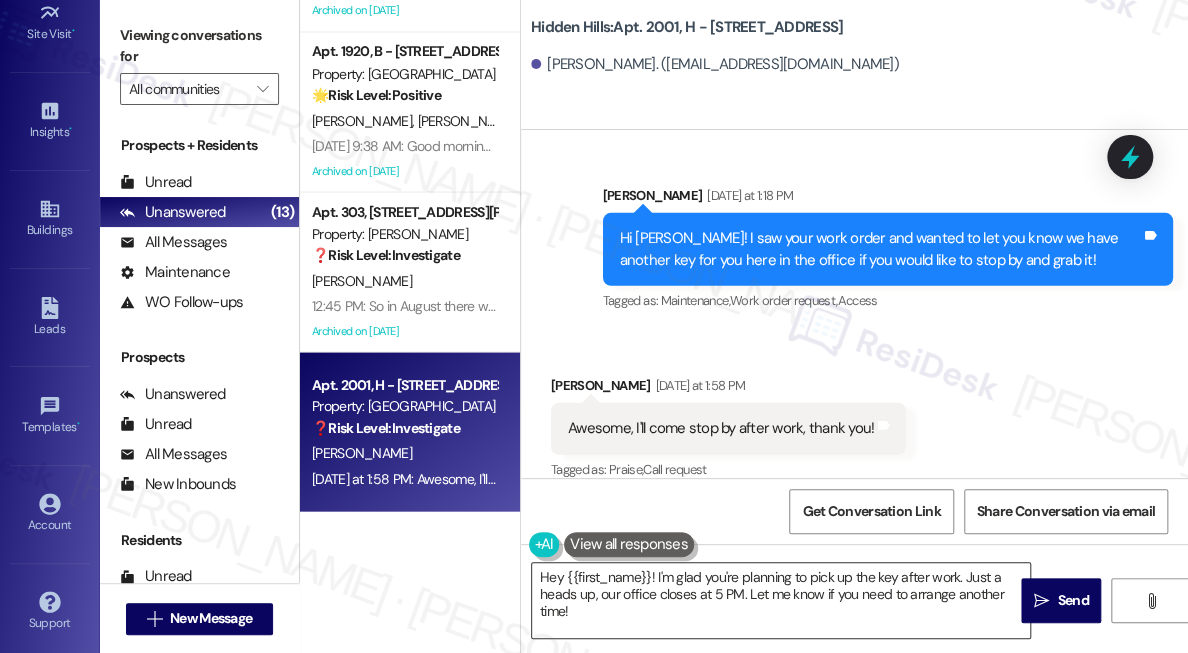 click on "Hey {{first_name}}! I'm glad you're planning to pick up the key after work. Just a heads up, our office closes at 5 PM. Let me know if you need to arrange another time!" at bounding box center [781, 600] 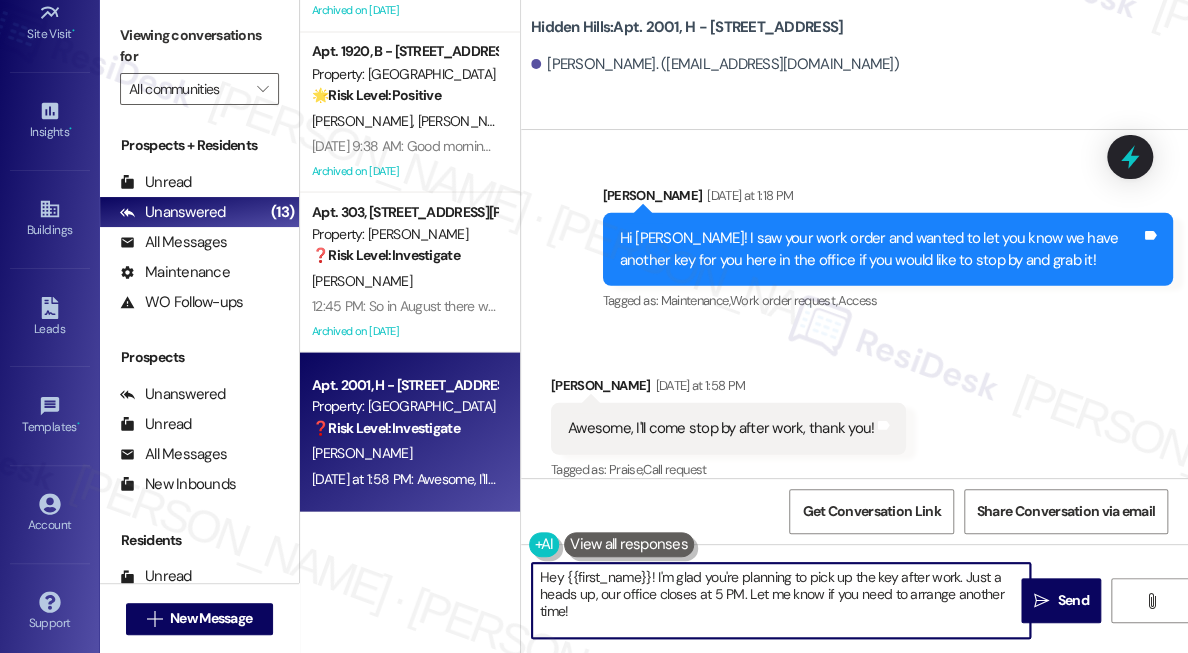 click on "Hey {{first_name}}! I'm glad you're planning to pick up the key after work. Just a heads up, our office closes at 5 PM. Let me know if you need to arrange another time!" at bounding box center (781, 600) 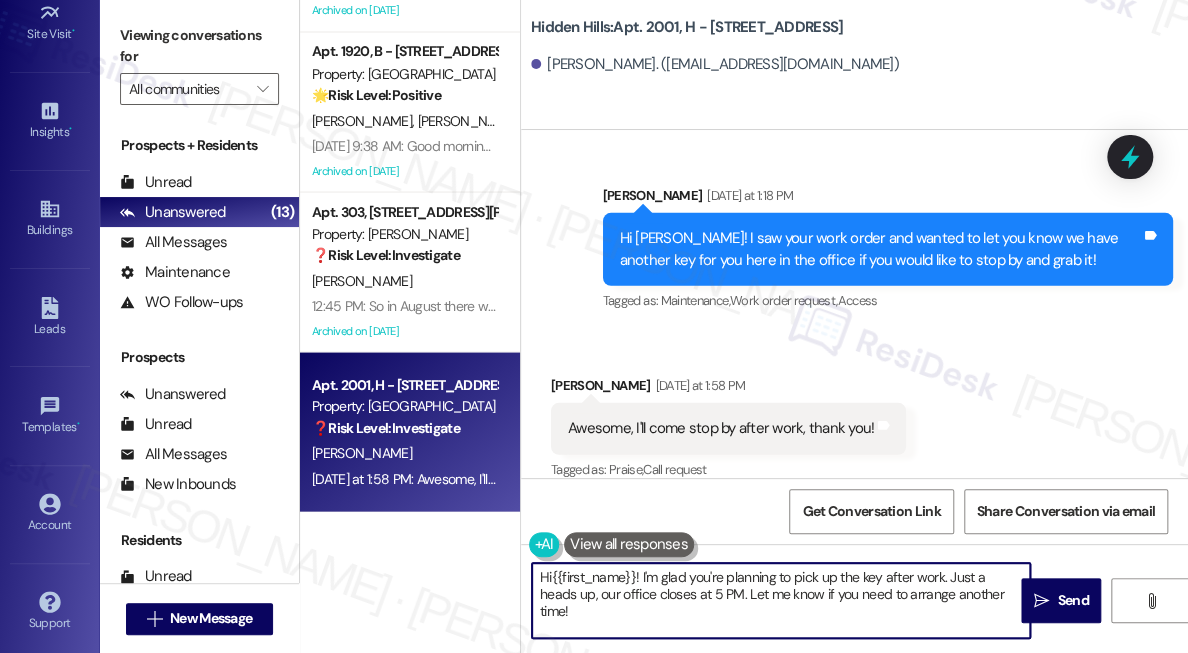 type on "Hi {{first_name}}! I'm glad you're planning to pick up the key after work. Just a heads up, our office closes at 5 PM. Let me know if you need to arrange another time!" 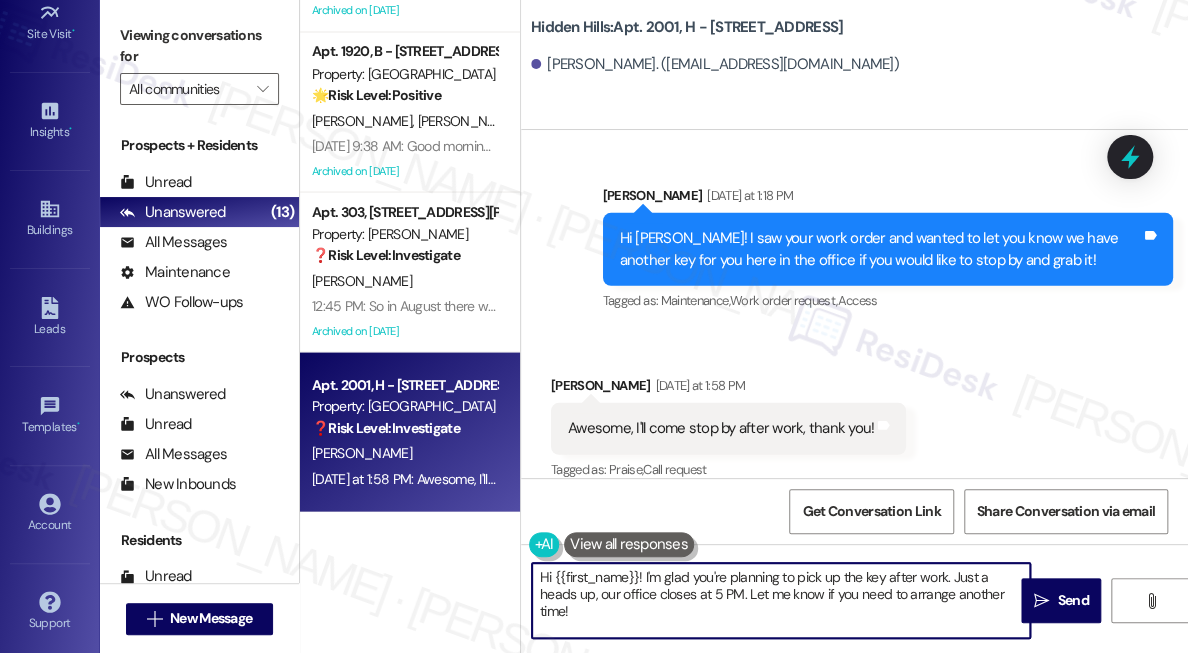 drag, startPoint x: 952, startPoint y: 576, endPoint x: 650, endPoint y: 582, distance: 302.0596 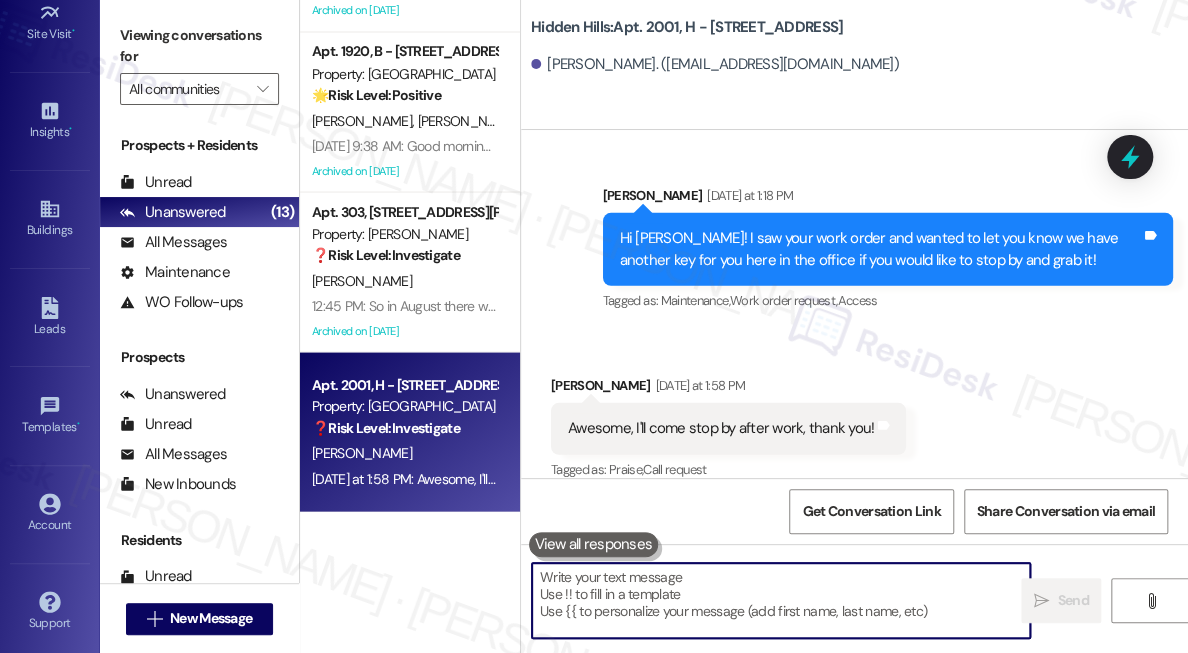 type 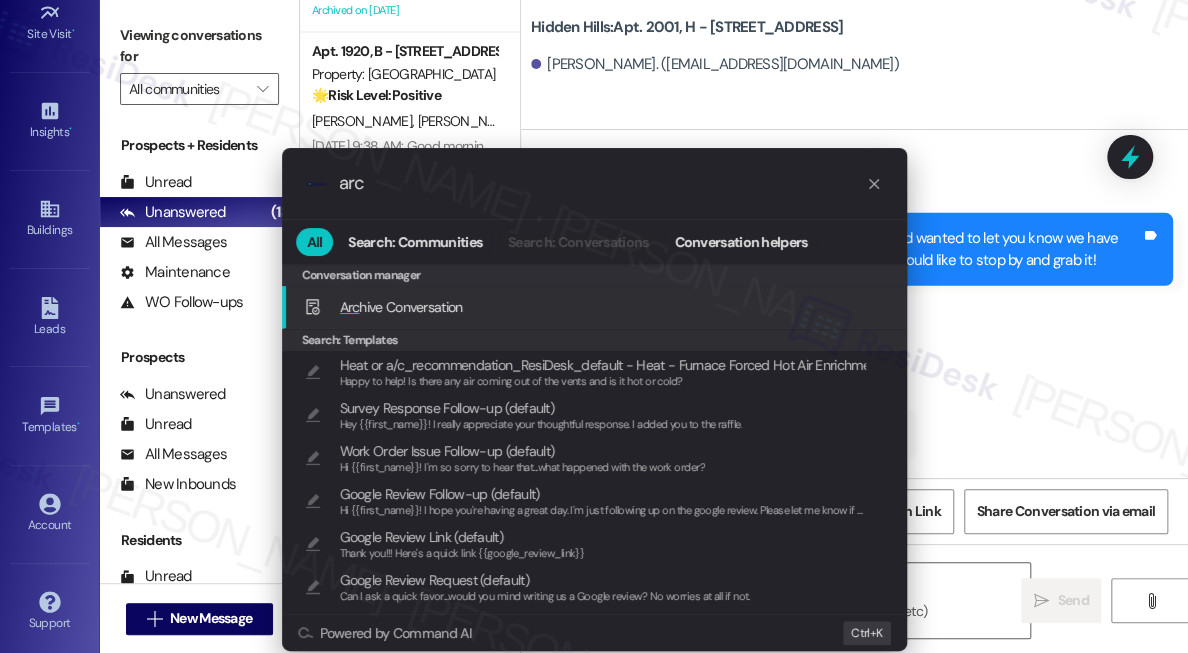 type on "arc" 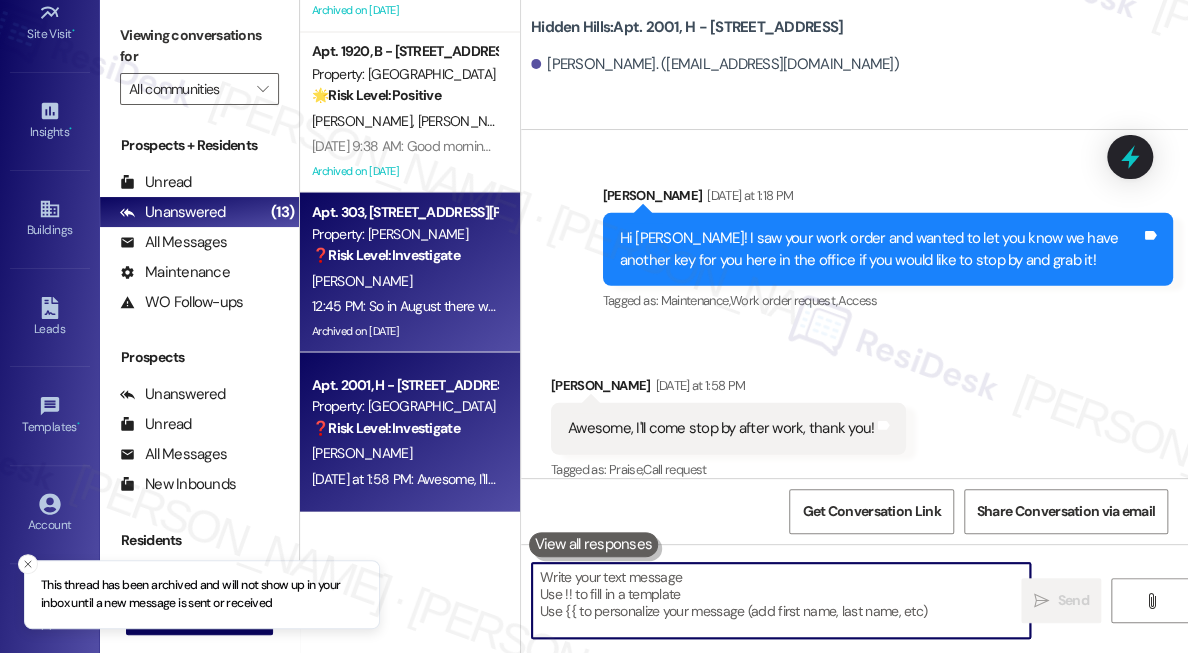 click on "12:45 PM: So in August there will be late fees applied to my rent?  12:45 PM: So in August there will be late fees applied to my rent?" at bounding box center (404, 305) 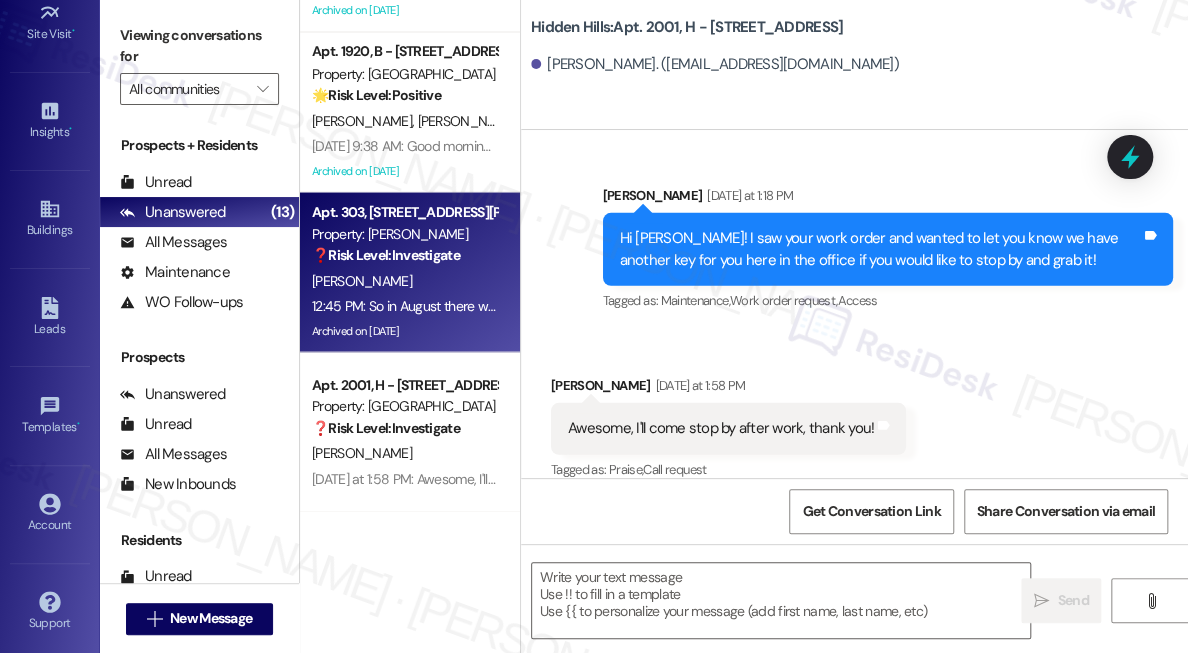 type on "Fetching suggested responses. Please feel free to read through the conversation in the meantime." 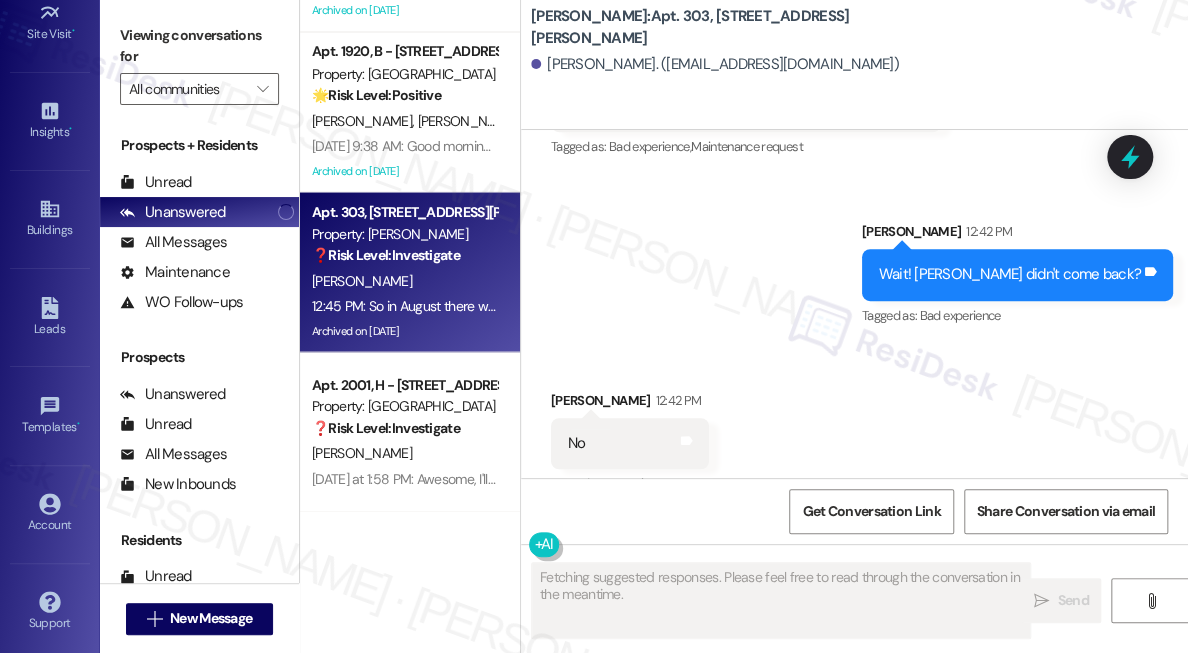 scroll, scrollTop: 55859, scrollLeft: 0, axis: vertical 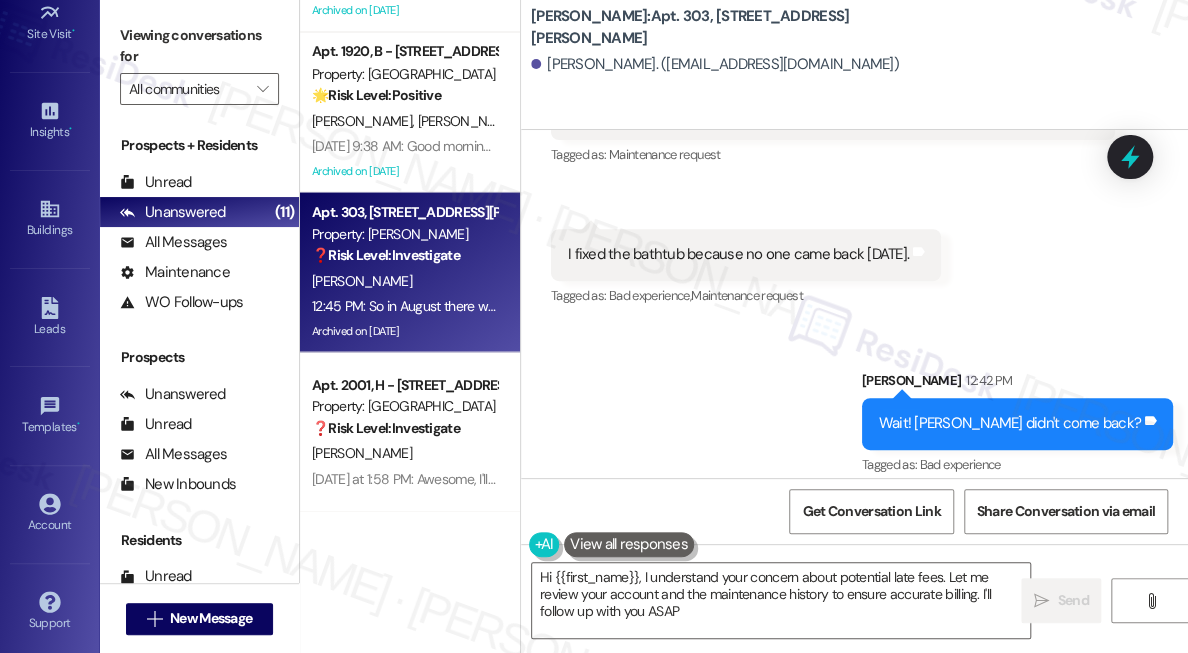 type on "Hi {{first_name}}, I understand your concern about potential late fees. Let me review your account and the maintenance history to ensure accurate billing. I'll follow up with you ASAP!" 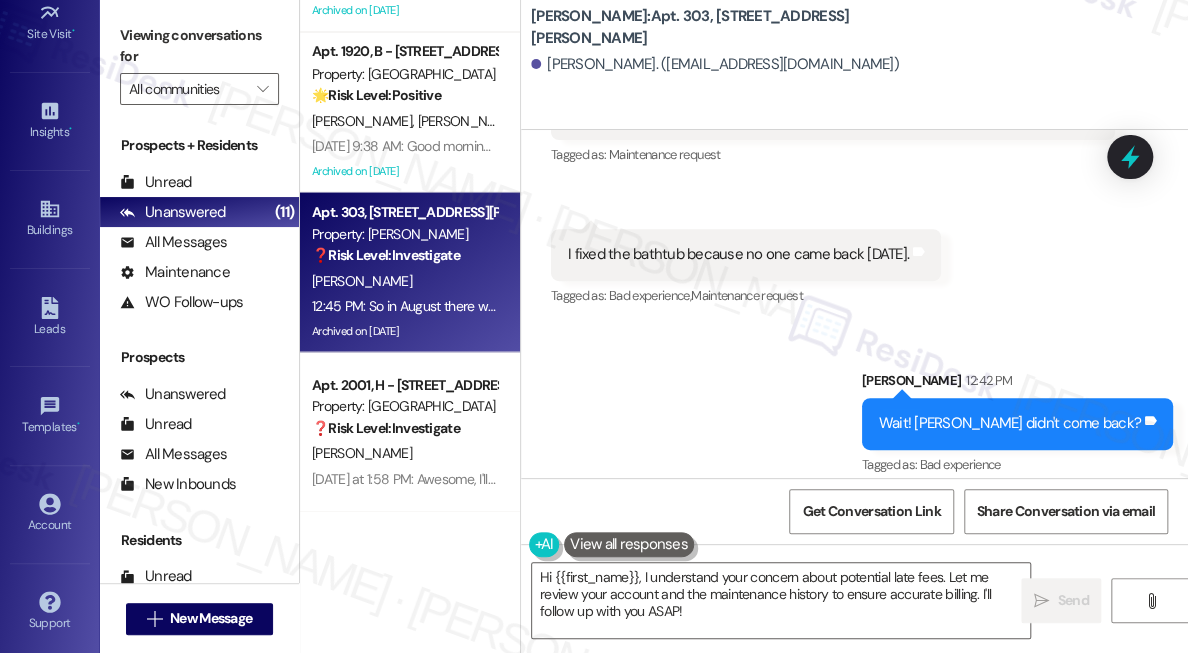 scroll, scrollTop: 56132, scrollLeft: 0, axis: vertical 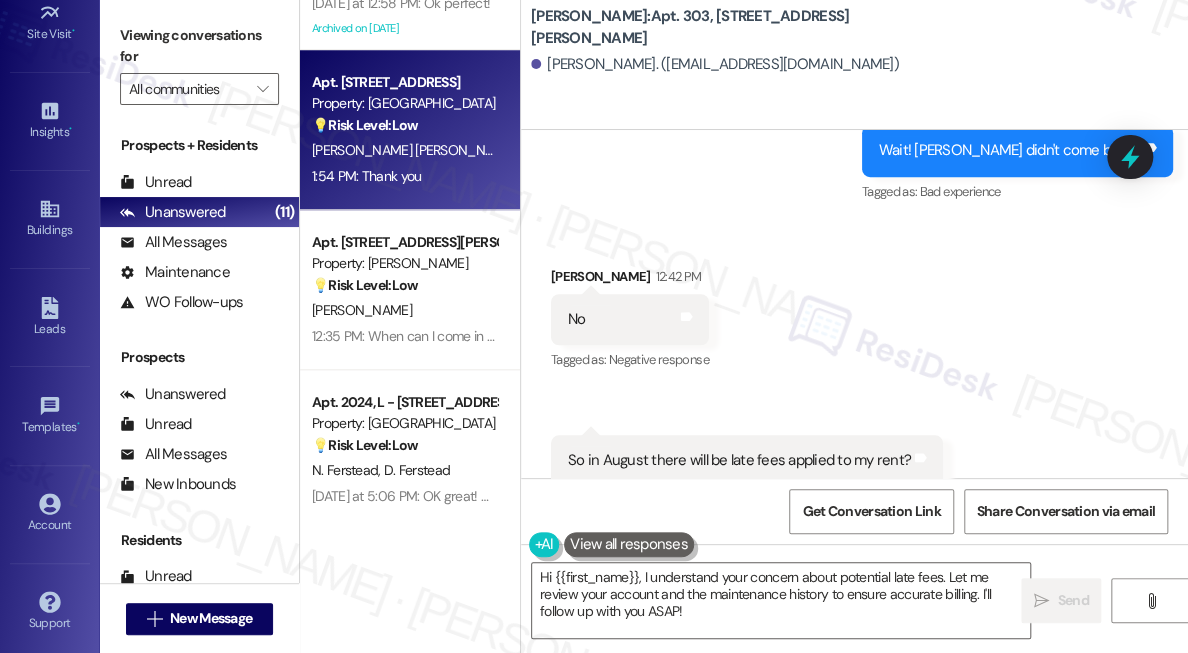 click on "[PERSON_NAME] [PERSON_NAME]" at bounding box center (413, 150) 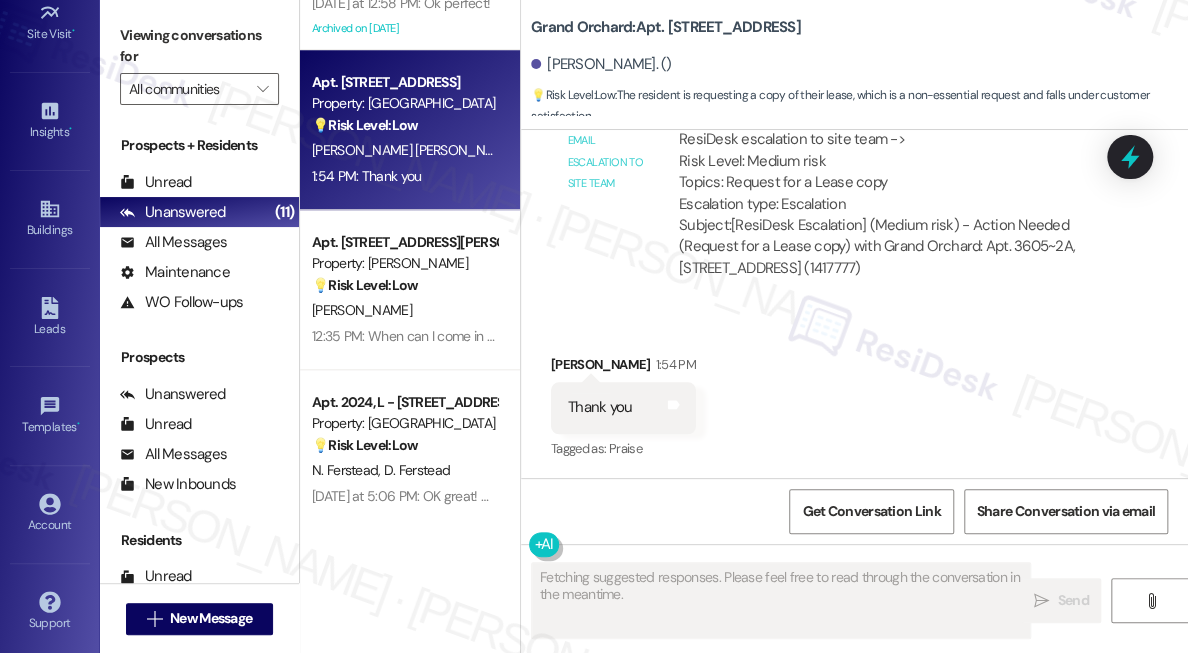scroll, scrollTop: 1005, scrollLeft: 0, axis: vertical 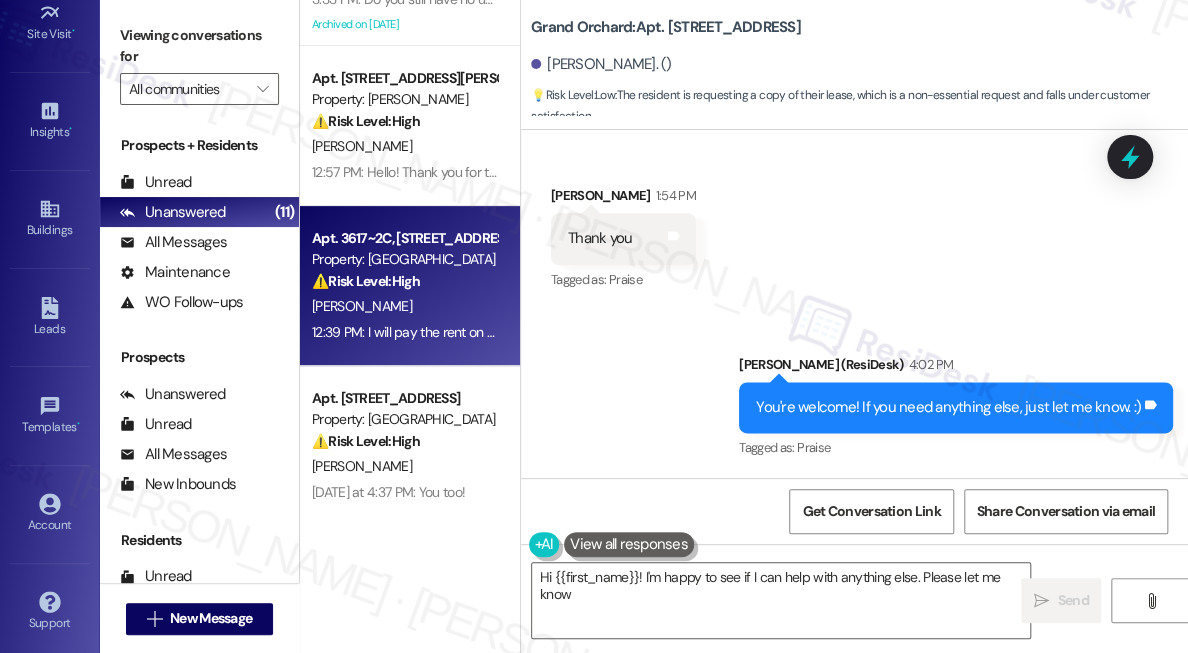 type on "Hi {{first_name}}! I'm happy to see if I can help with anything else. Please let me know" 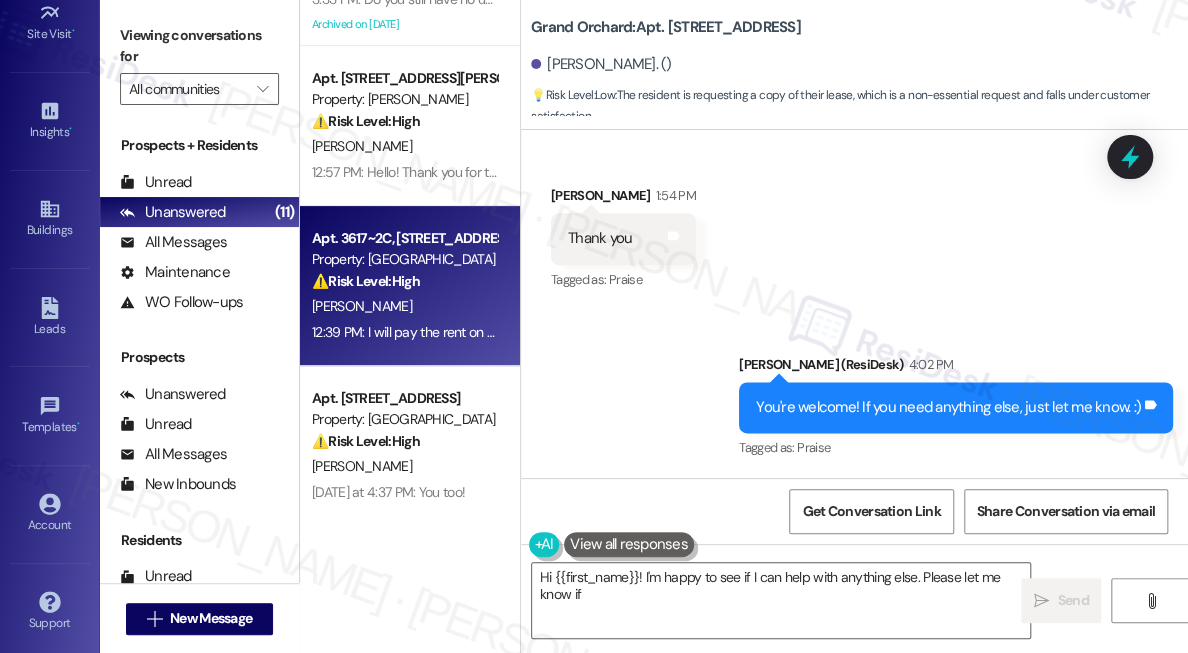 click on "[PERSON_NAME]" at bounding box center (404, 306) 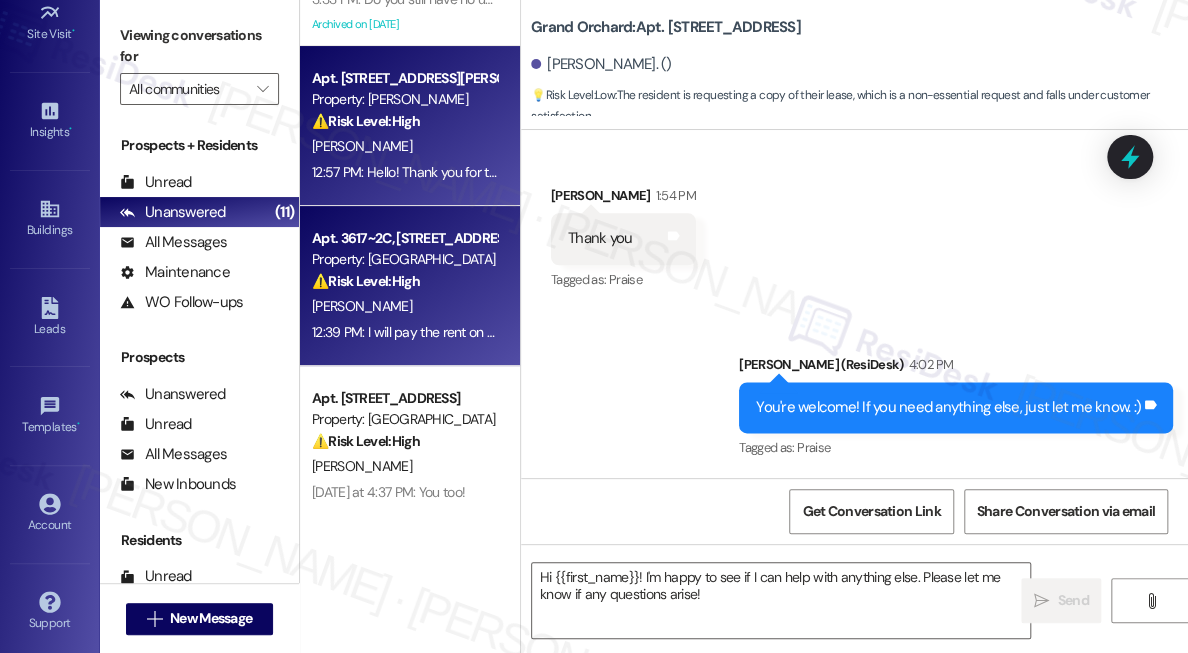 type on "Fetching suggested responses. Please feel free to read through the conversation in the meantime." 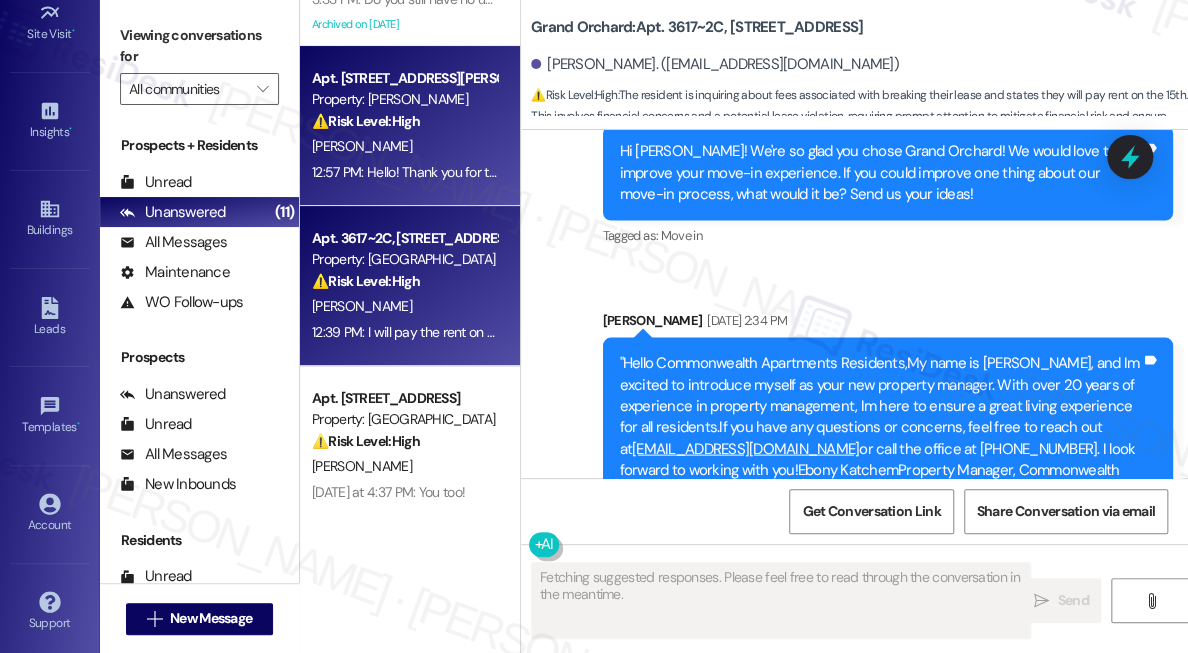 click on "12:57 PM: Hello! Thank you for the information!
I have reached out a couple times via the Loft portal to give your team a heads up that I am not planning to renew my lease this upcoming year. My current lease is up [DATE]. Thank you! 12:57 PM: Hello! Thank you for the information!
I have reached out a couple times via the Loft portal to give your team a heads up that I am not planning to renew my lease this upcoming year. My current lease is up [DATE]. Thank you!" at bounding box center (979, 172) 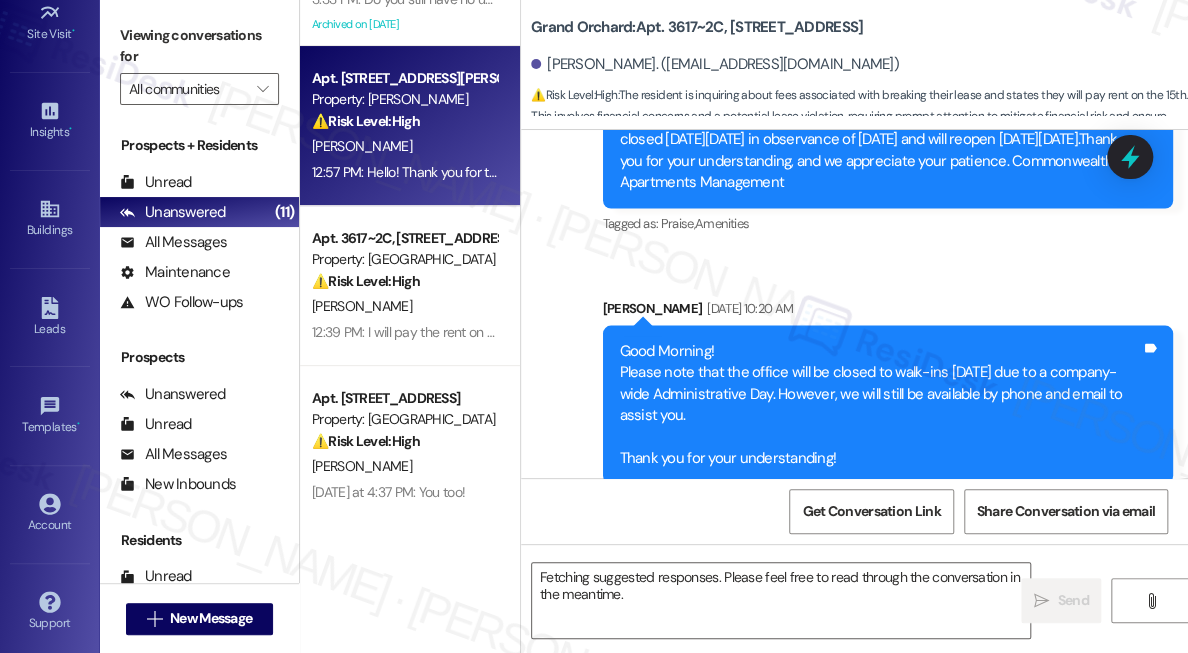 scroll, scrollTop: 5778, scrollLeft: 0, axis: vertical 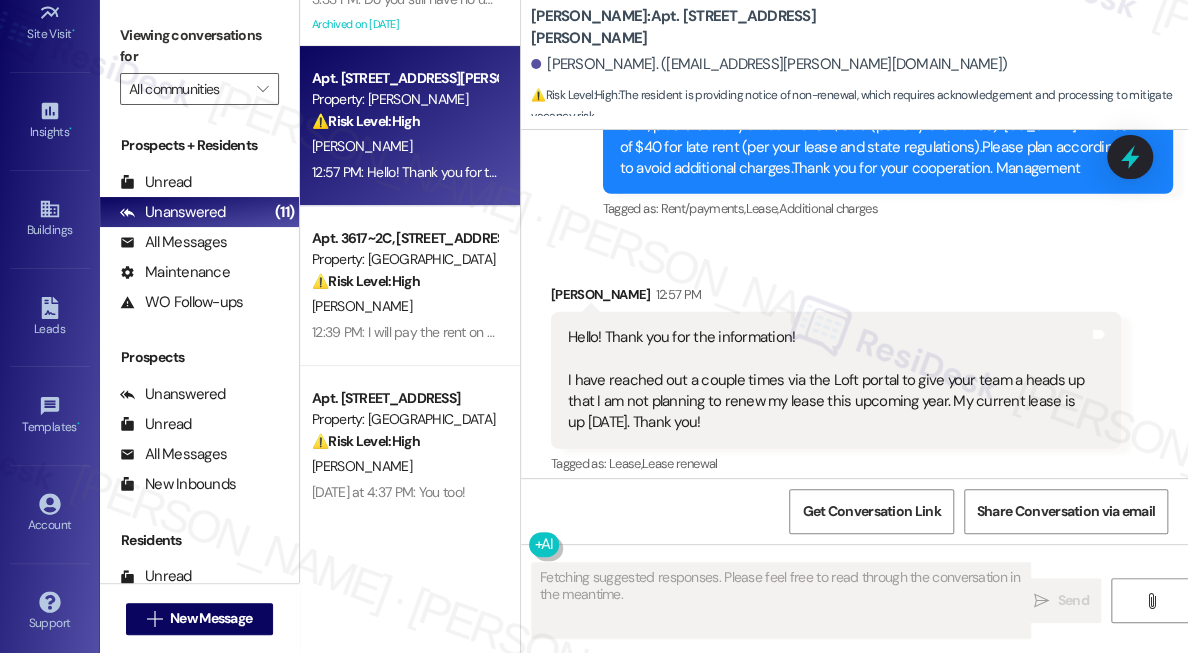 click on "Hello! Thank you for the information!
I have reached out a couple times via the Loft portal to give your team a heads up that I am not planning to renew my lease this upcoming year. My current lease is up [DATE]. Thank you!" at bounding box center [828, 380] 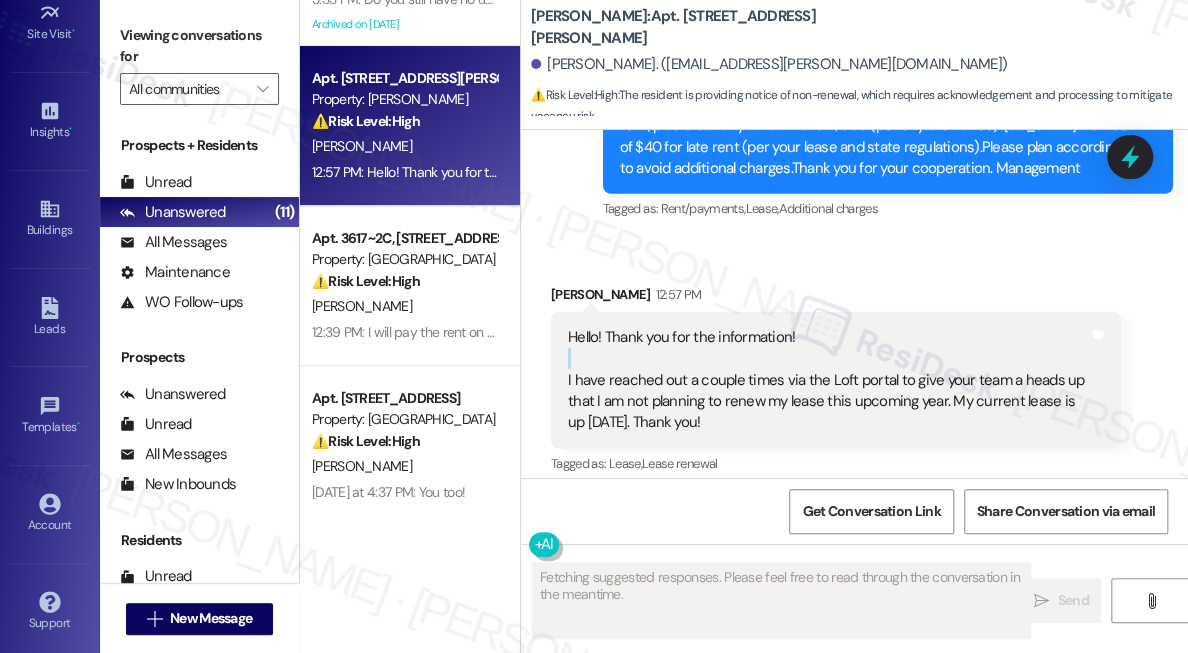 click on "Hello! Thank you for the information!
I have reached out a couple times via the Loft portal to give your team a heads up that I am not planning to renew my lease this upcoming year. My current lease is up [DATE]. Thank you!" at bounding box center (828, 380) 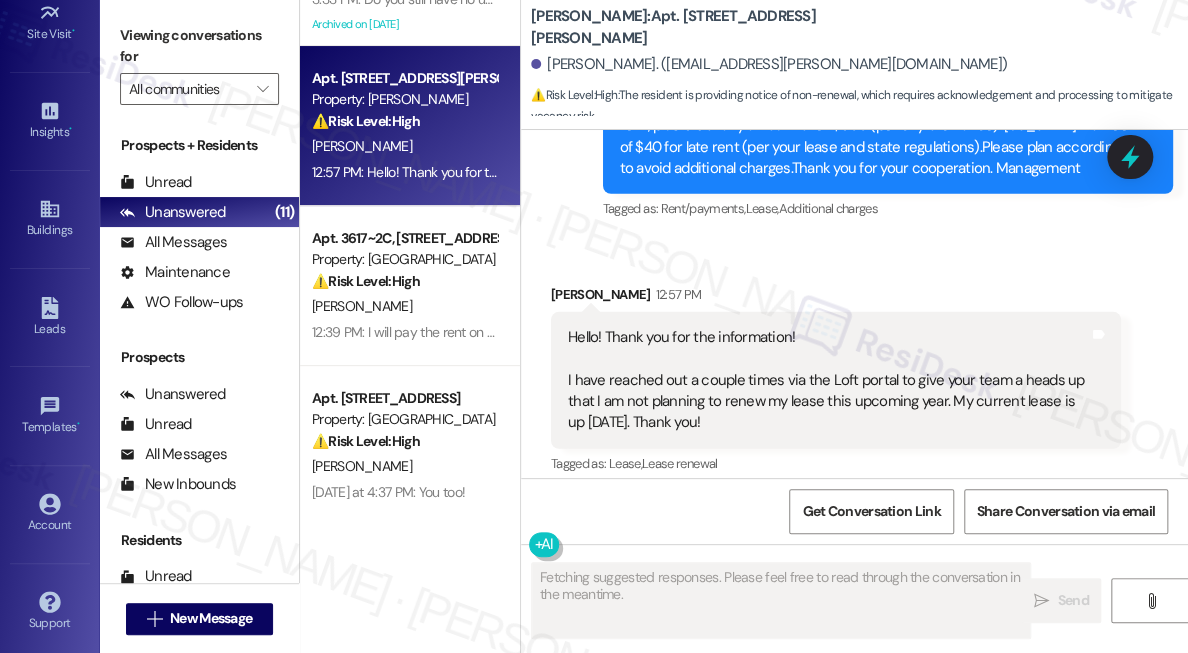 click on "Hello! Thank you for the information!
I have reached out a couple times via the Loft portal to give your team a heads up that I am not planning to renew my lease this upcoming year. My current lease is up [DATE]. Thank you!" at bounding box center [828, 380] 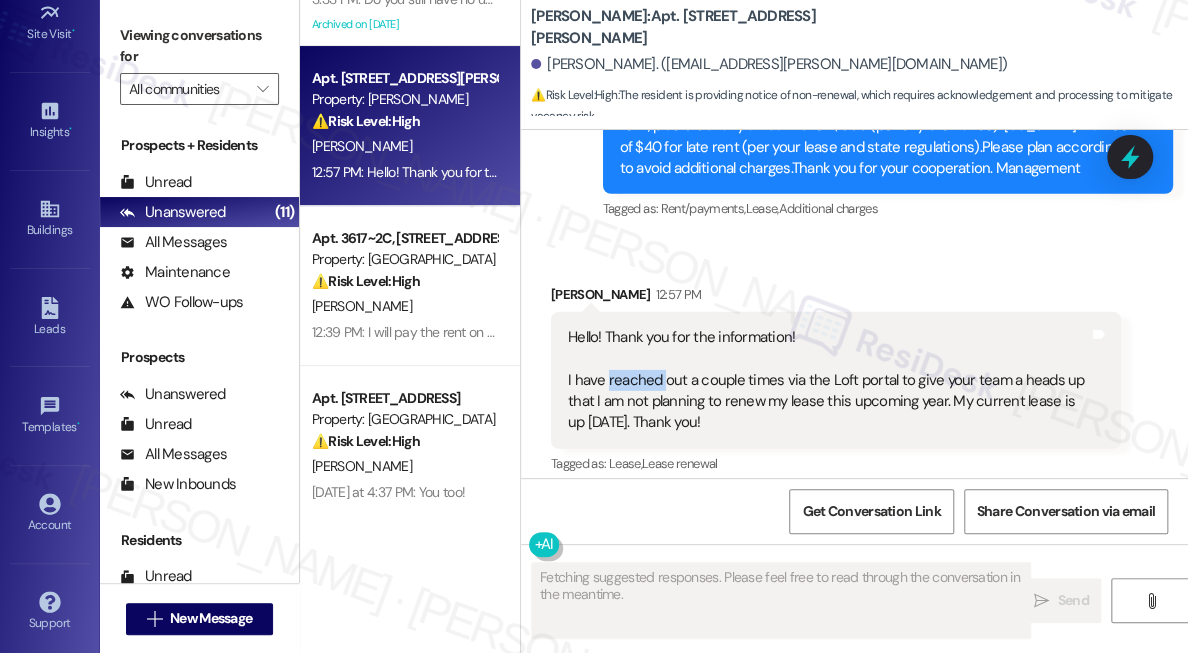 click on "Hello! Thank you for the information!
I have reached out a couple times via the Loft portal to give your team a heads up that I am not planning to renew my lease this upcoming year. My current lease is up [DATE]. Thank you!" at bounding box center [828, 380] 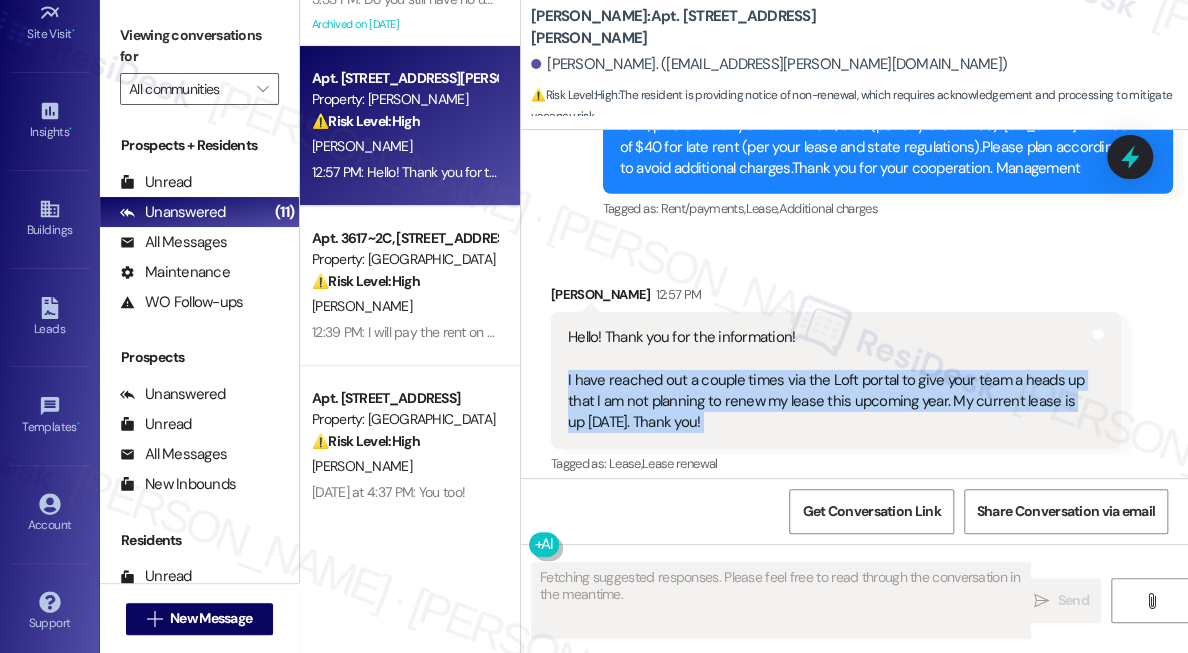 click on "Hello! Thank you for the information!
I have reached out a couple times via the Loft portal to give your team a heads up that I am not planning to renew my lease this upcoming year. My current lease is up [DATE]. Thank you!" at bounding box center [828, 380] 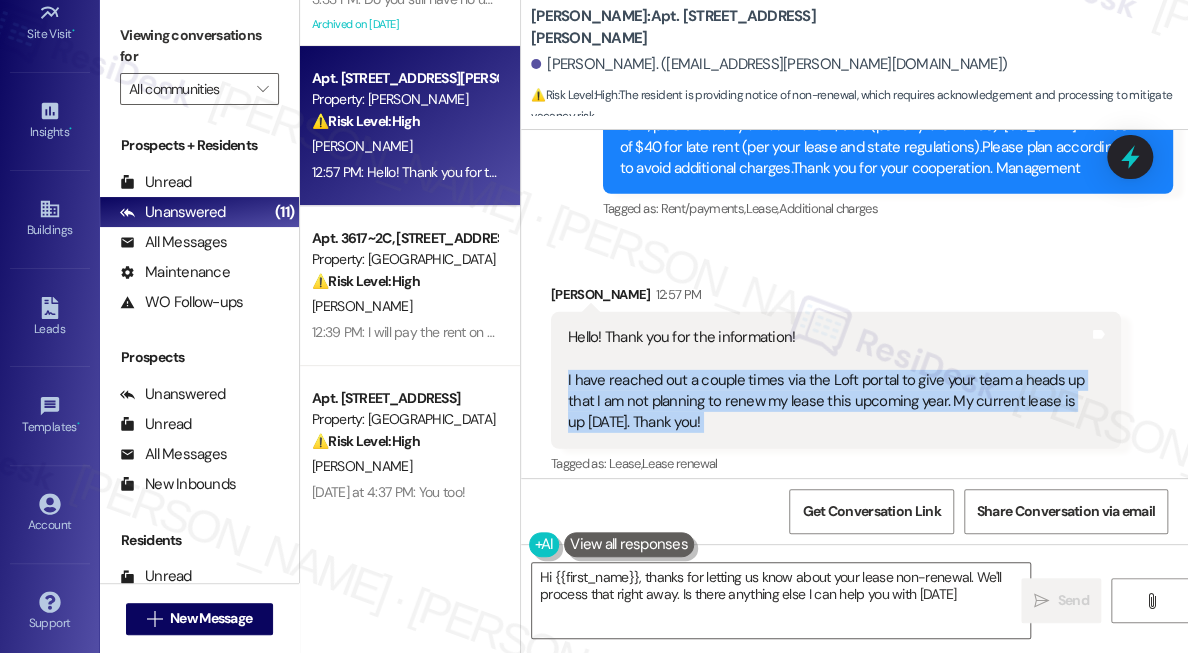 type on "Hi {{first_name}}, thanks for letting us know about your lease non-renewal. We'll process that right away. Is there anything else I can help you with [DATE]?" 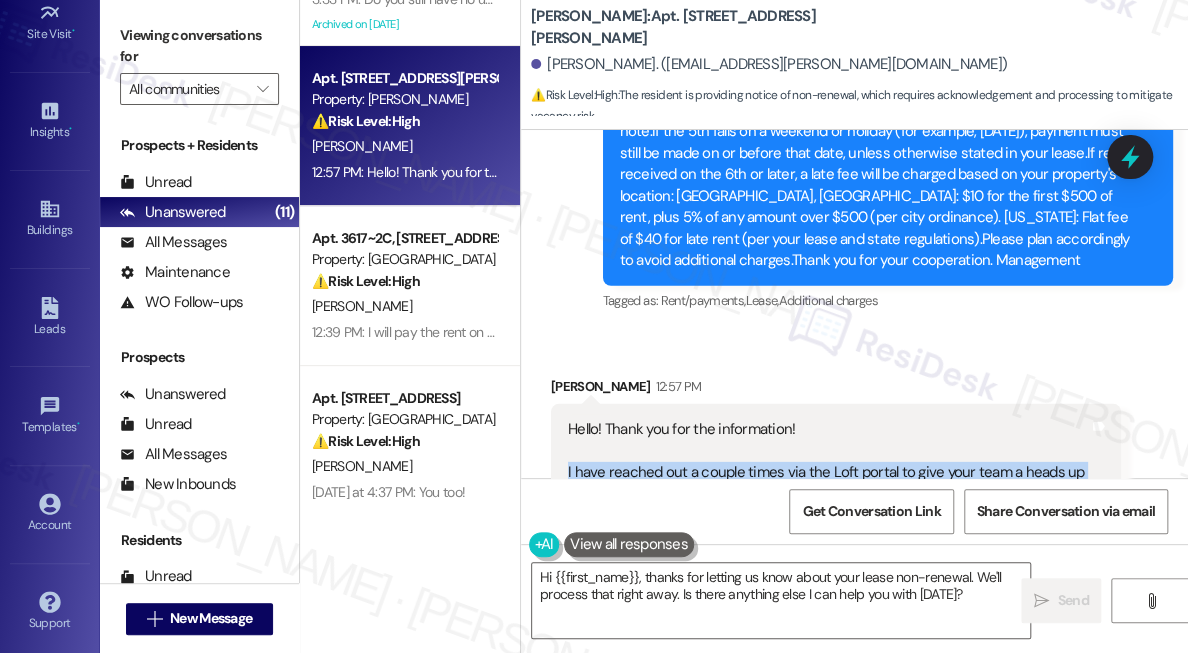 scroll, scrollTop: 28642, scrollLeft: 0, axis: vertical 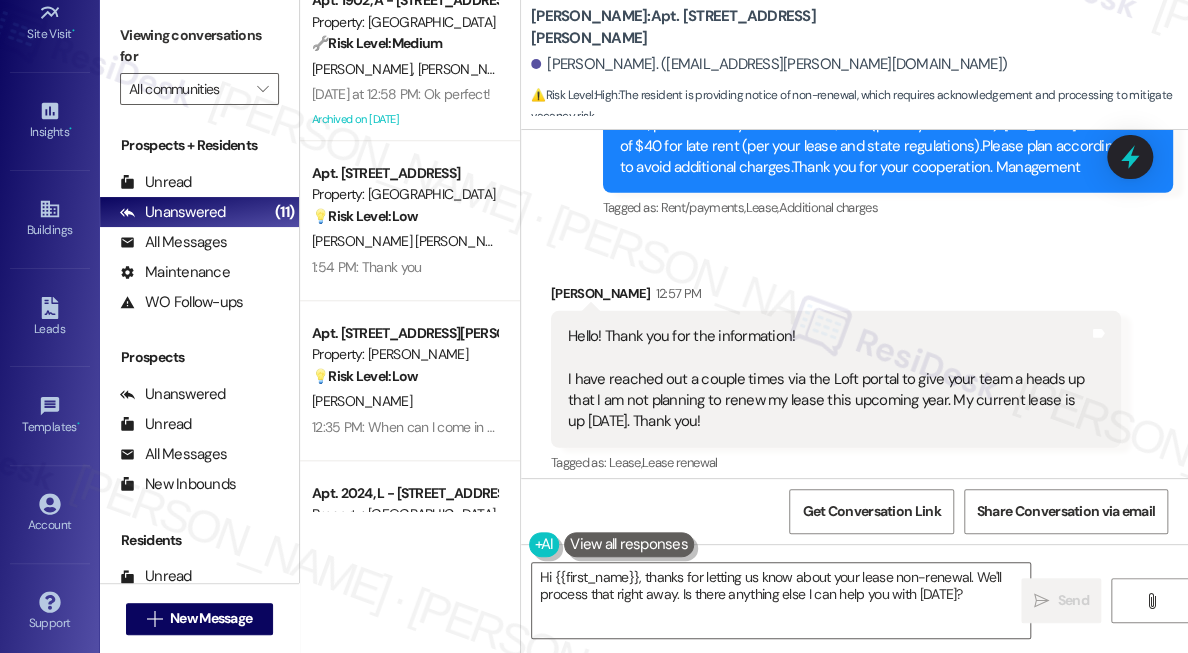 click on "[PERSON_NAME] 12:57 PM" at bounding box center [836, 297] 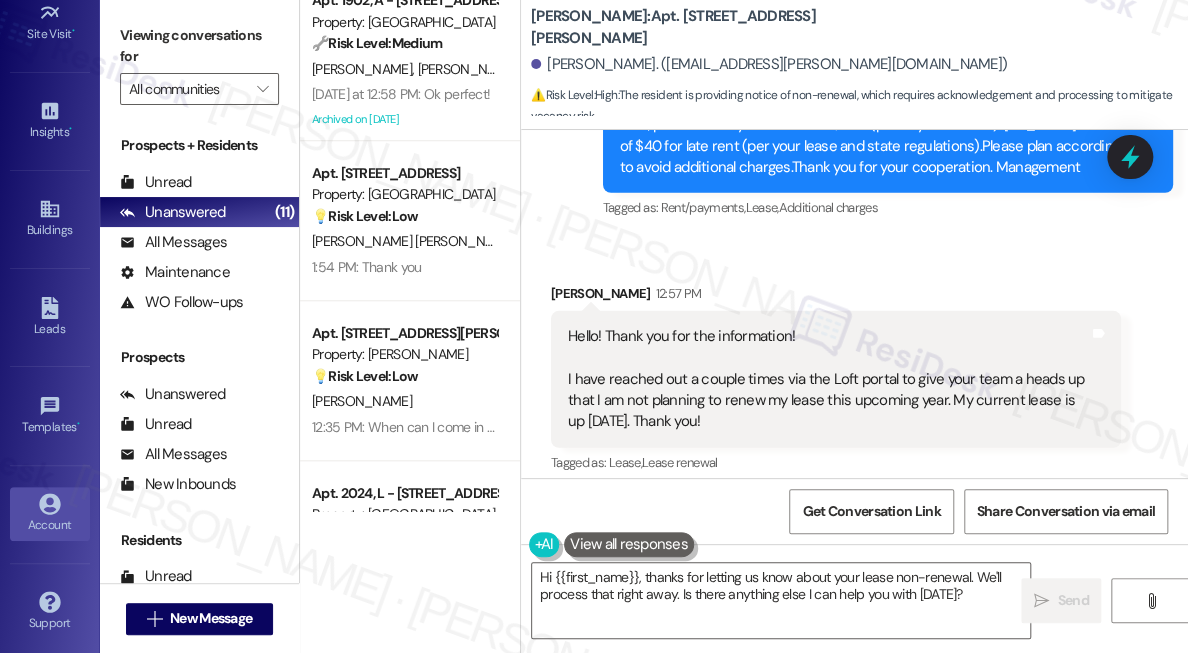 click on "Account" at bounding box center [50, 525] 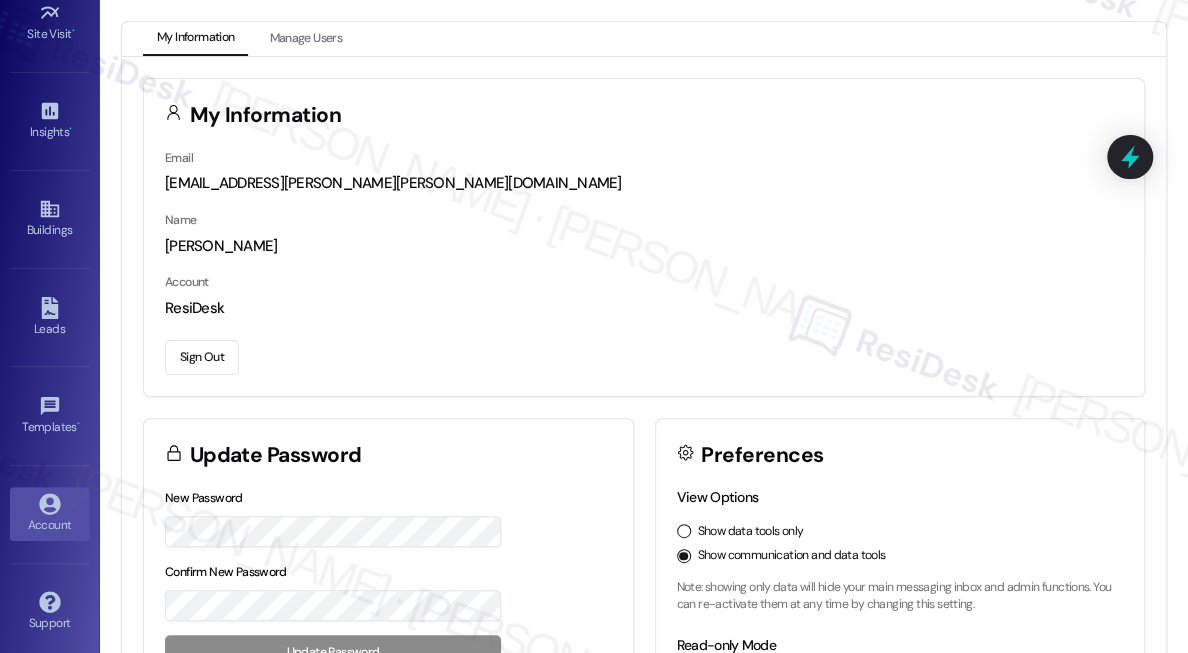 click on "Sign Out" at bounding box center (202, 357) 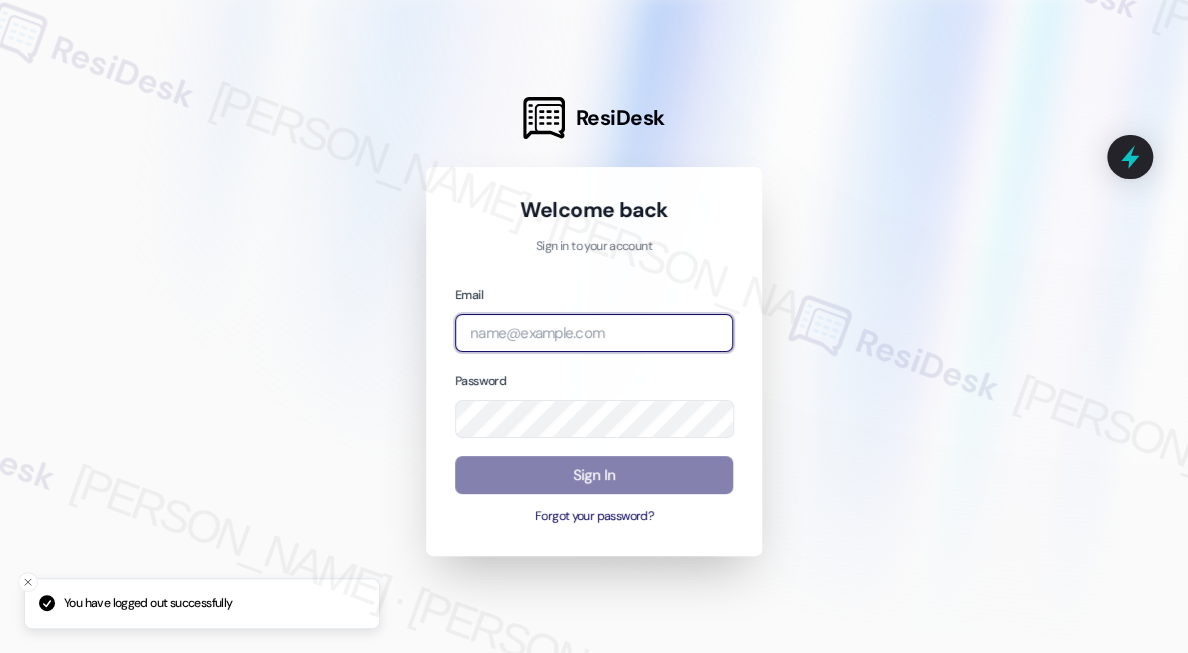 click at bounding box center (594, 333) 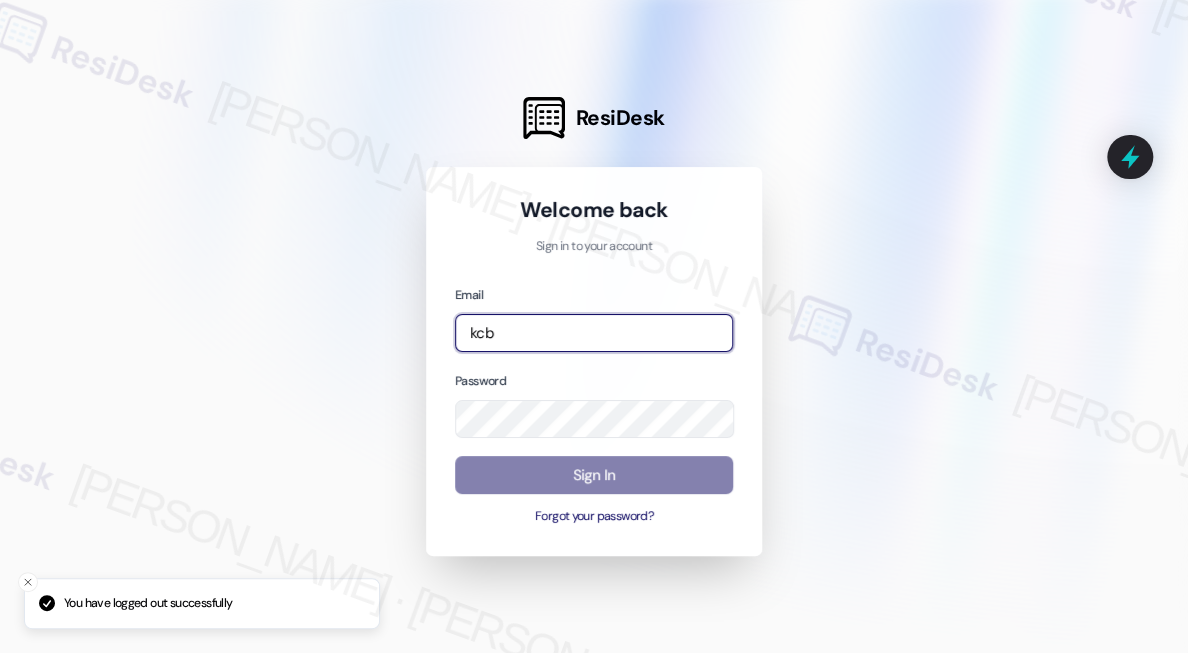 type on "automated-surveys-kcb_aperto-[PERSON_NAME].[PERSON_NAME]@kcb_[DOMAIN_NAME]" 